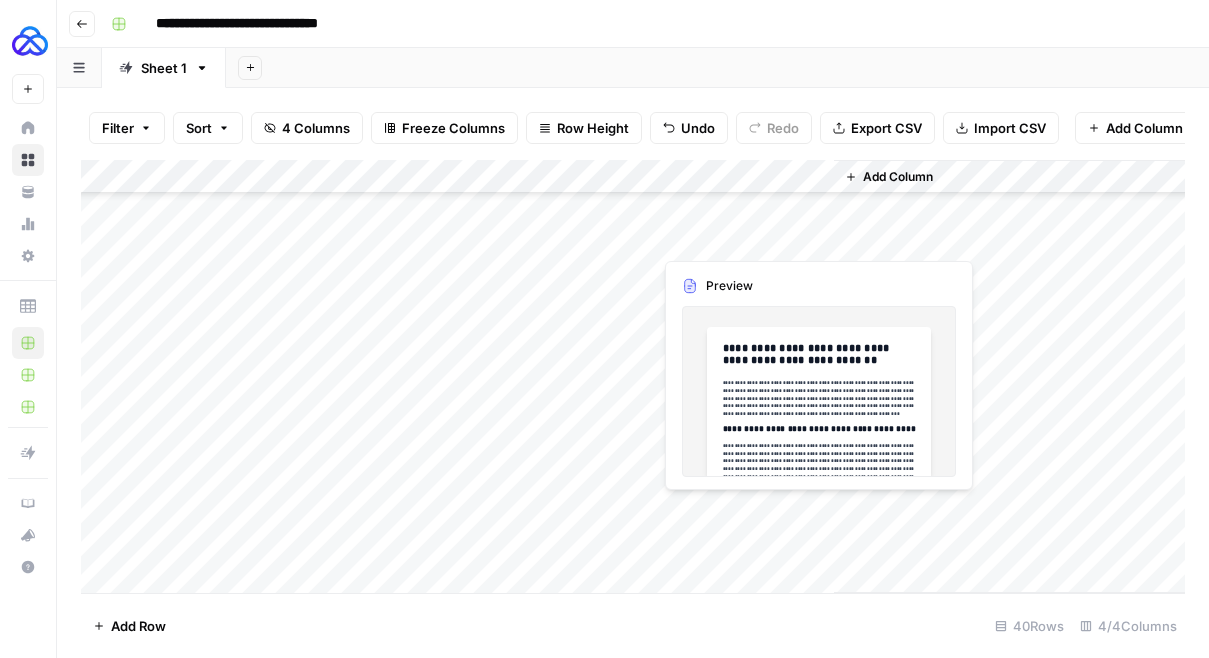 scroll, scrollTop: 0, scrollLeft: 0, axis: both 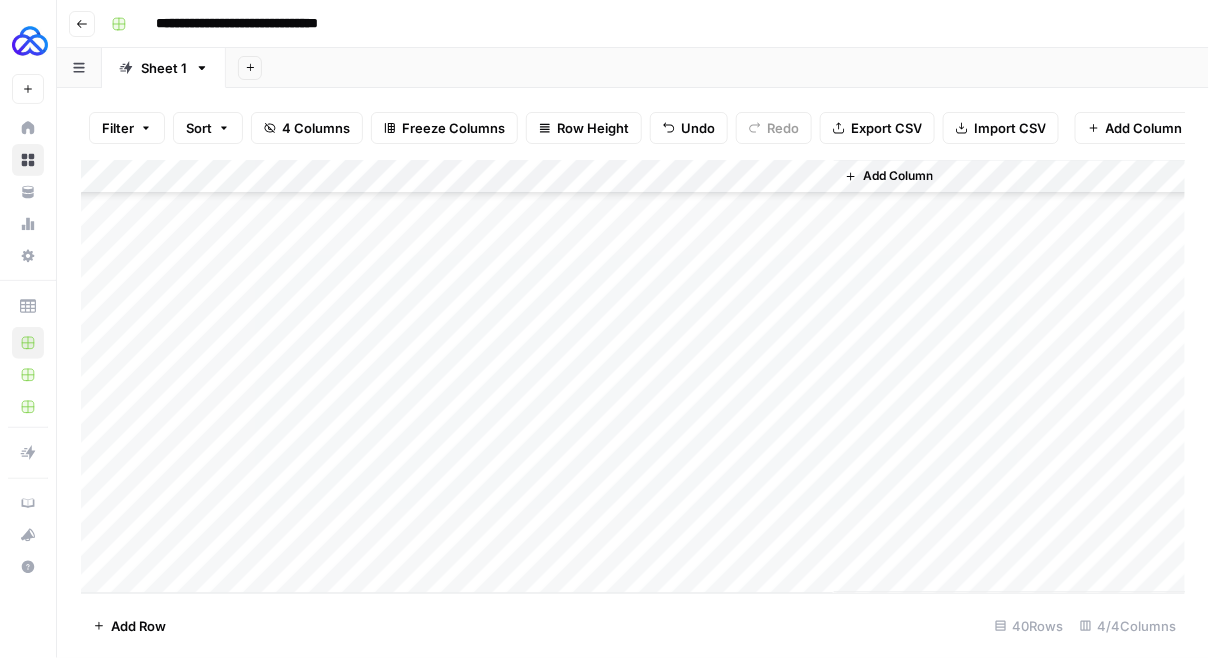 click on "Add Column" at bounding box center (633, 377) 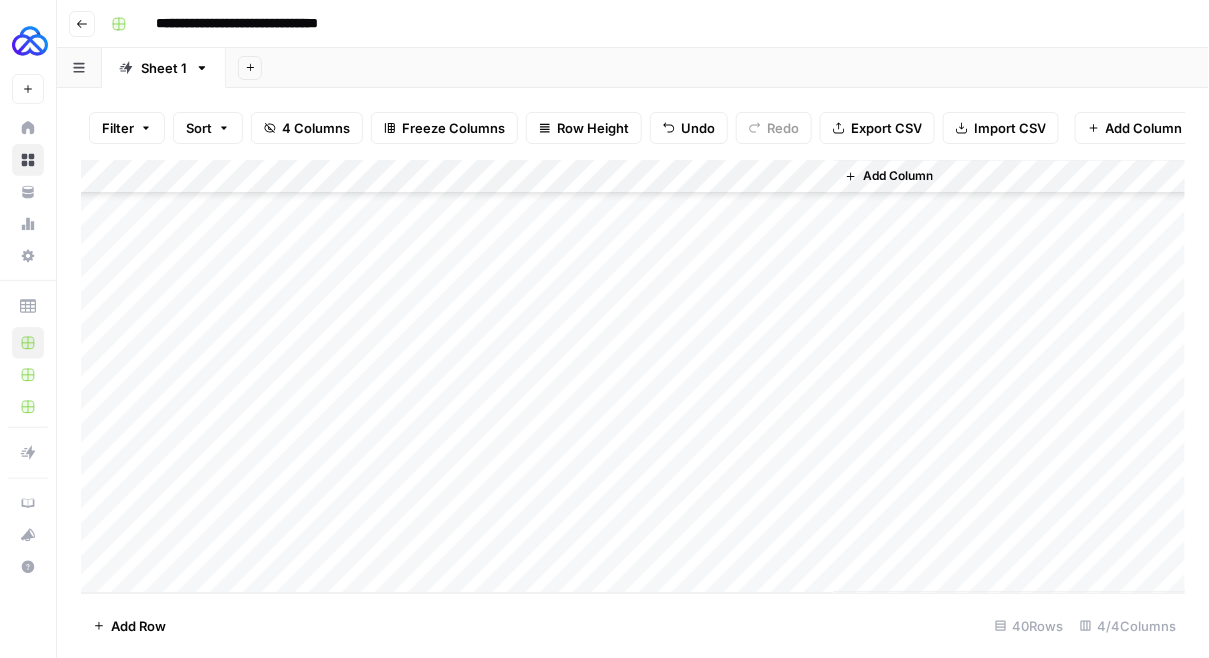 click on "Add Column" at bounding box center [633, 377] 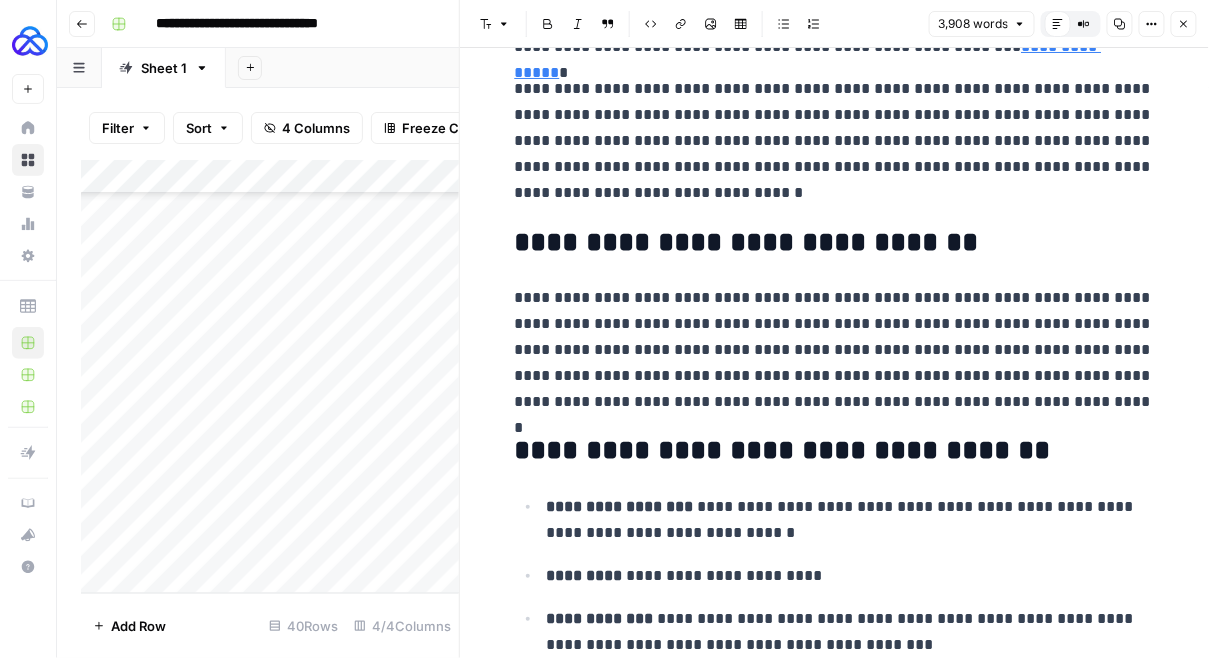 scroll, scrollTop: 3302, scrollLeft: 0, axis: vertical 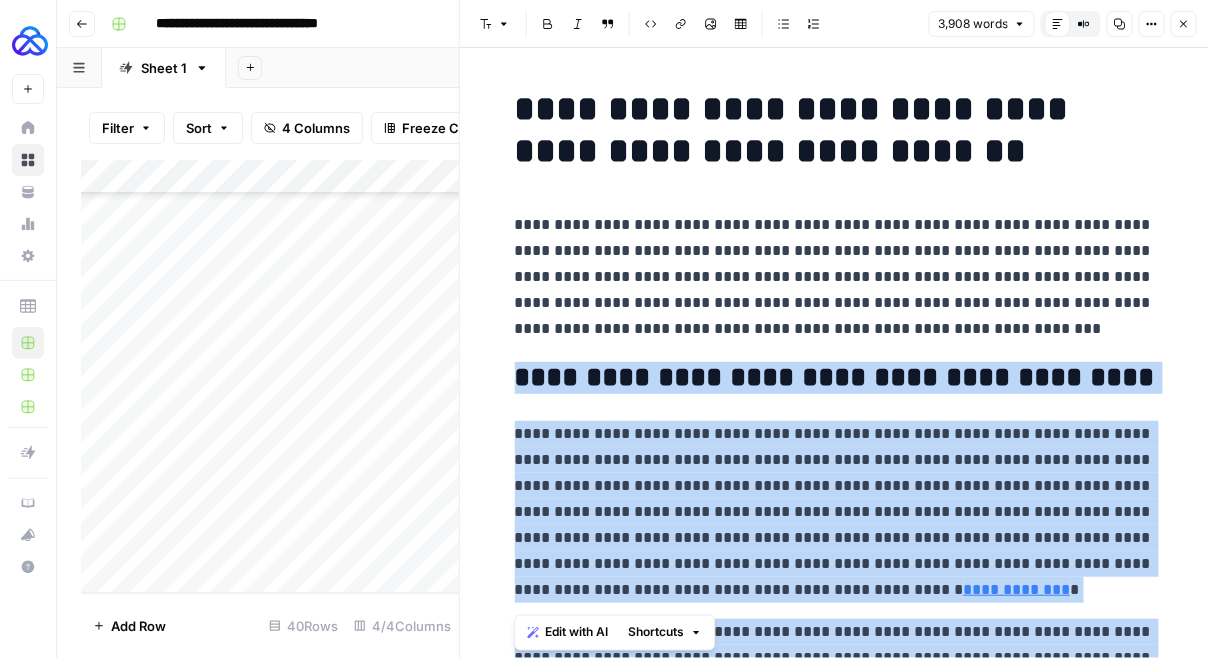drag, startPoint x: 898, startPoint y: 456, endPoint x: 504, endPoint y: 381, distance: 401.0748 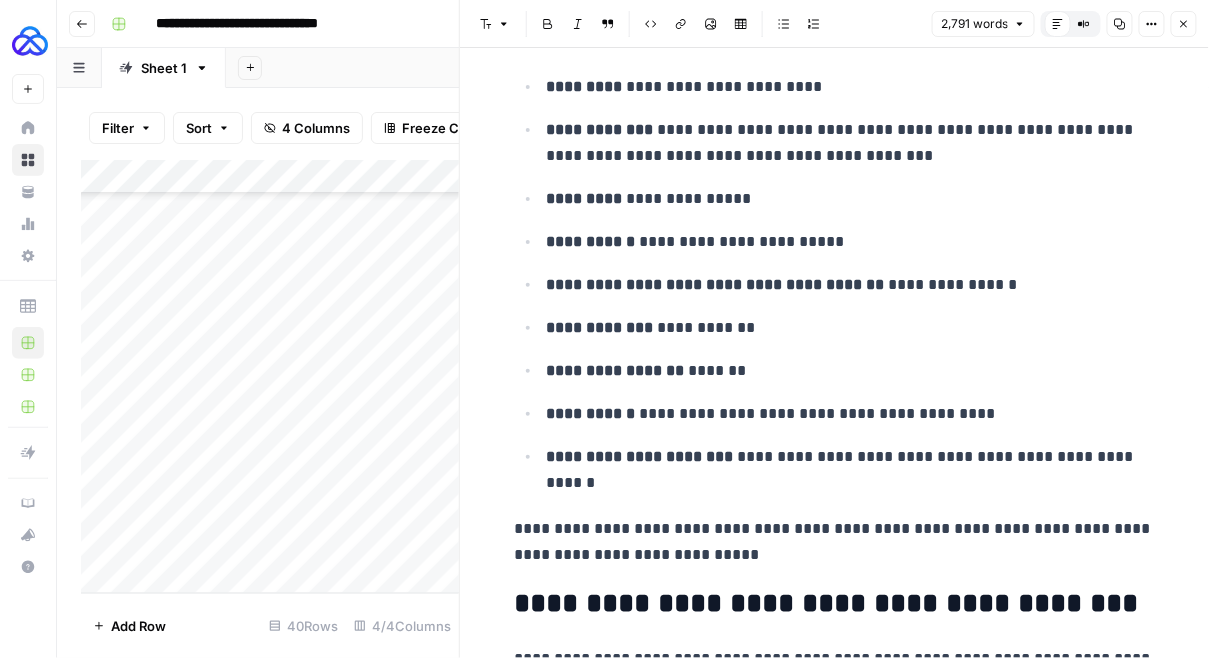 scroll, scrollTop: 422, scrollLeft: 0, axis: vertical 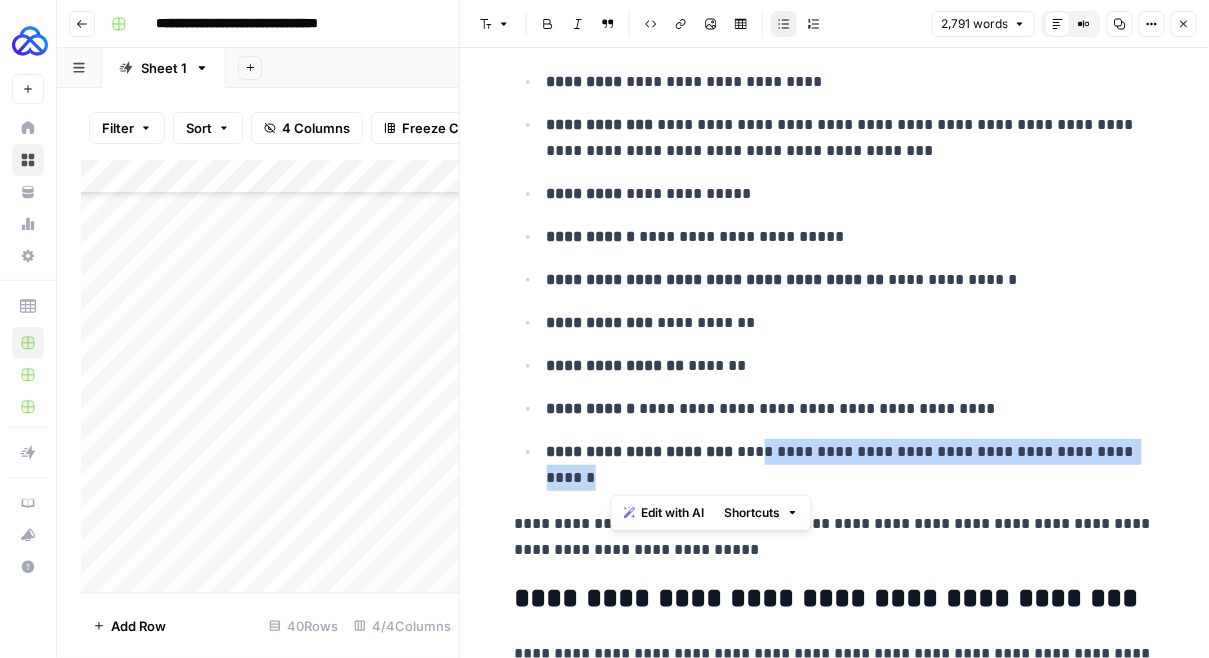 drag, startPoint x: 746, startPoint y: 468, endPoint x: 753, endPoint y: 451, distance: 18.384777 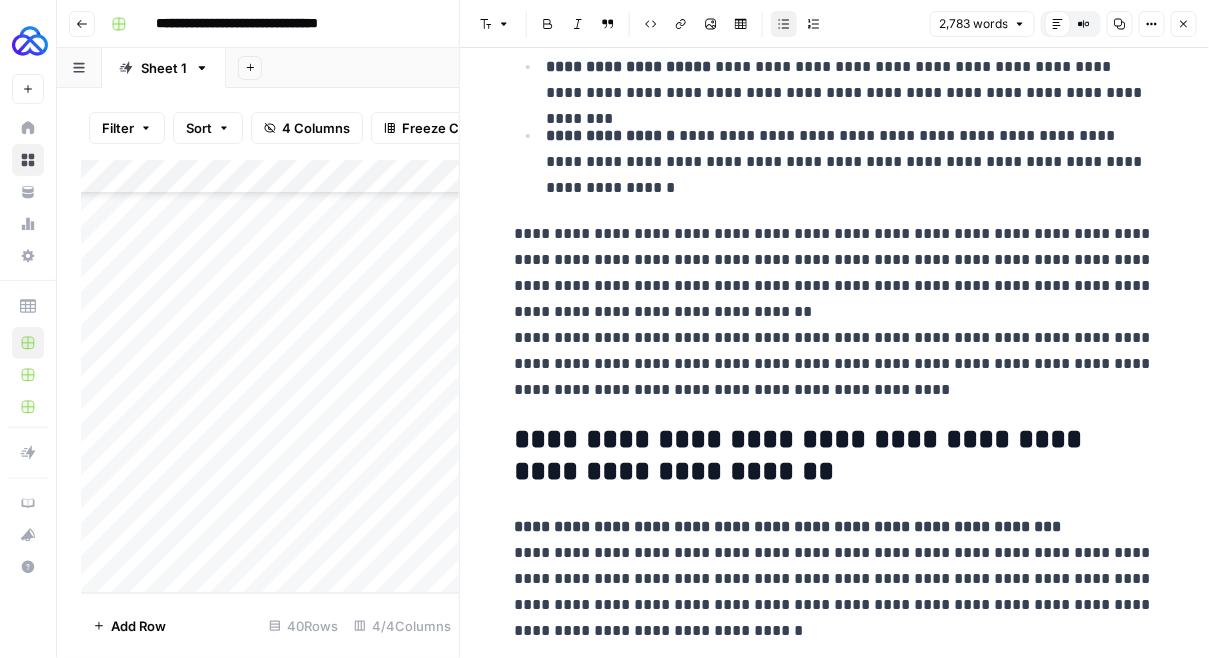 scroll, scrollTop: 10249, scrollLeft: 0, axis: vertical 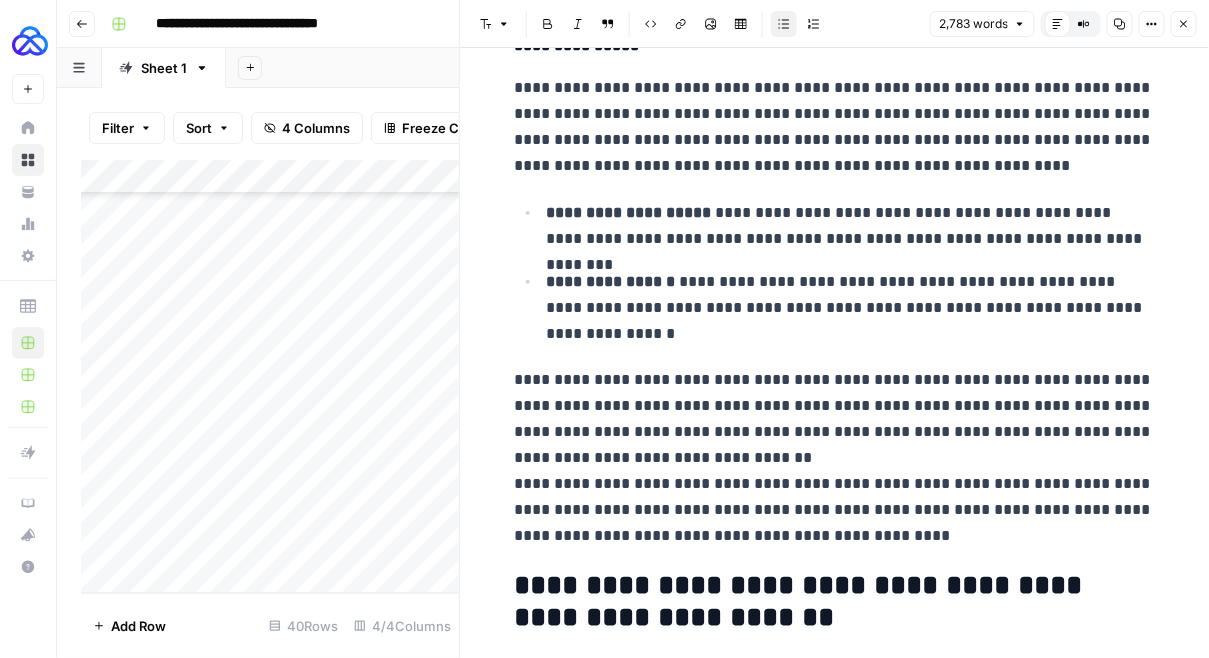 click on "**********" at bounding box center [835, 458] 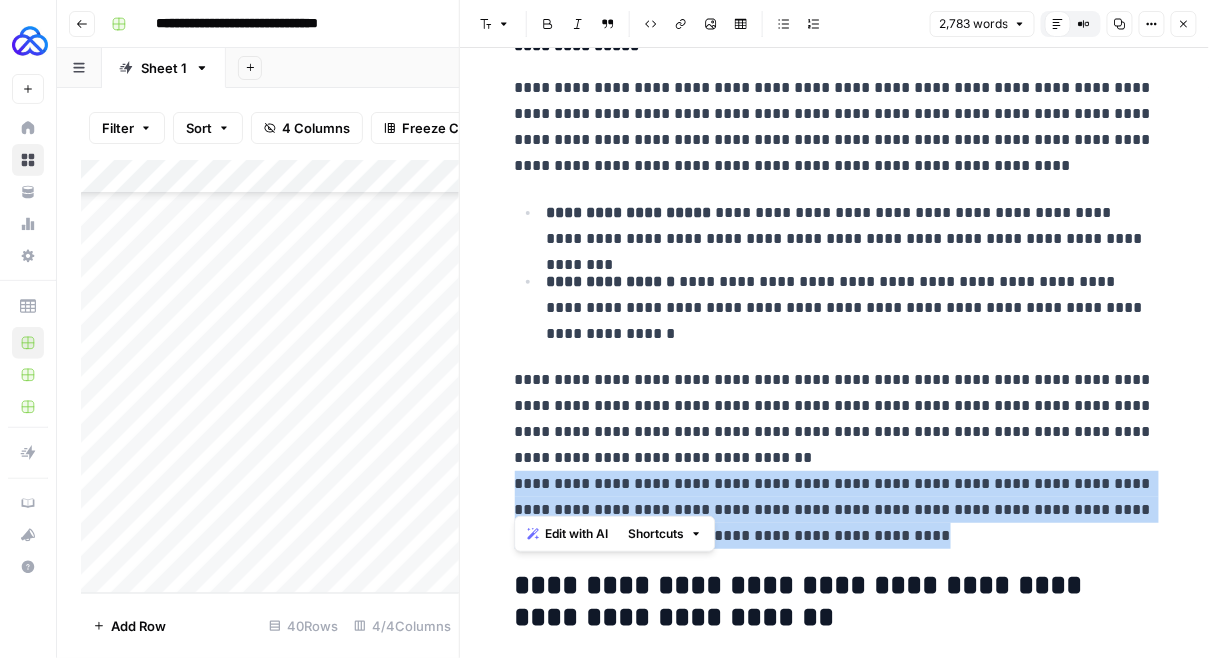 drag, startPoint x: 937, startPoint y: 496, endPoint x: 478, endPoint y: 455, distance: 460.8275 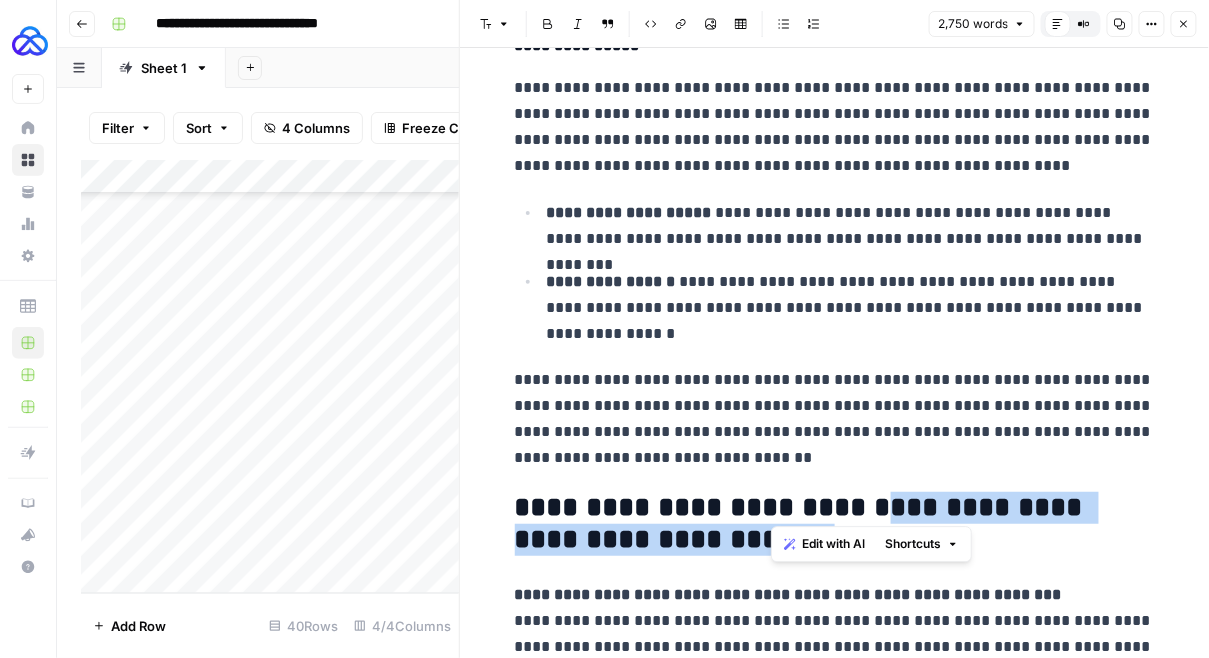 drag, startPoint x: 814, startPoint y: 502, endPoint x: 877, endPoint y: 467, distance: 72.06941 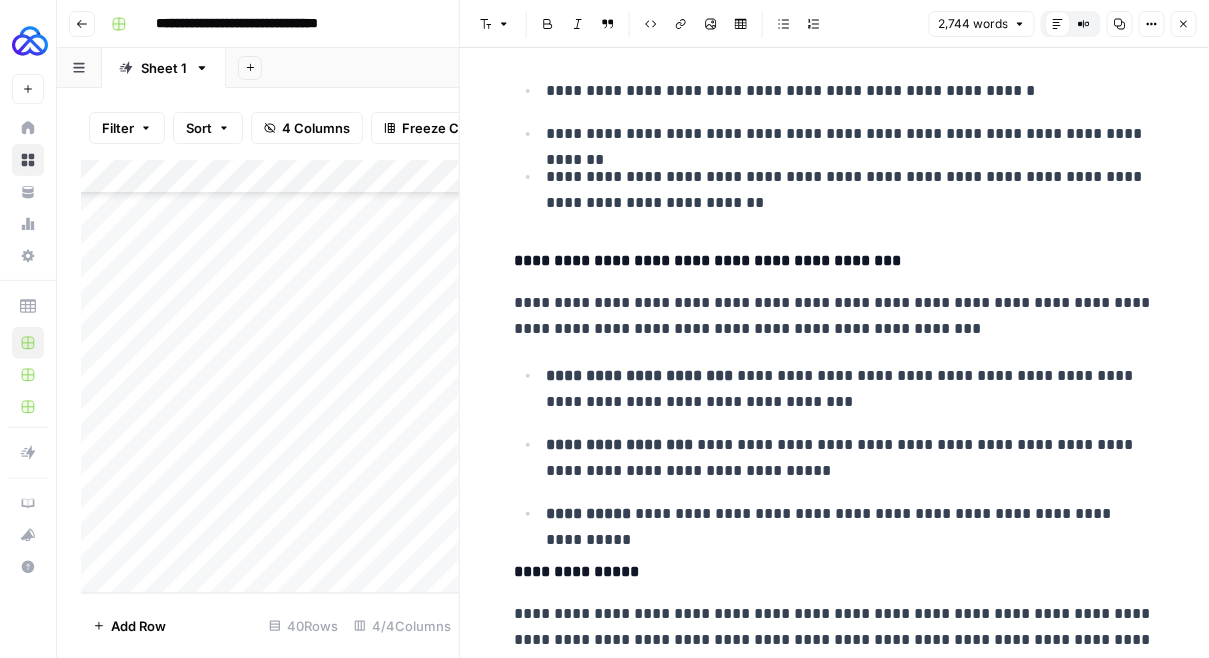 scroll, scrollTop: 9722, scrollLeft: 0, axis: vertical 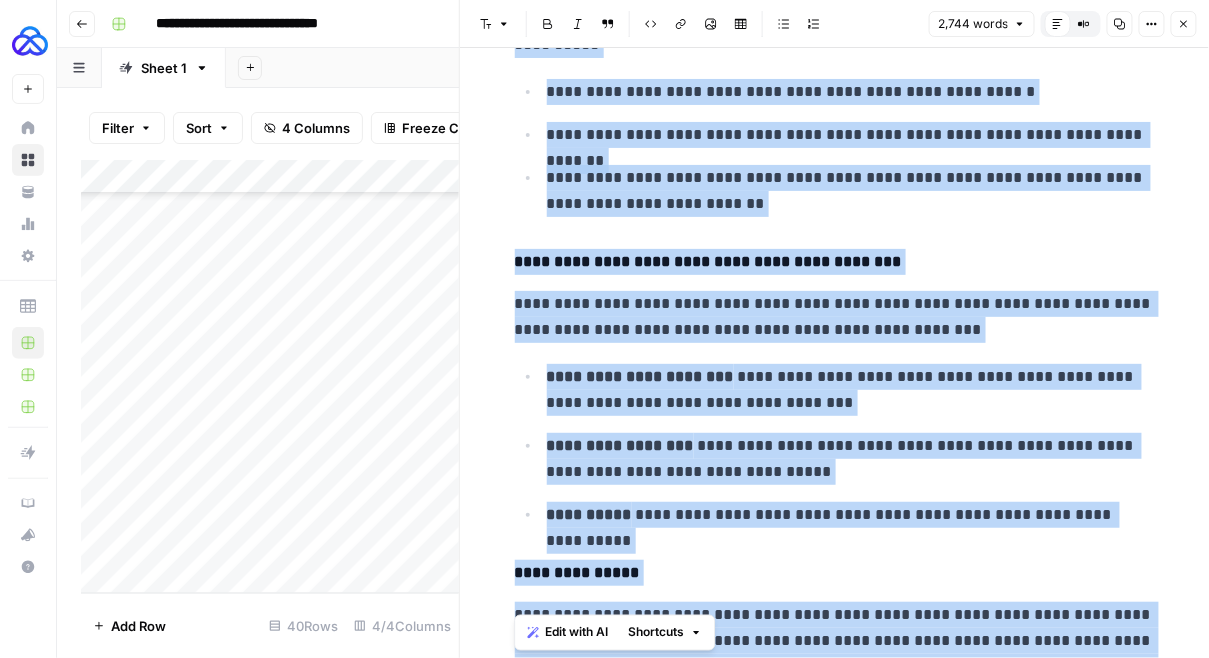 copy on "**********" 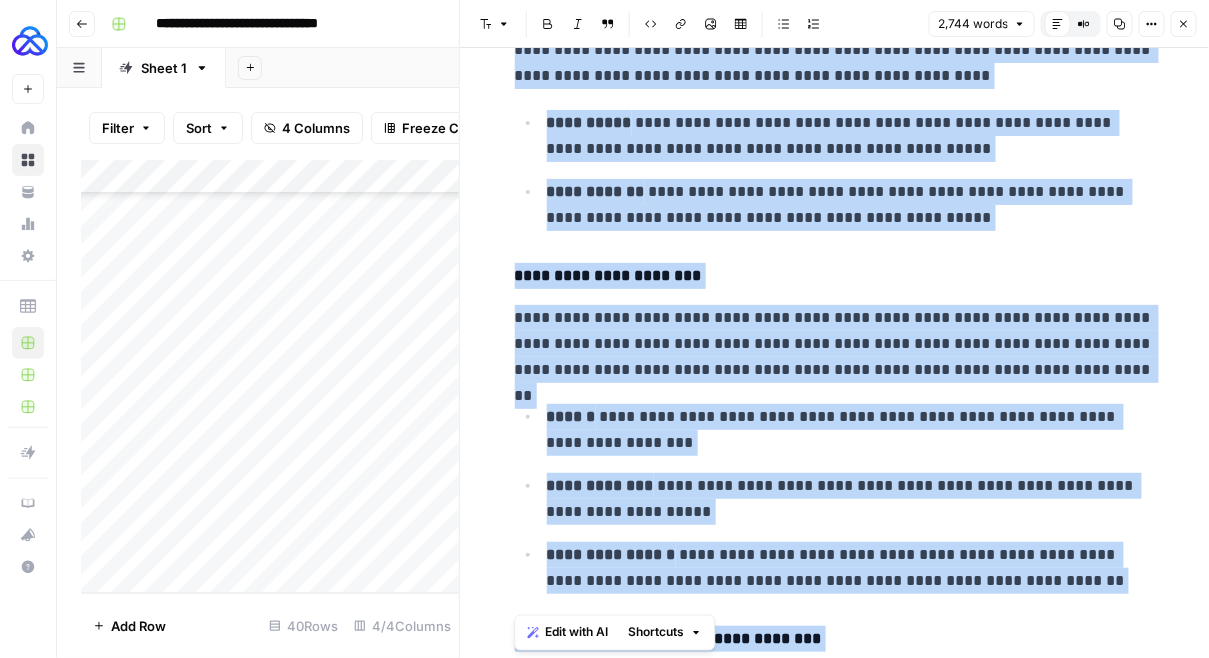 scroll, scrollTop: 7423, scrollLeft: 0, axis: vertical 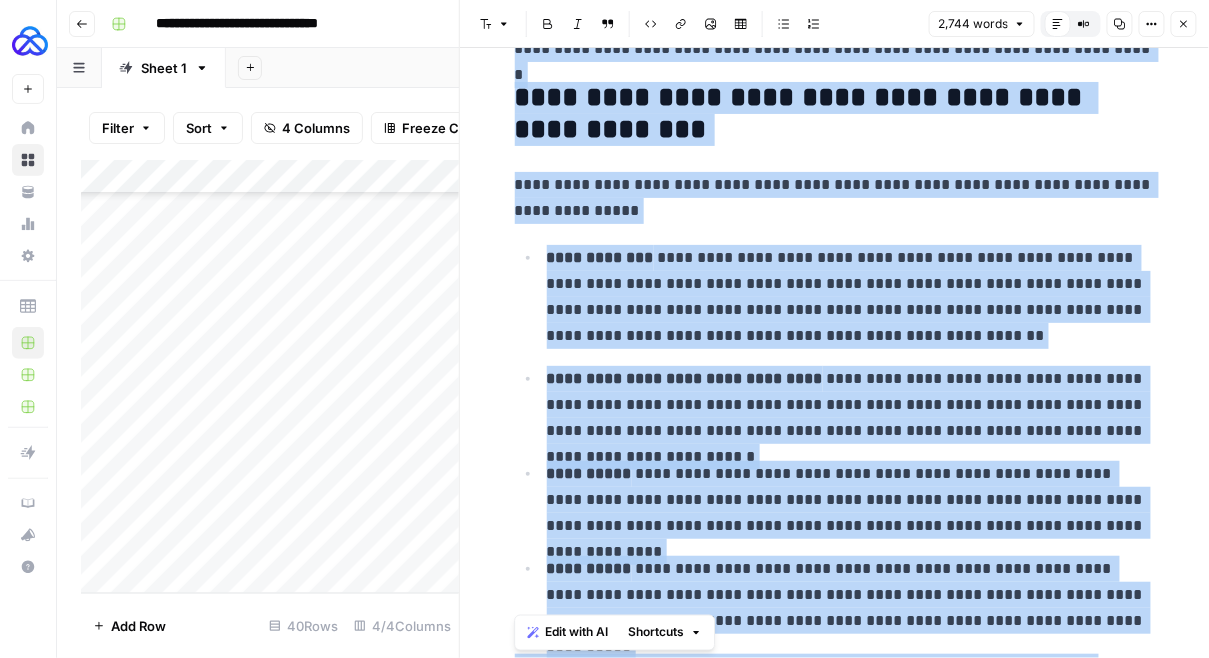 click 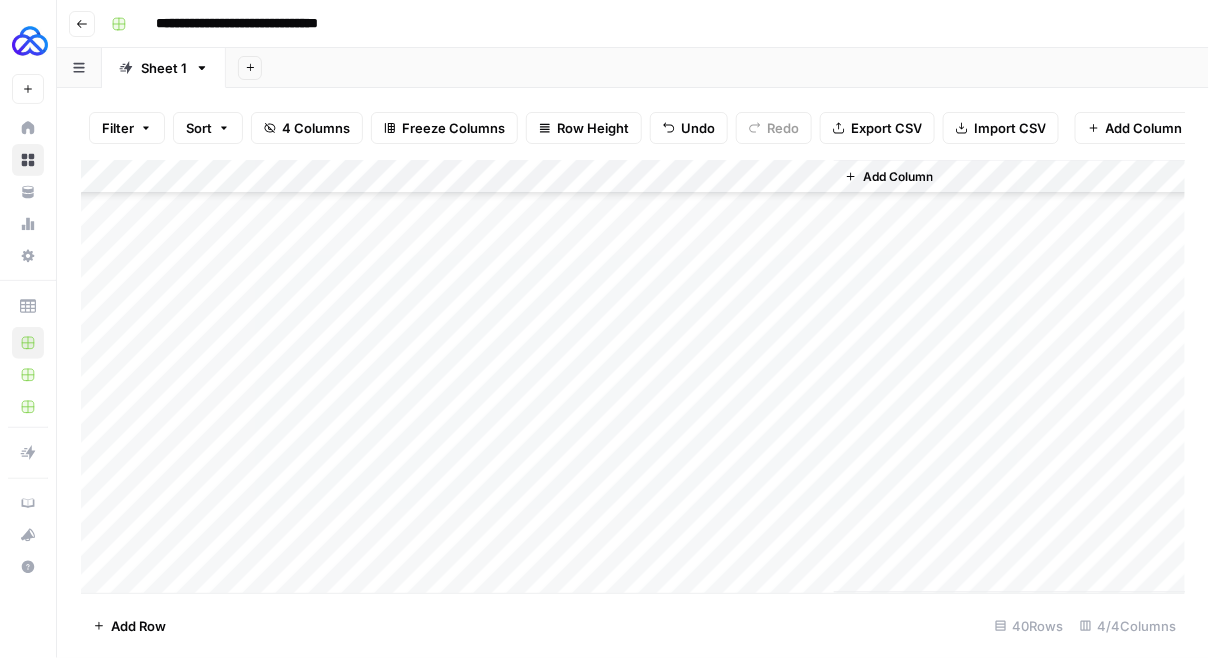 scroll, scrollTop: 963, scrollLeft: 0, axis: vertical 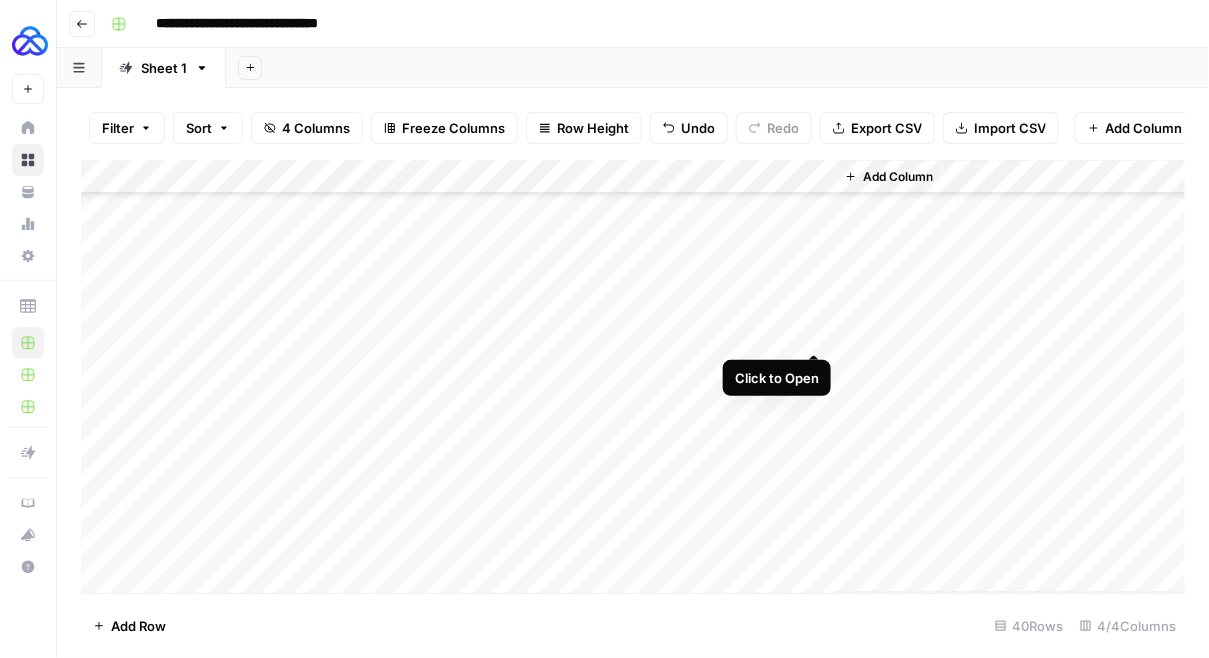 click on "Add Column" at bounding box center (633, 377) 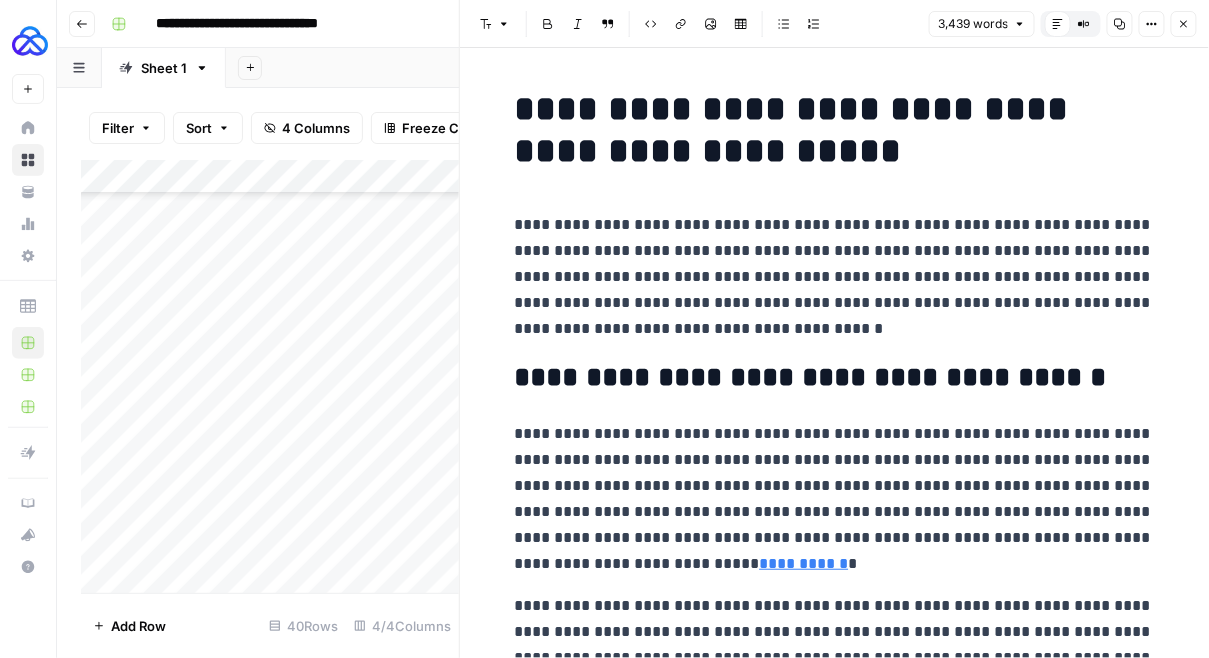 click on "**********" at bounding box center (835, 277) 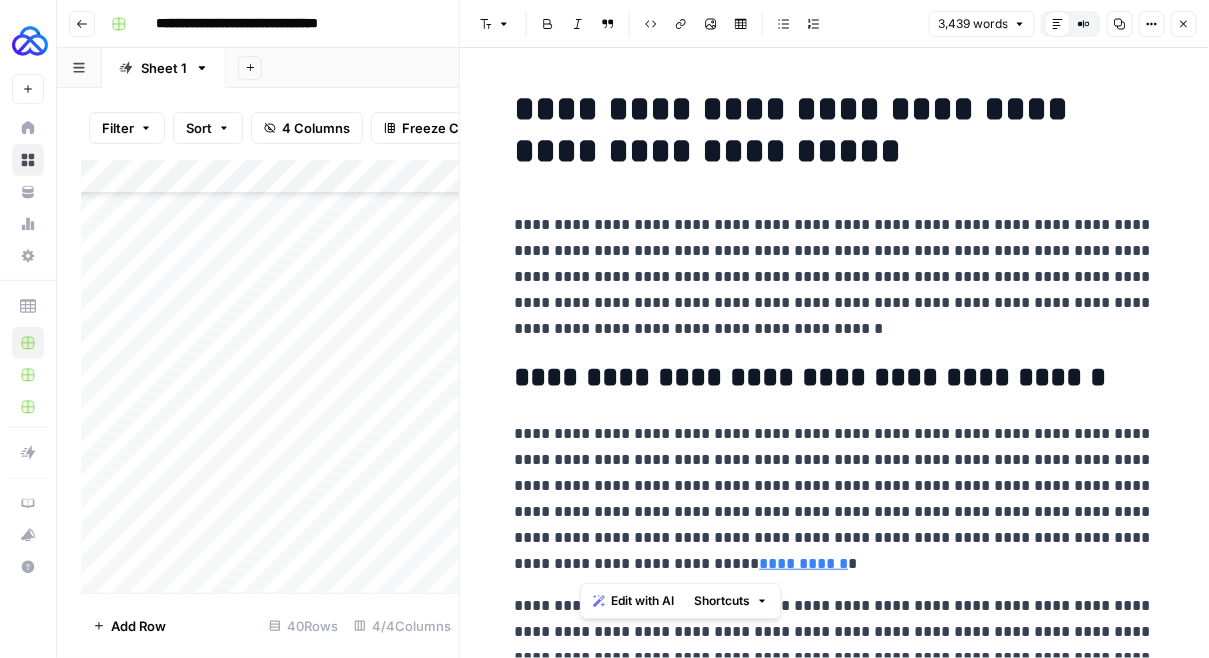 drag, startPoint x: 711, startPoint y: 566, endPoint x: 580, endPoint y: 563, distance: 131.03435 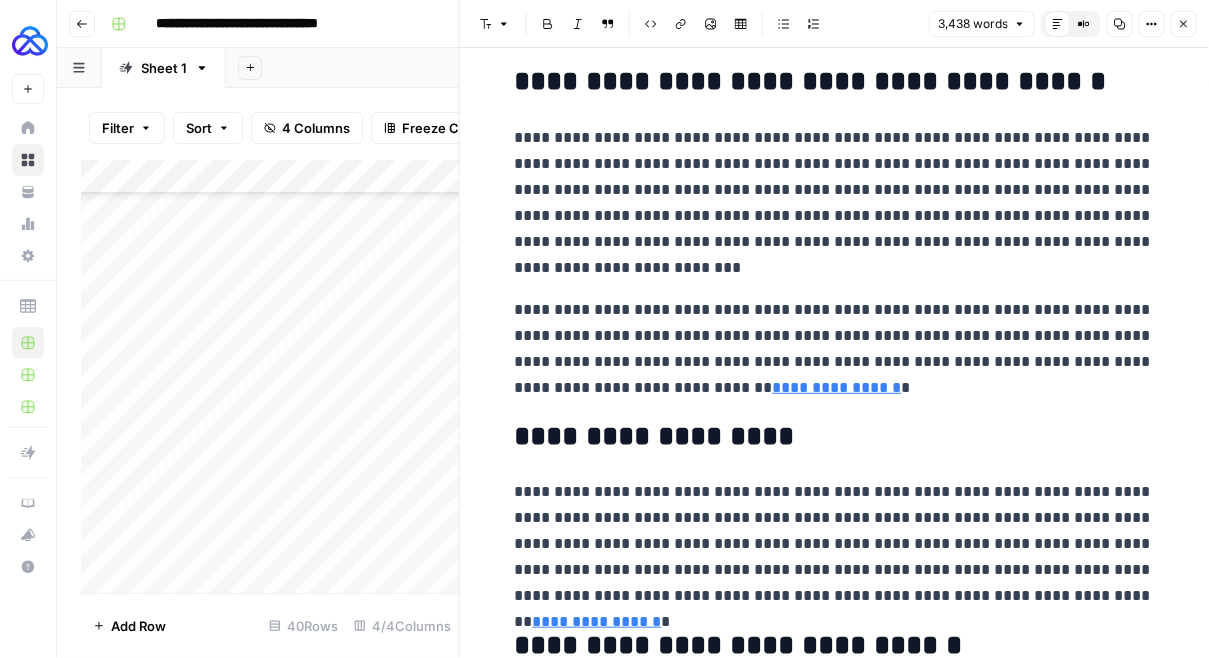 scroll, scrollTop: 326, scrollLeft: 0, axis: vertical 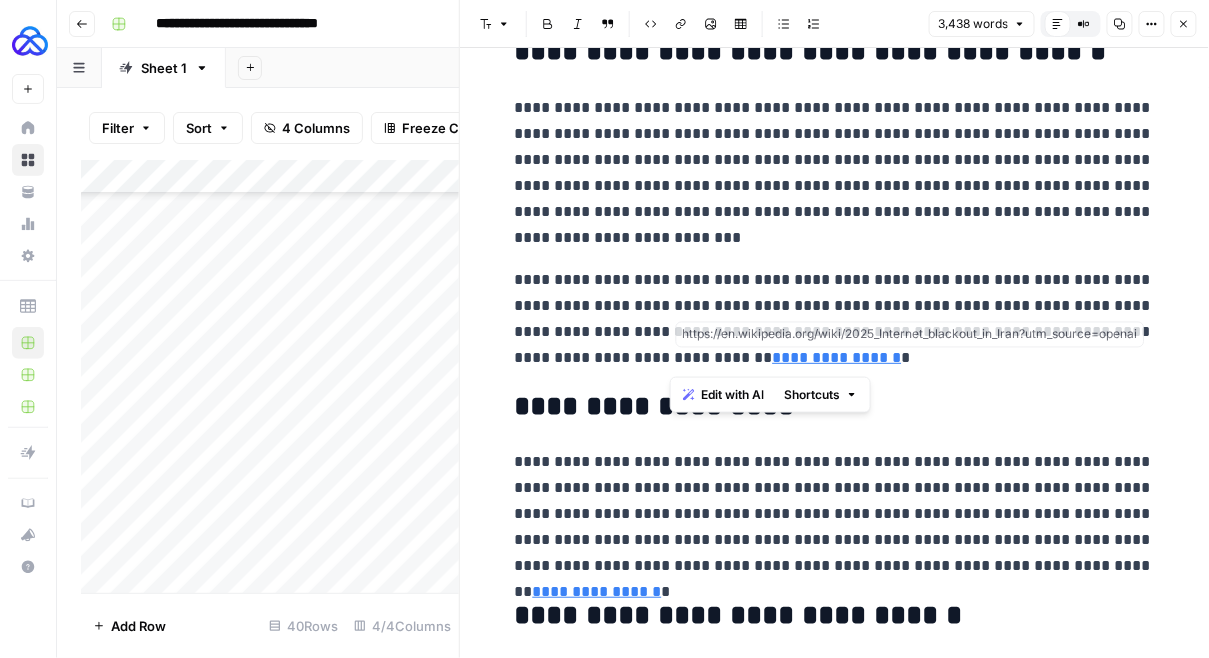 drag, startPoint x: 810, startPoint y: 366, endPoint x: 669, endPoint y: 365, distance: 141.00354 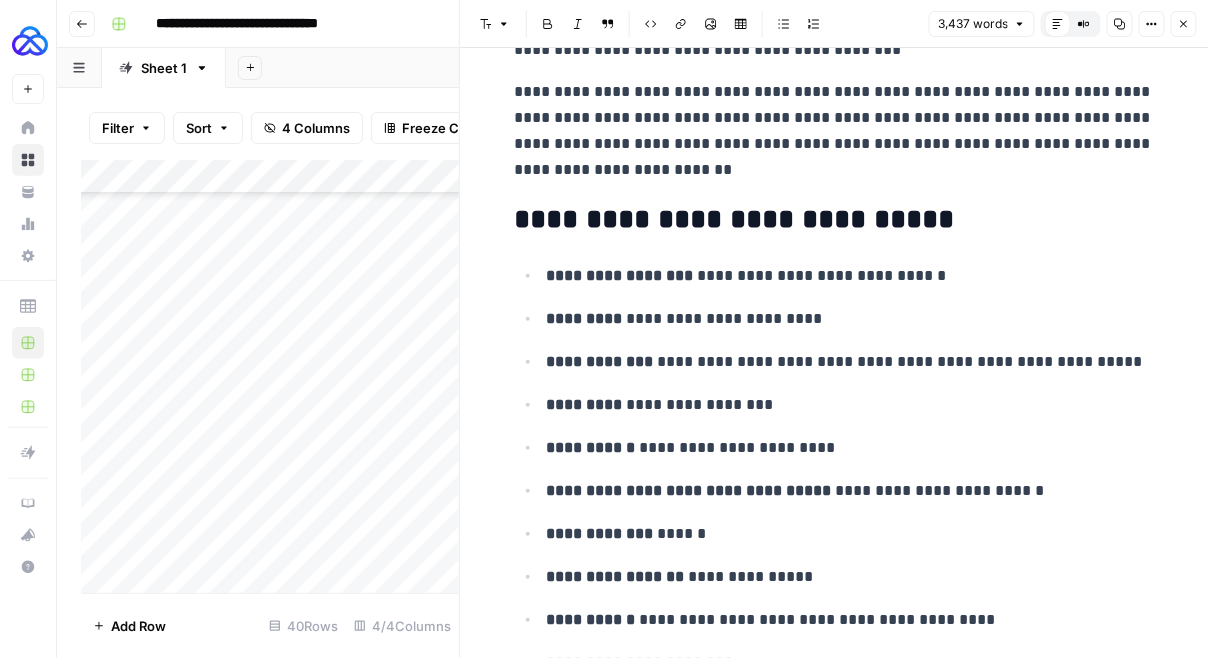 scroll, scrollTop: 2572, scrollLeft: 0, axis: vertical 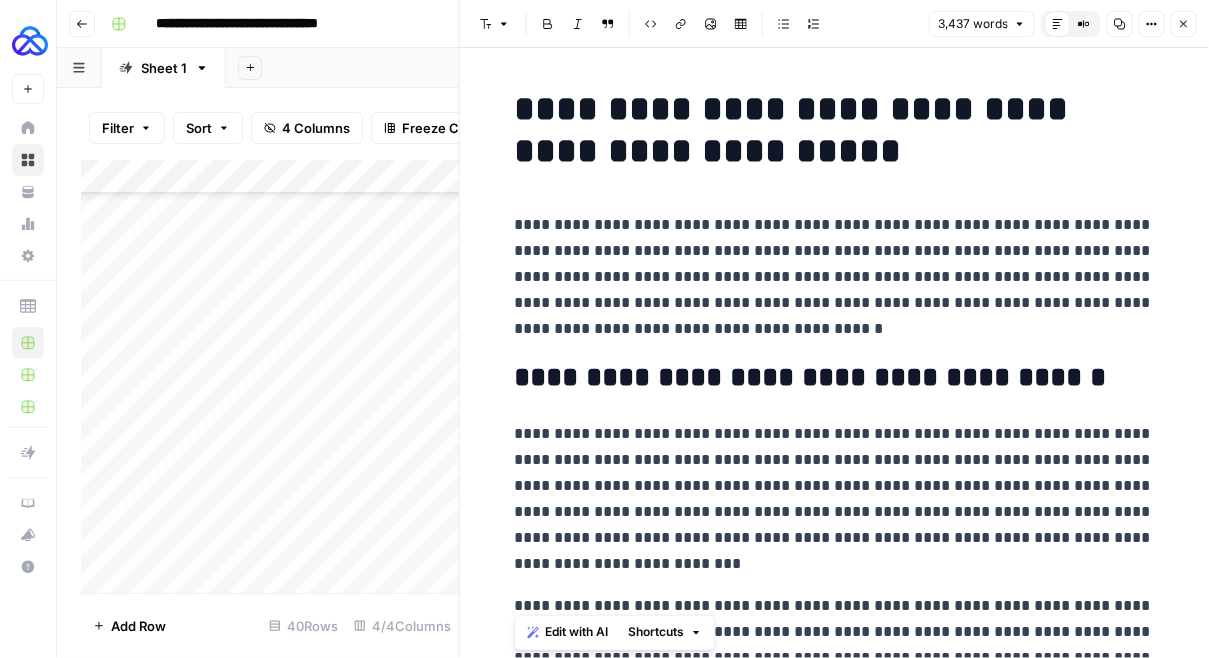 drag, startPoint x: 600, startPoint y: 163, endPoint x: 491, endPoint y: 235, distance: 130.63307 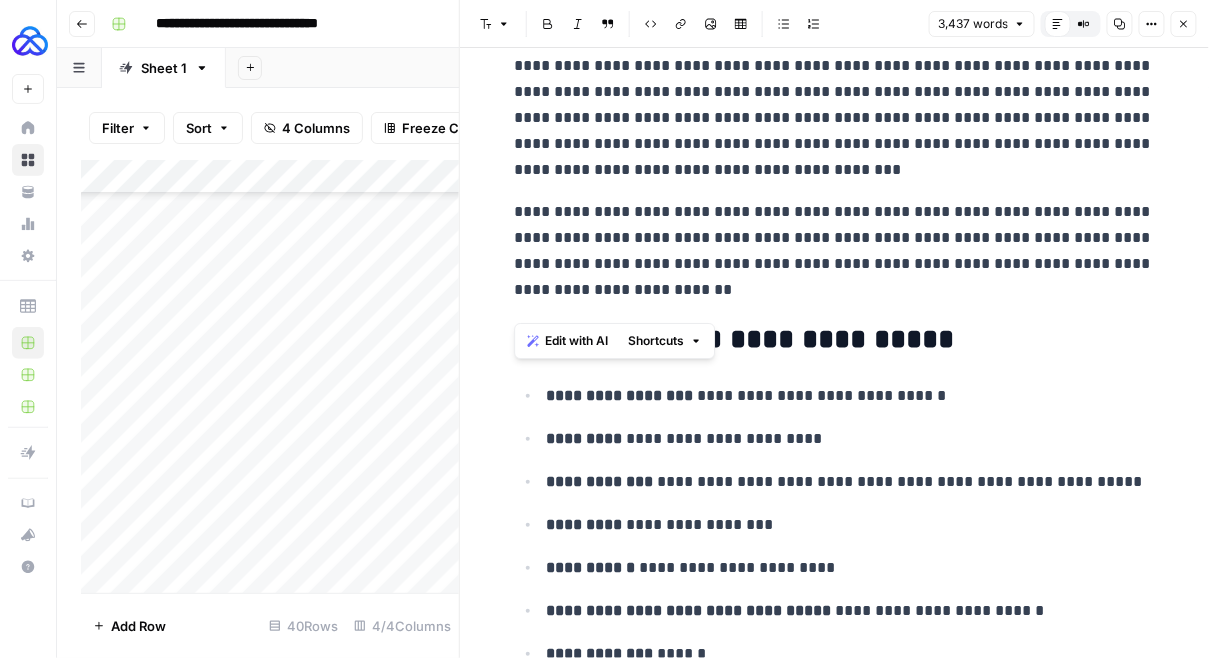 scroll, scrollTop: 2427, scrollLeft: 0, axis: vertical 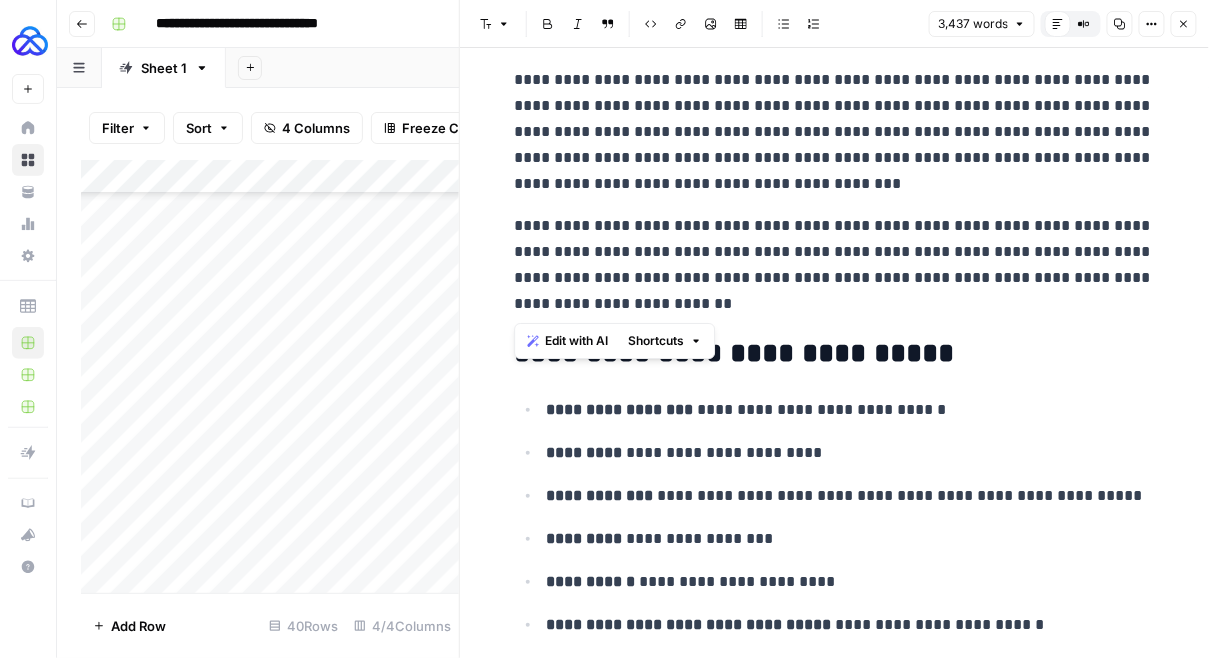 click on "**********" at bounding box center (835, 265) 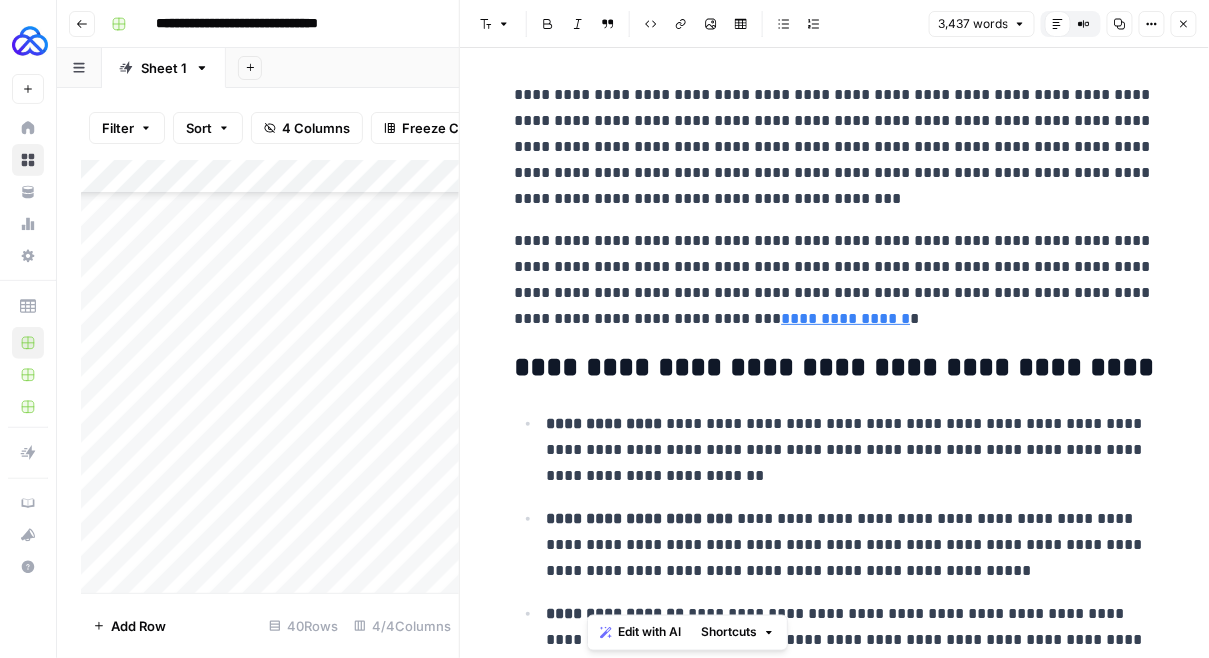 scroll, scrollTop: 0, scrollLeft: 0, axis: both 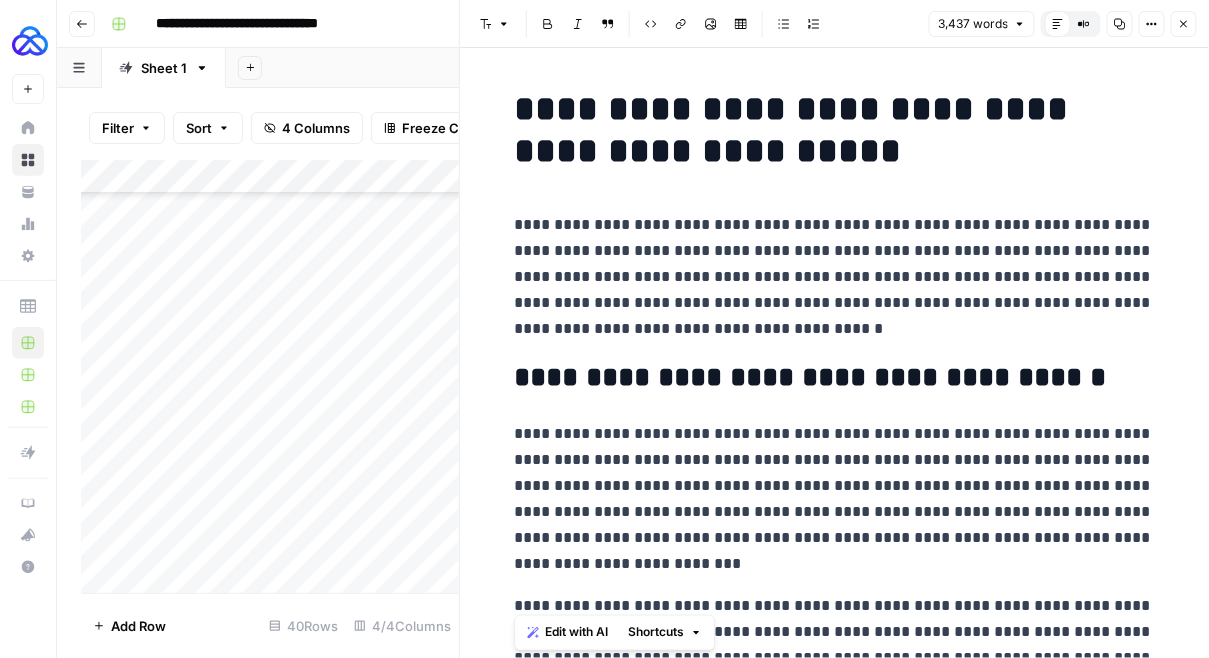 drag, startPoint x: 594, startPoint y: 307, endPoint x: 500, endPoint y: 375, distance: 116.01724 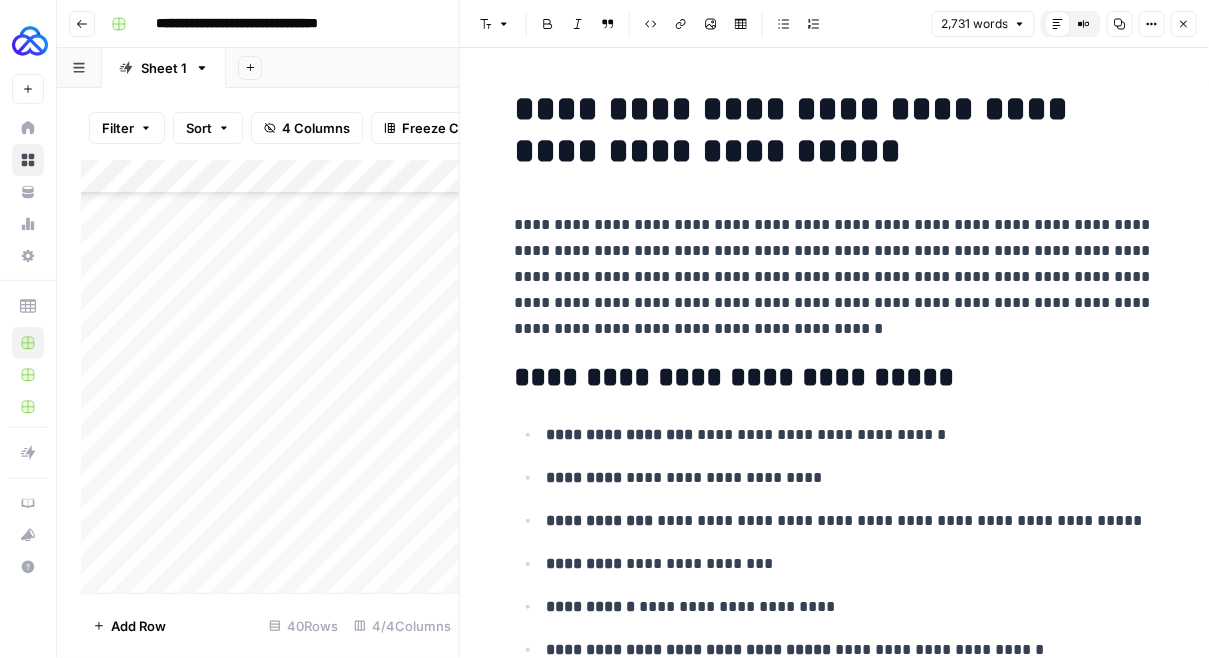 click on "**********" at bounding box center (835, 277) 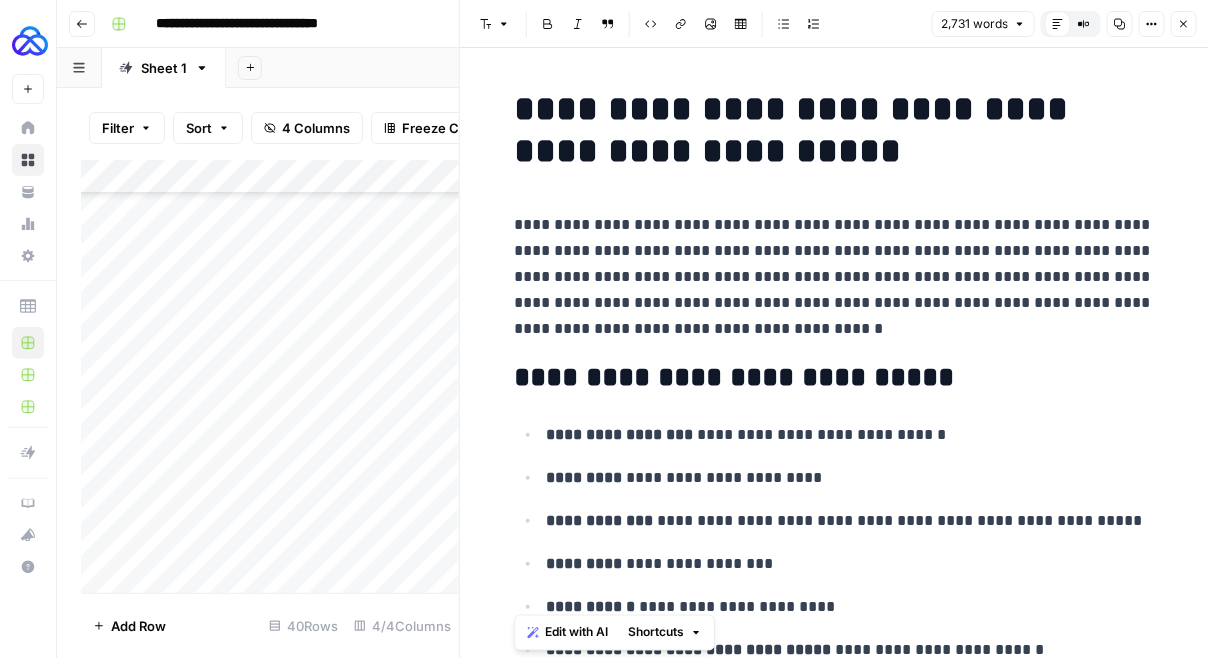 copy on "**********" 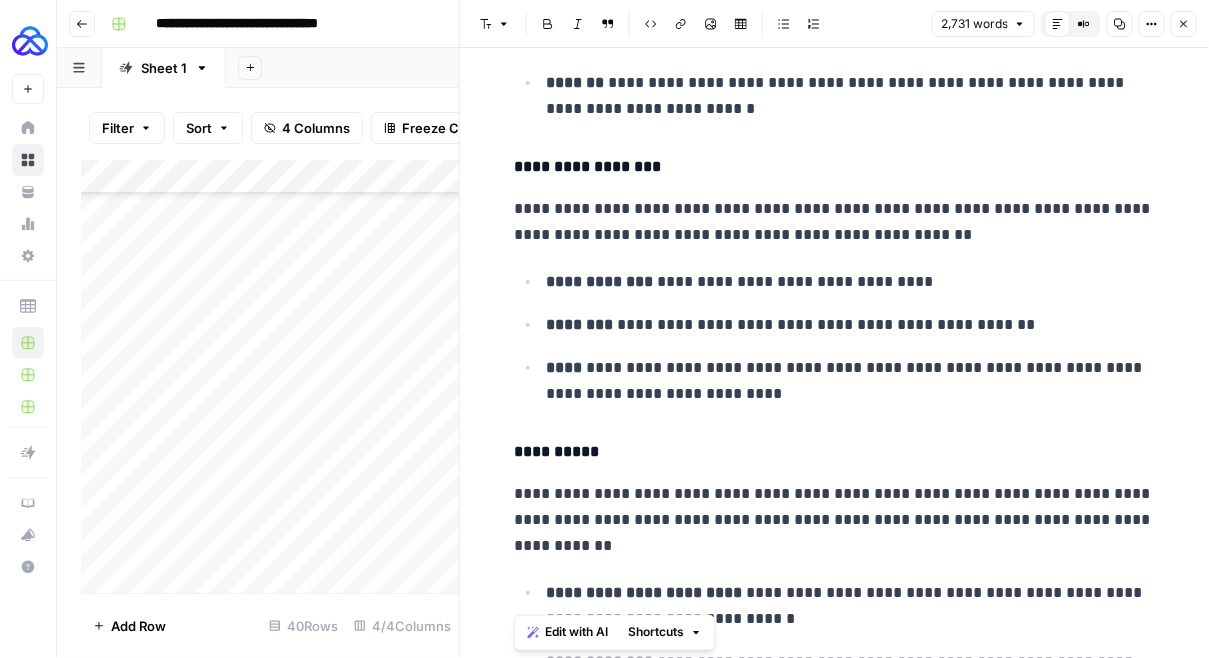 scroll, scrollTop: 8949, scrollLeft: 0, axis: vertical 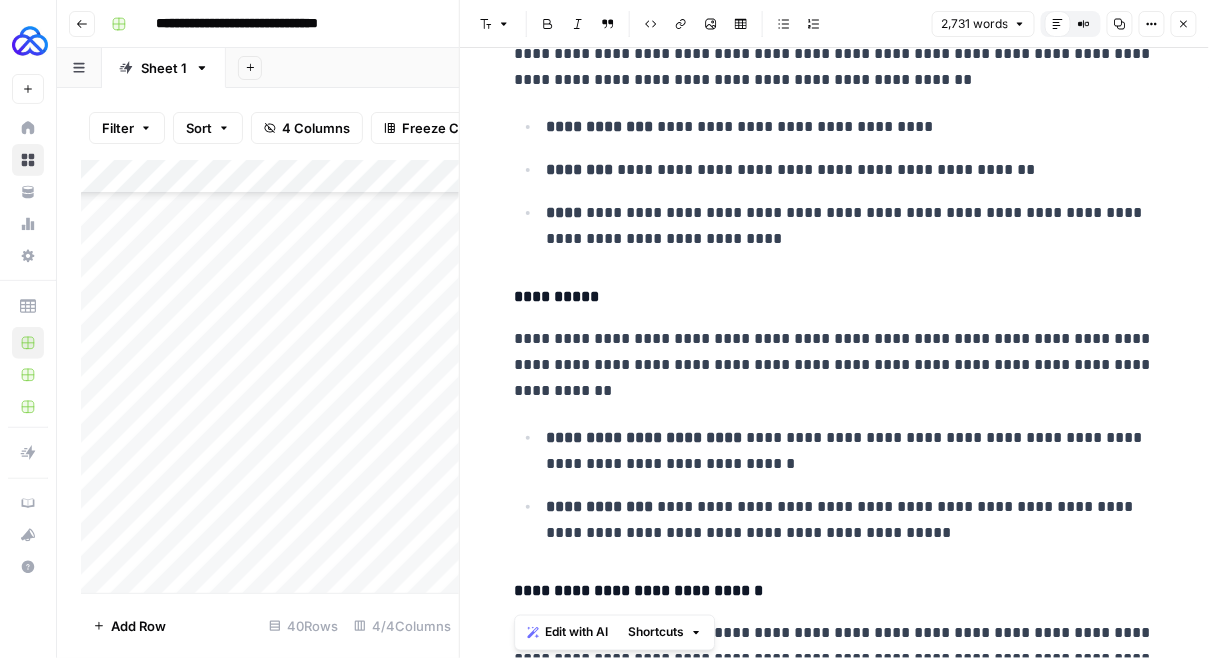 click 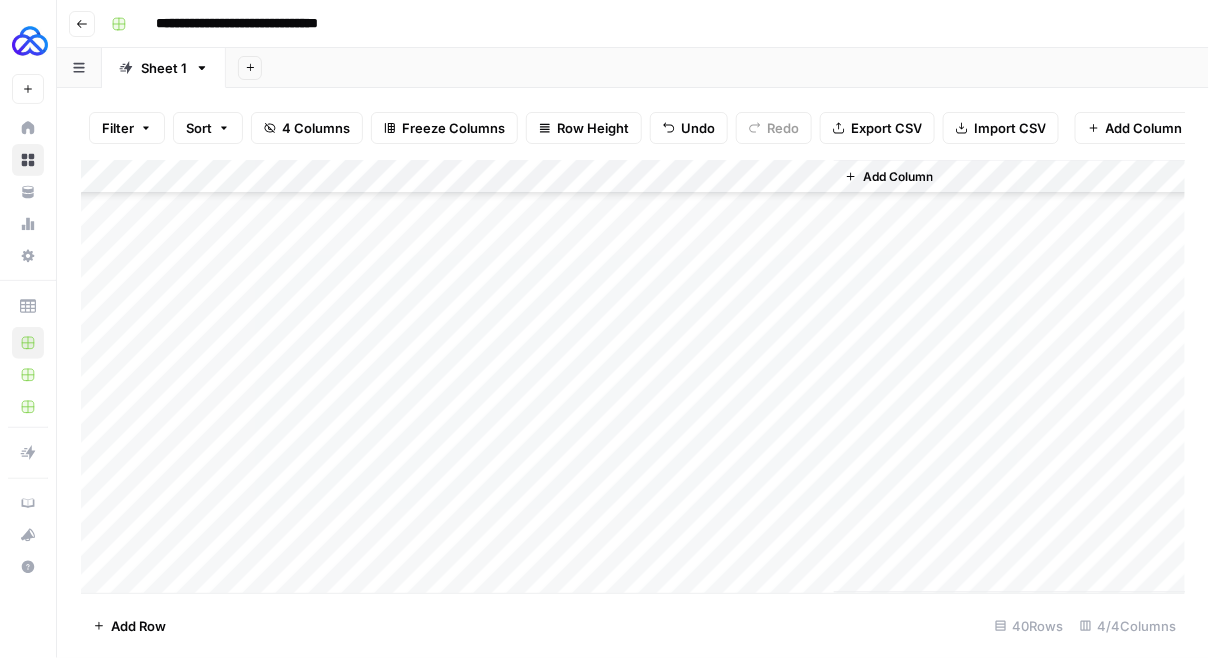 scroll, scrollTop: 992, scrollLeft: 0, axis: vertical 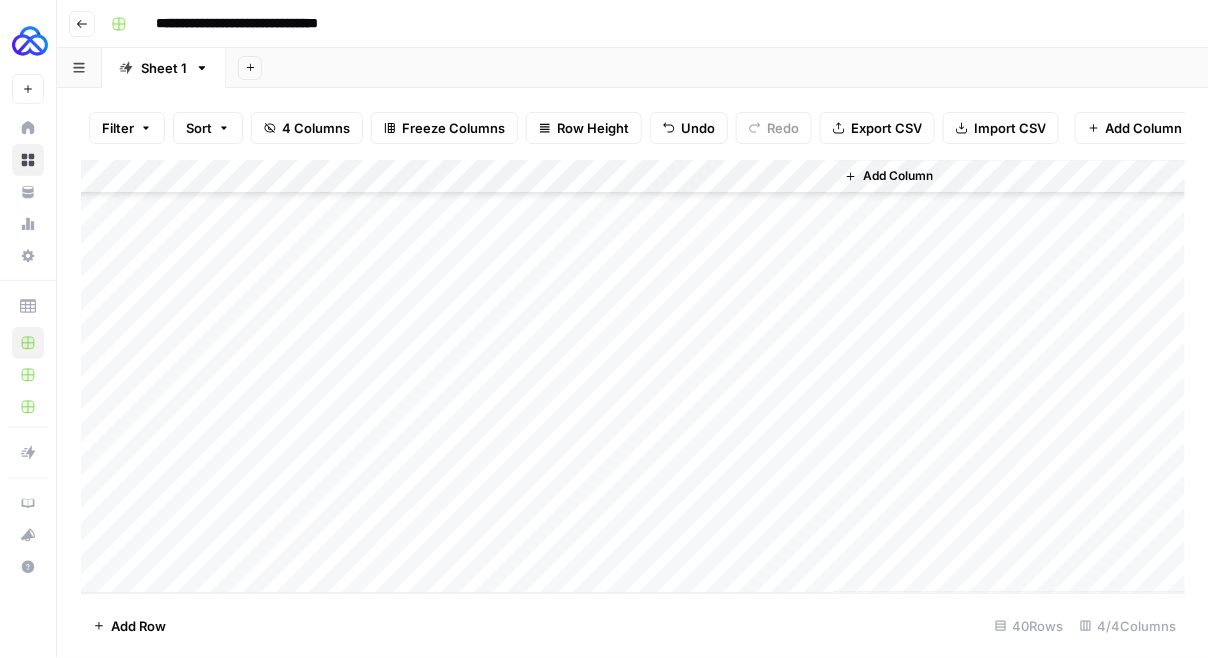 click on "Add Column" at bounding box center [633, 377] 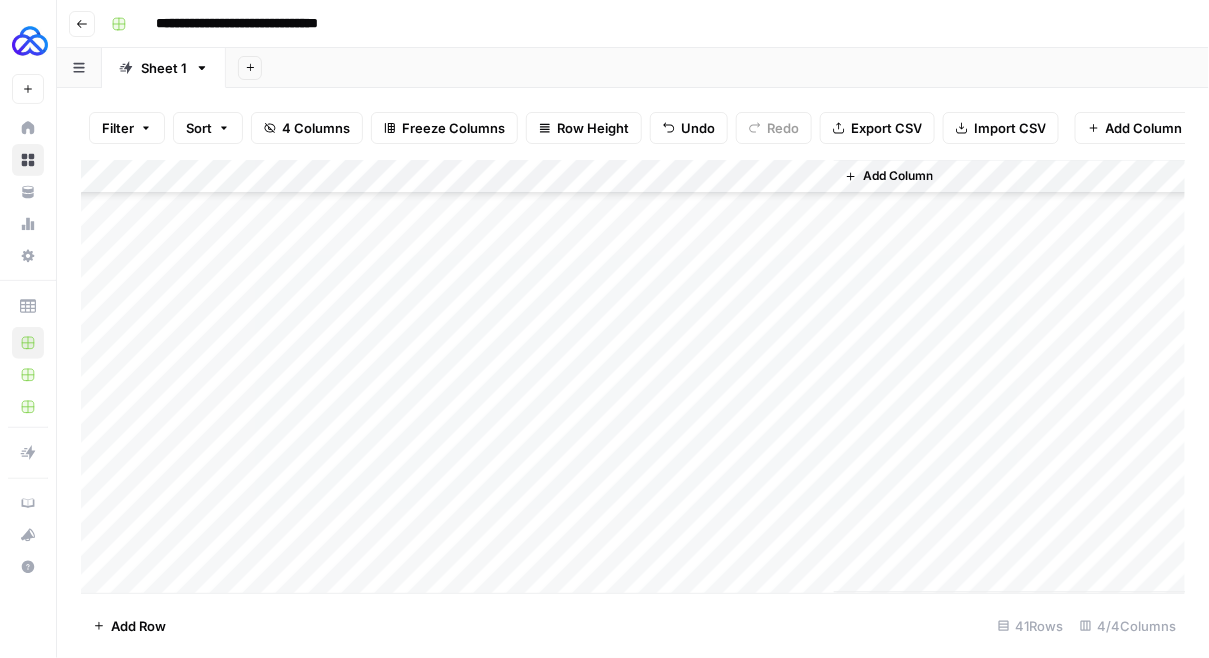 scroll, scrollTop: 1026, scrollLeft: 0, axis: vertical 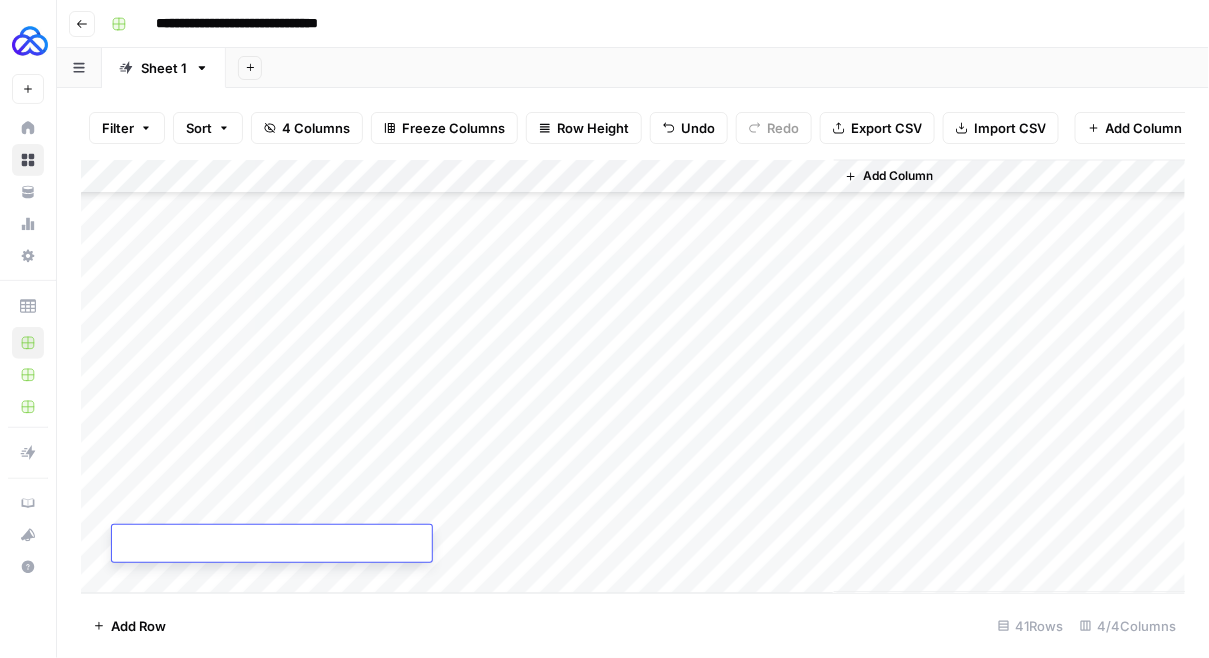 type on "**********" 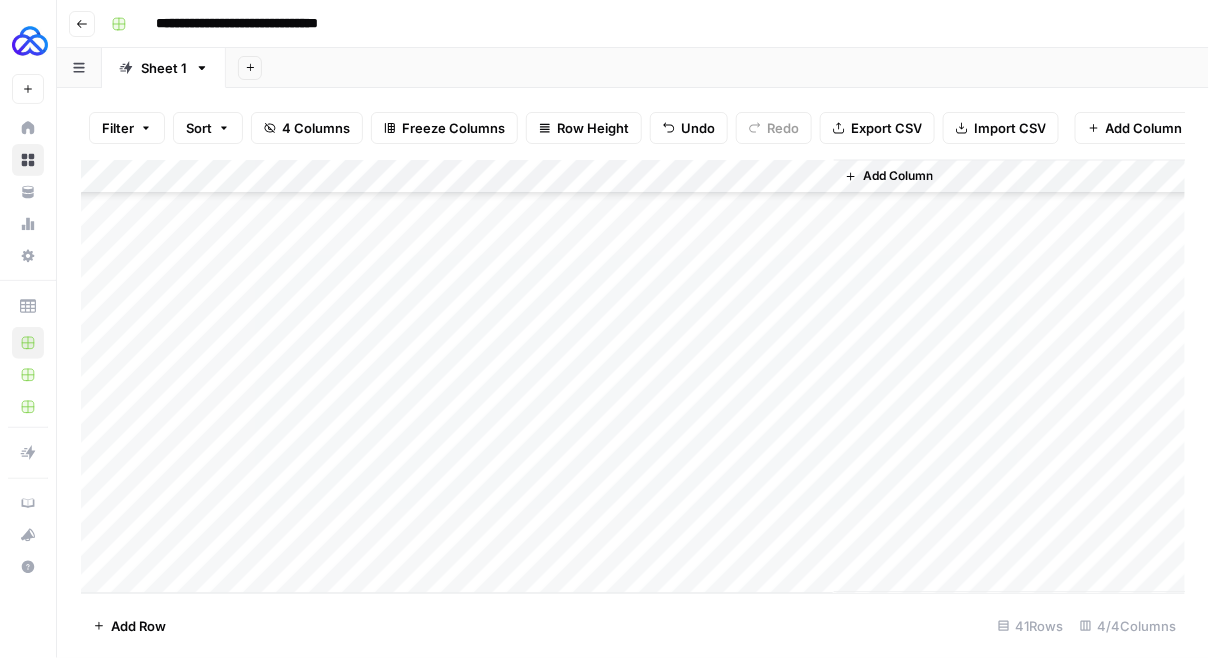 click on "Add Column" at bounding box center (633, 377) 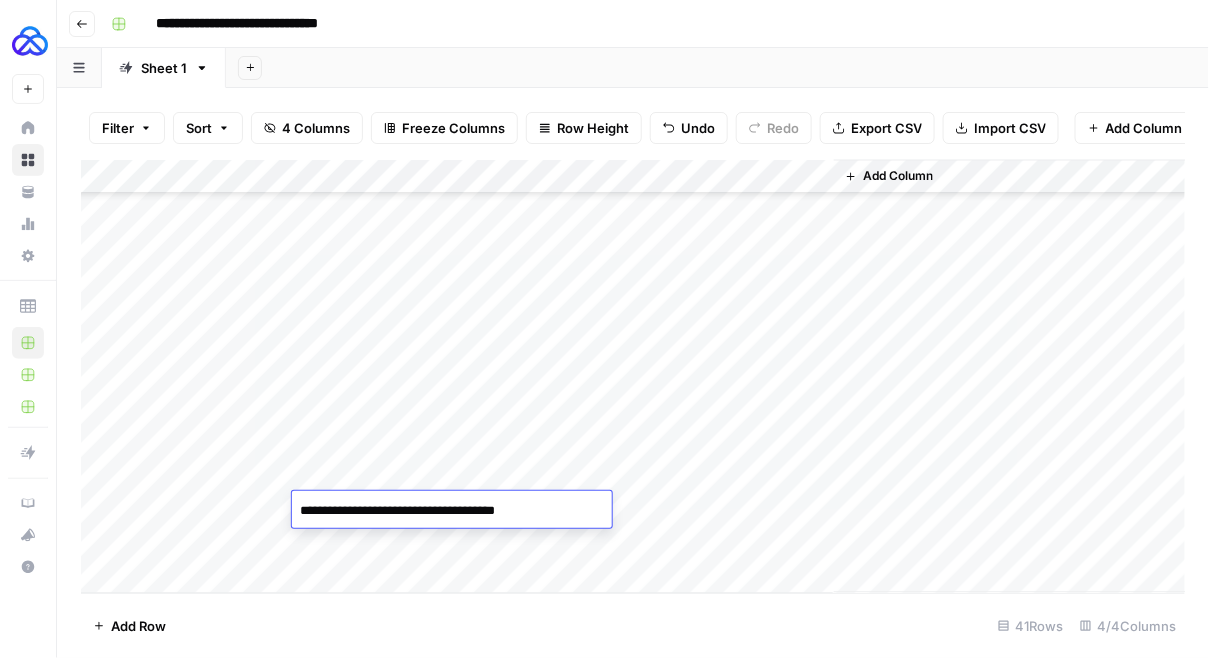 click on "**********" at bounding box center [452, 511] 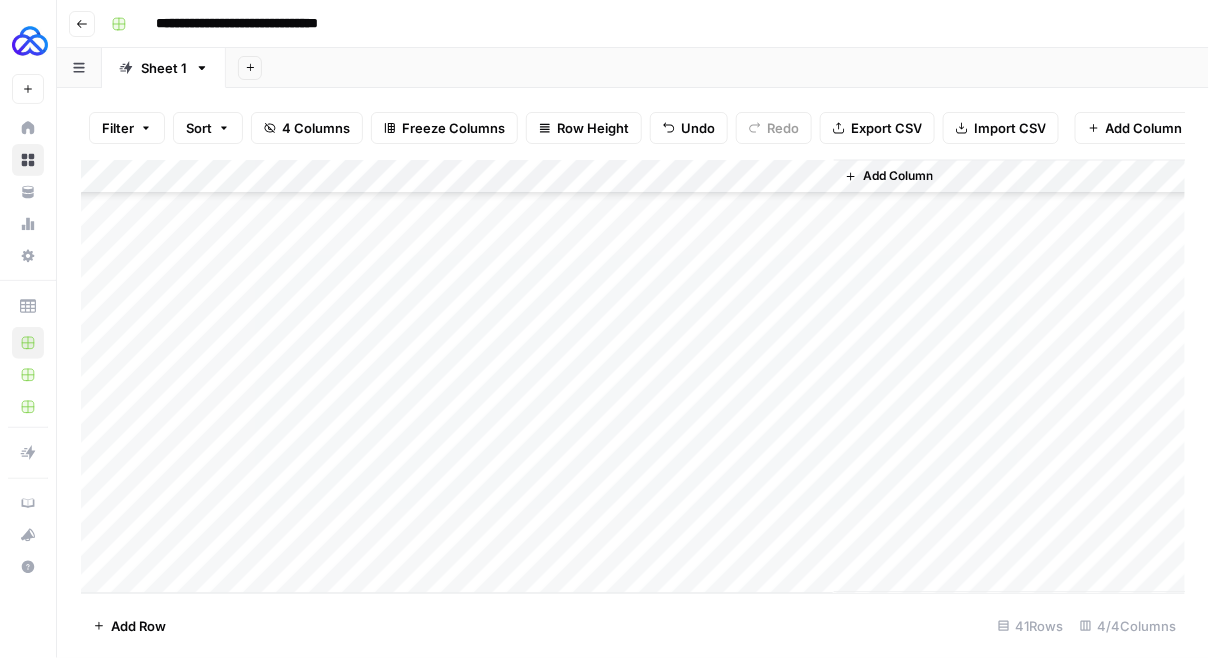 click on "Add Column" at bounding box center (633, 377) 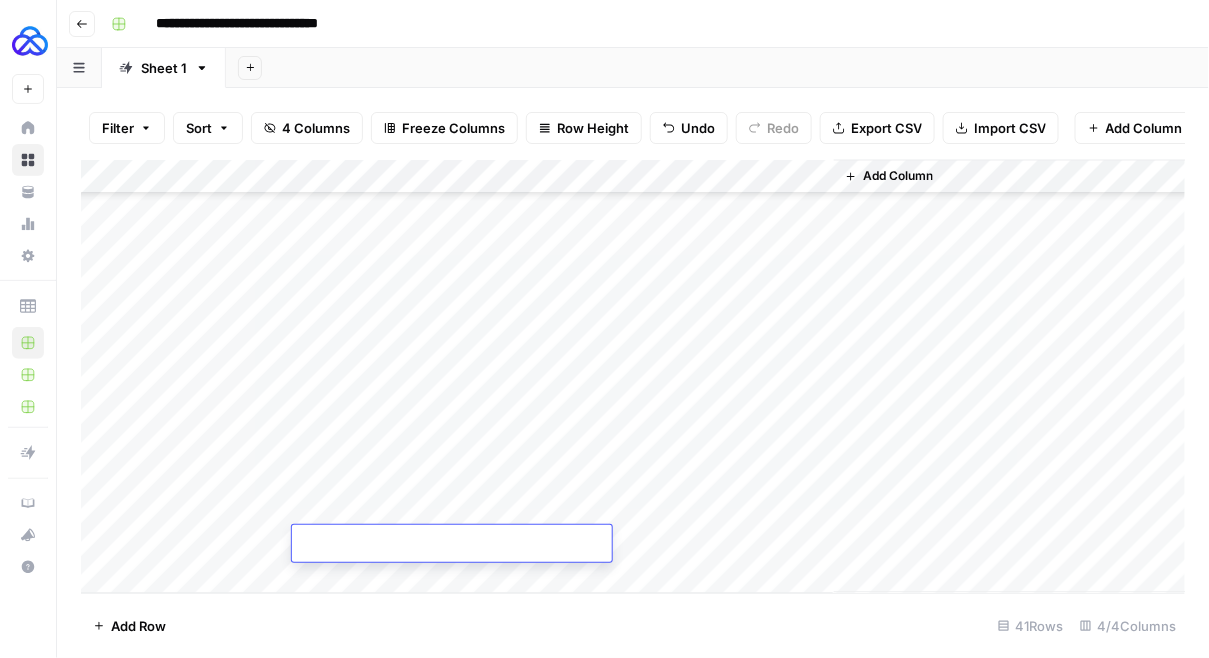 type on "**********" 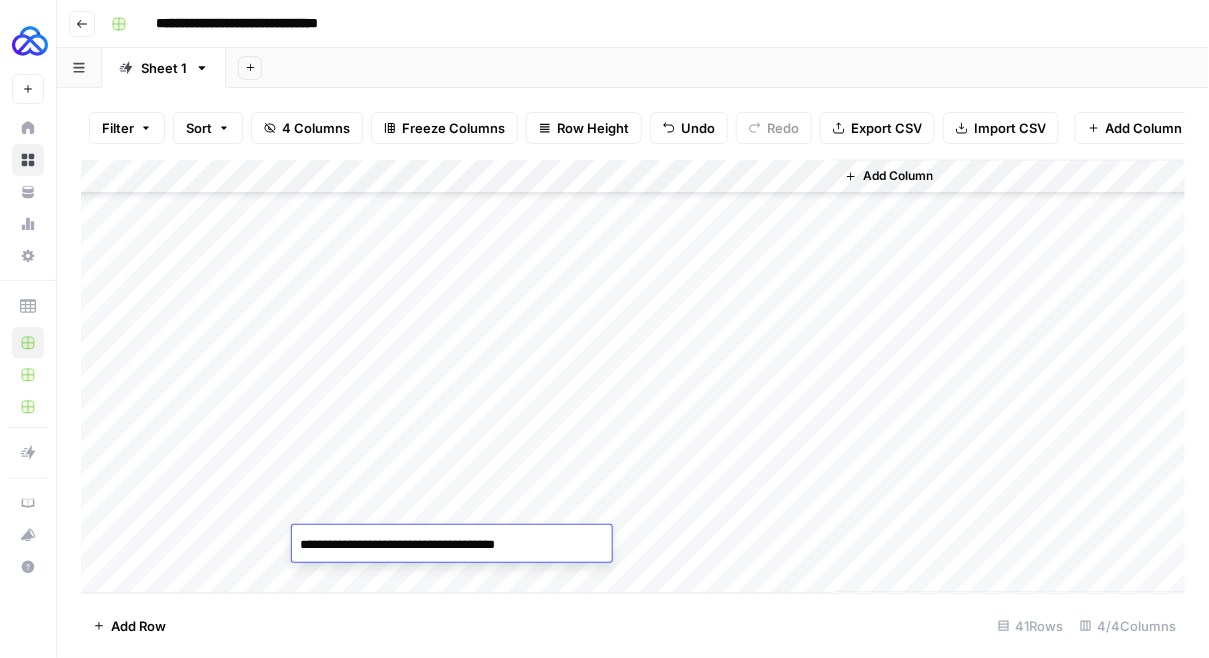 click on "Add Column" at bounding box center (633, 377) 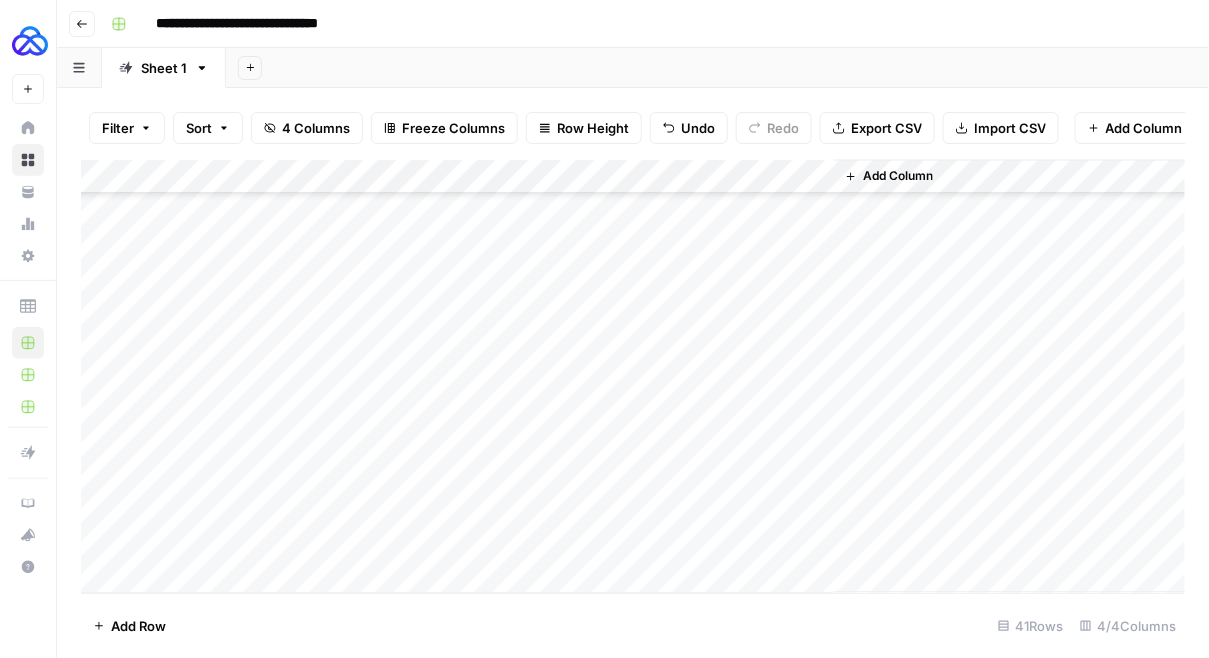 click on "Add Column" at bounding box center (633, 377) 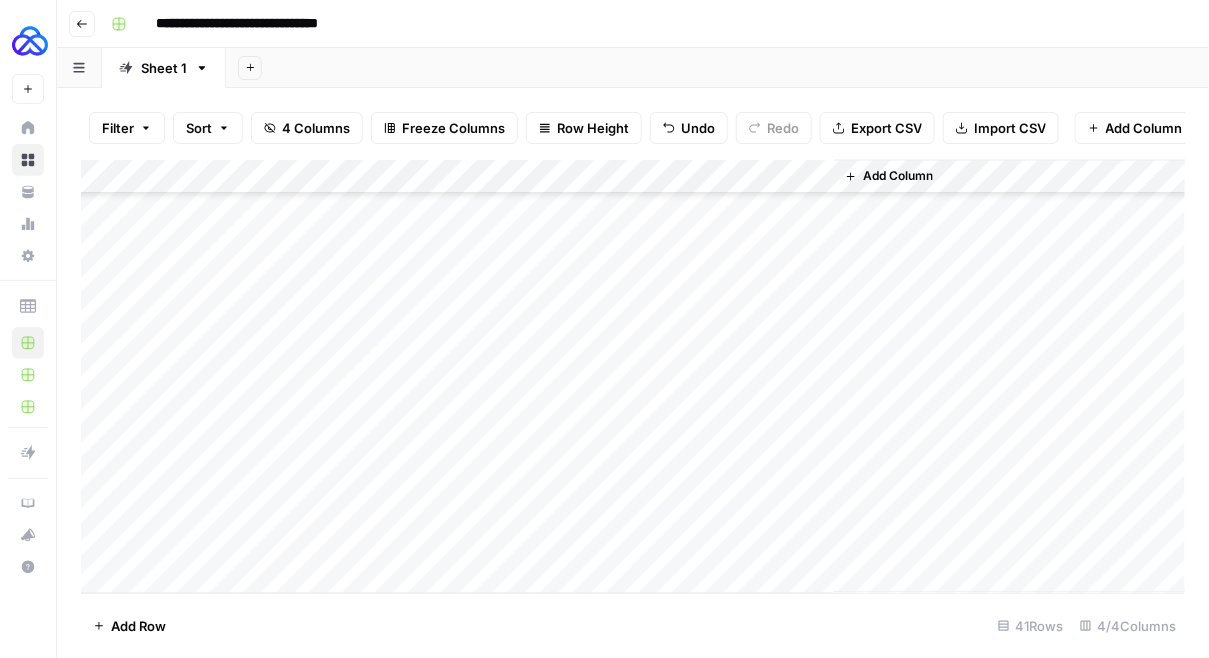 click on "Add Column" at bounding box center [633, 377] 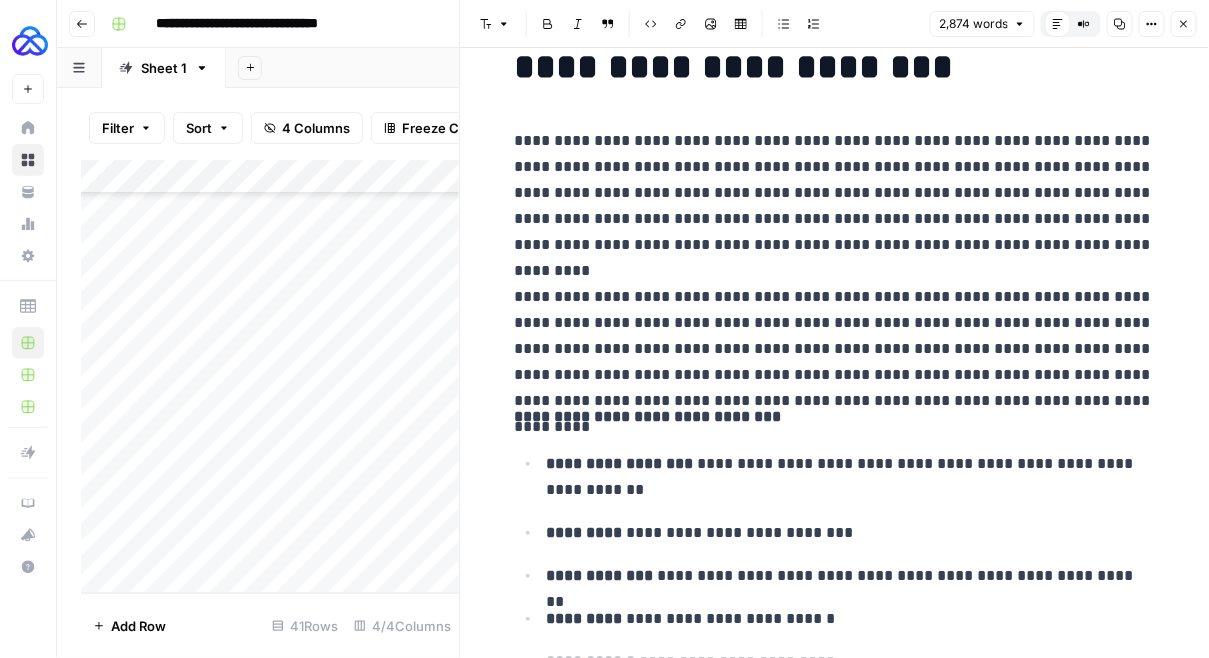scroll, scrollTop: 81, scrollLeft: 0, axis: vertical 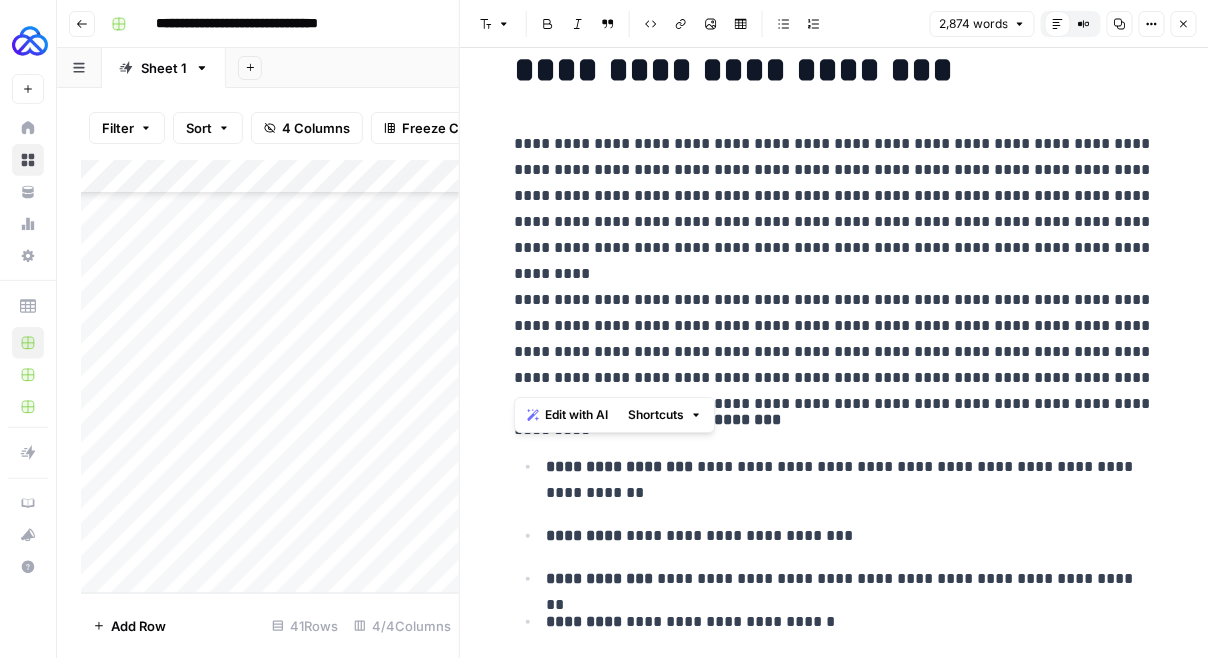 drag, startPoint x: 1030, startPoint y: 374, endPoint x: 501, endPoint y: 268, distance: 539.5155 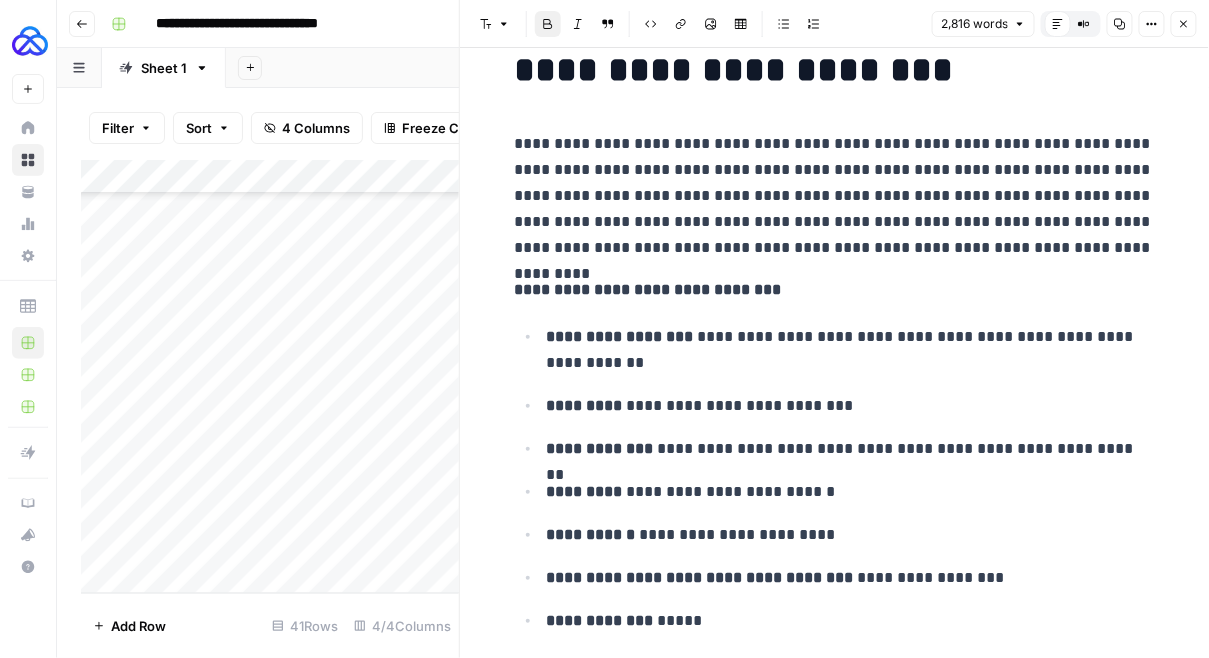click on "**********" at bounding box center (648, 289) 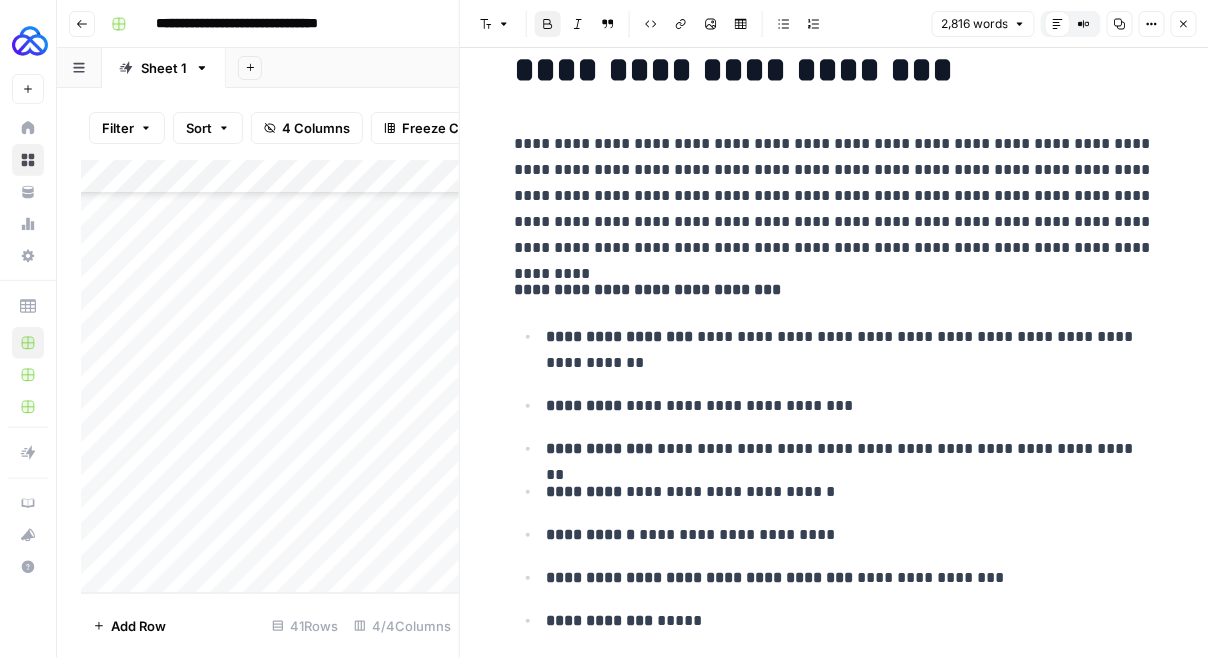 click on "**********" at bounding box center (648, 289) 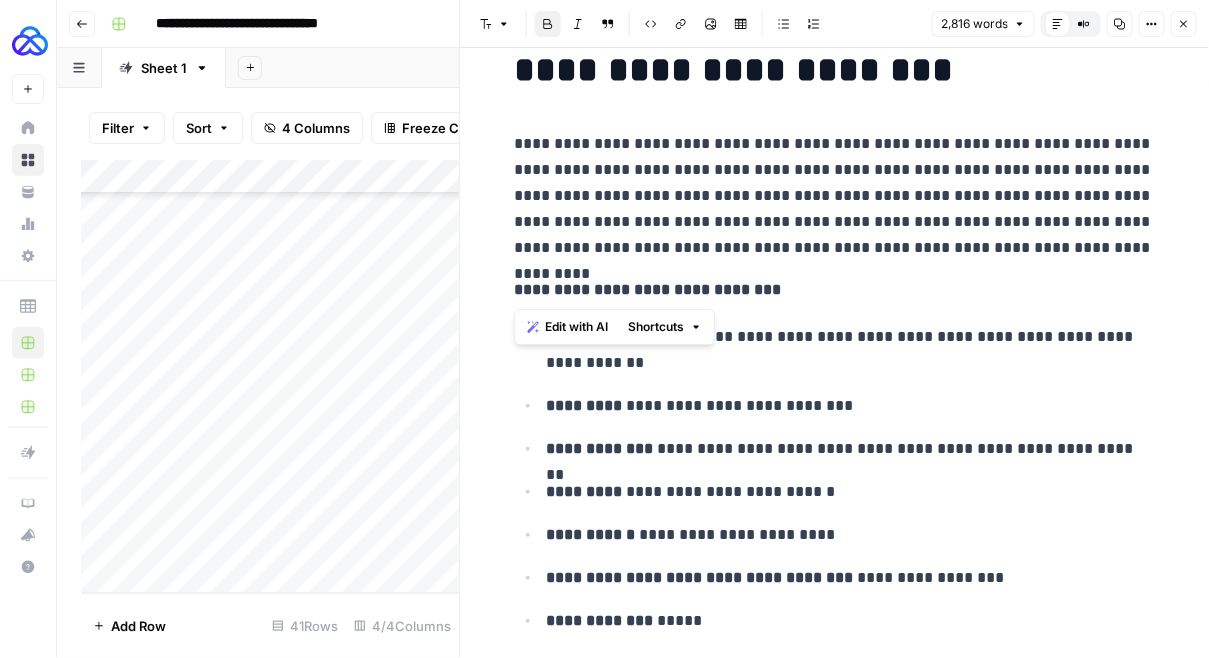 click on "**********" at bounding box center (648, 289) 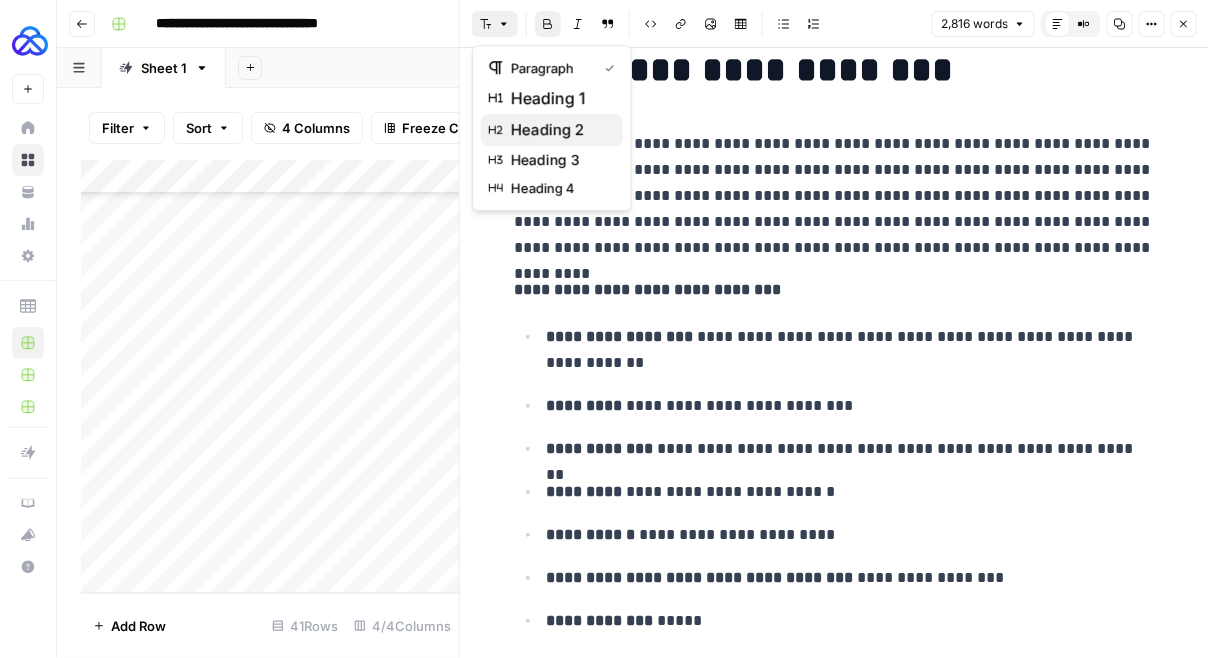 click on "heading 2" at bounding box center (559, 130) 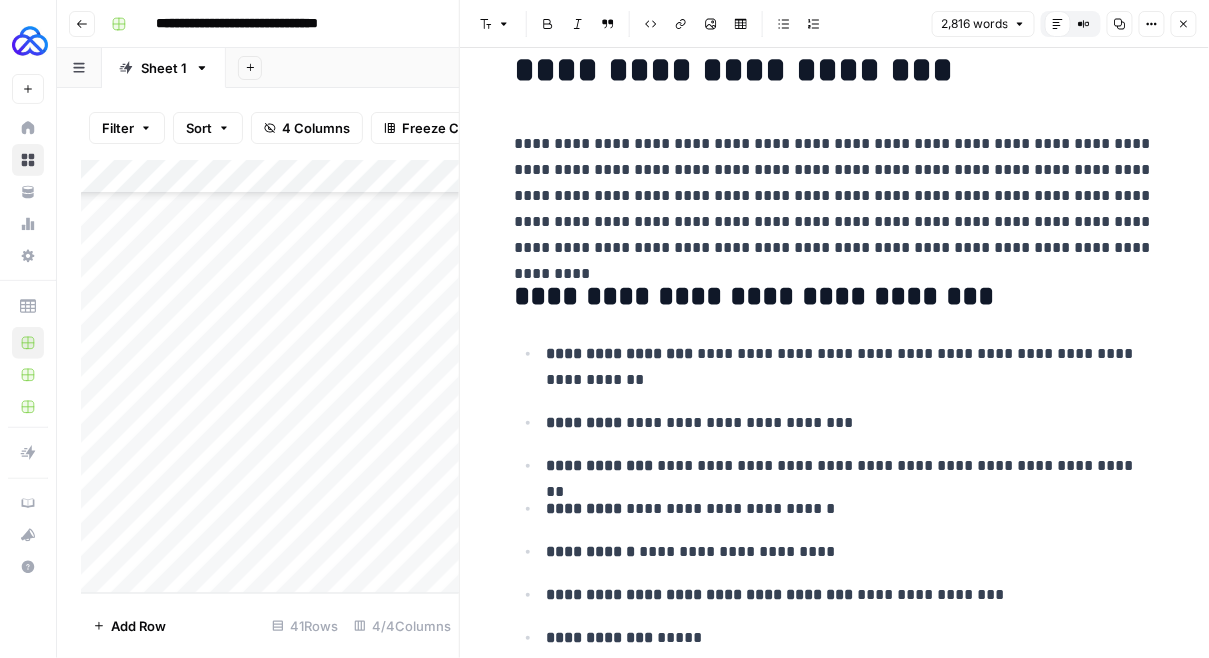 click on "**********" at bounding box center [835, 196] 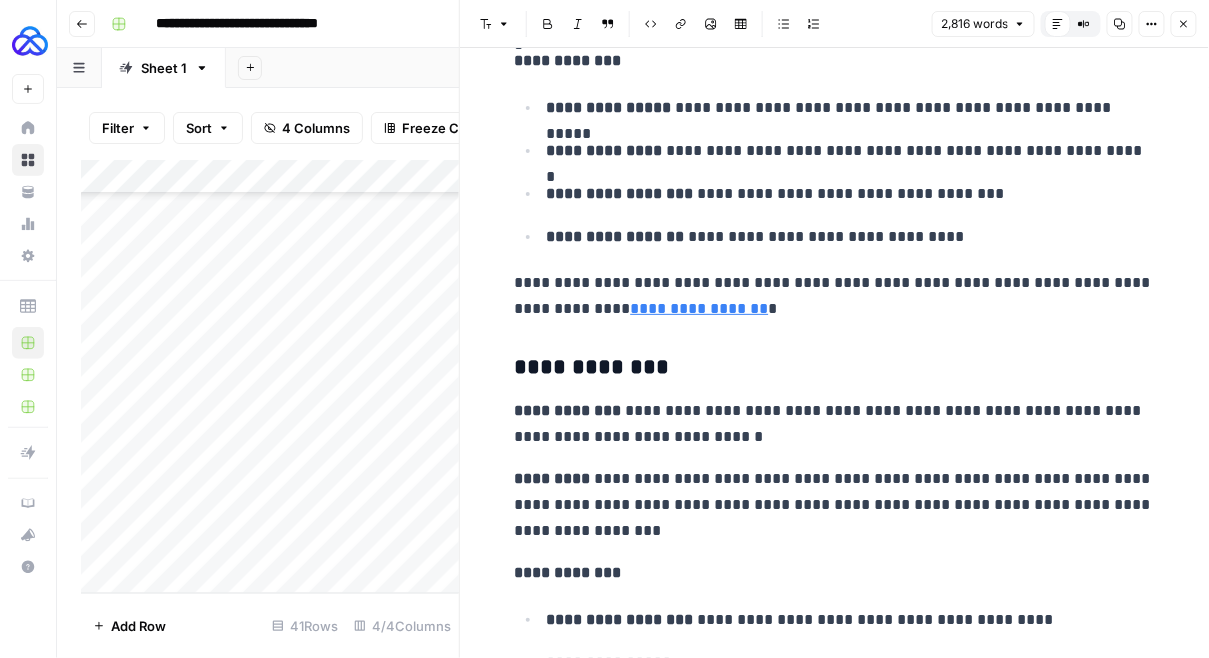 scroll, scrollTop: 1162, scrollLeft: 0, axis: vertical 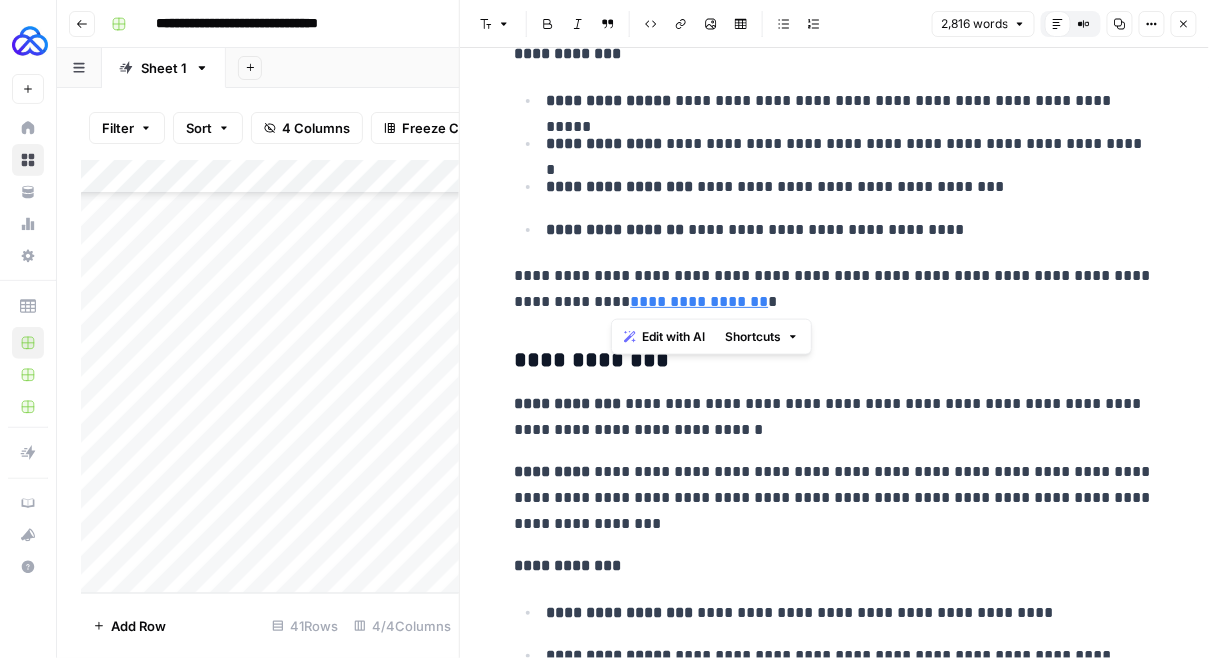 drag, startPoint x: 781, startPoint y: 307, endPoint x: 612, endPoint y: 311, distance: 169.04733 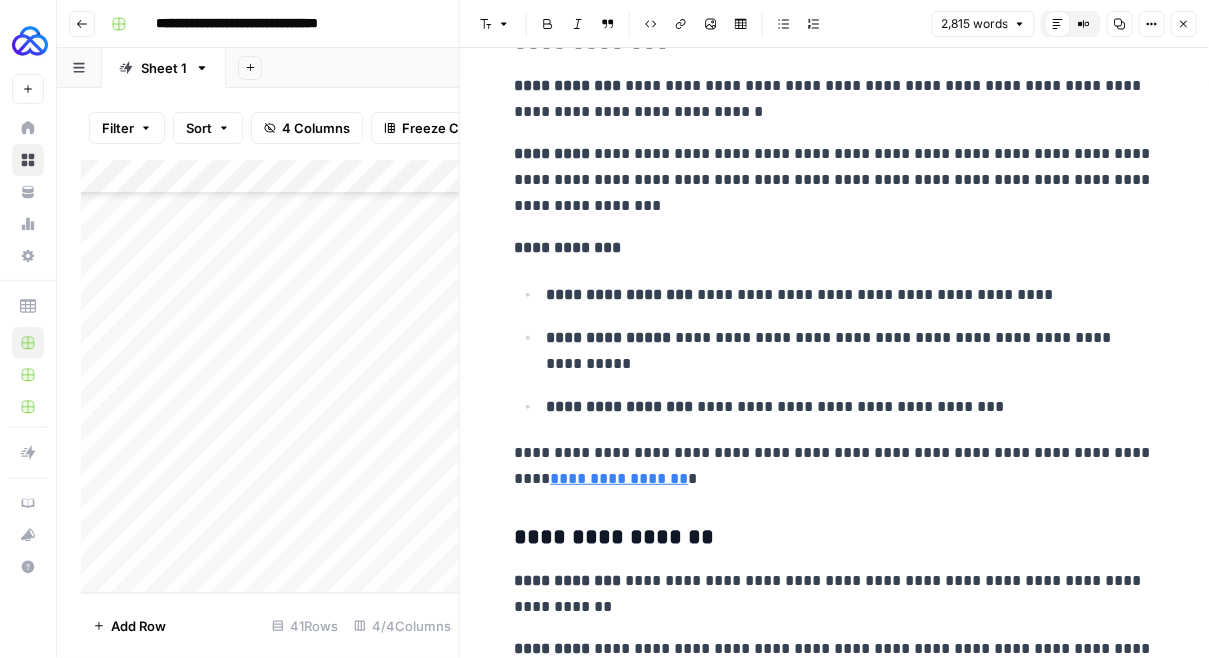 scroll, scrollTop: 1533, scrollLeft: 0, axis: vertical 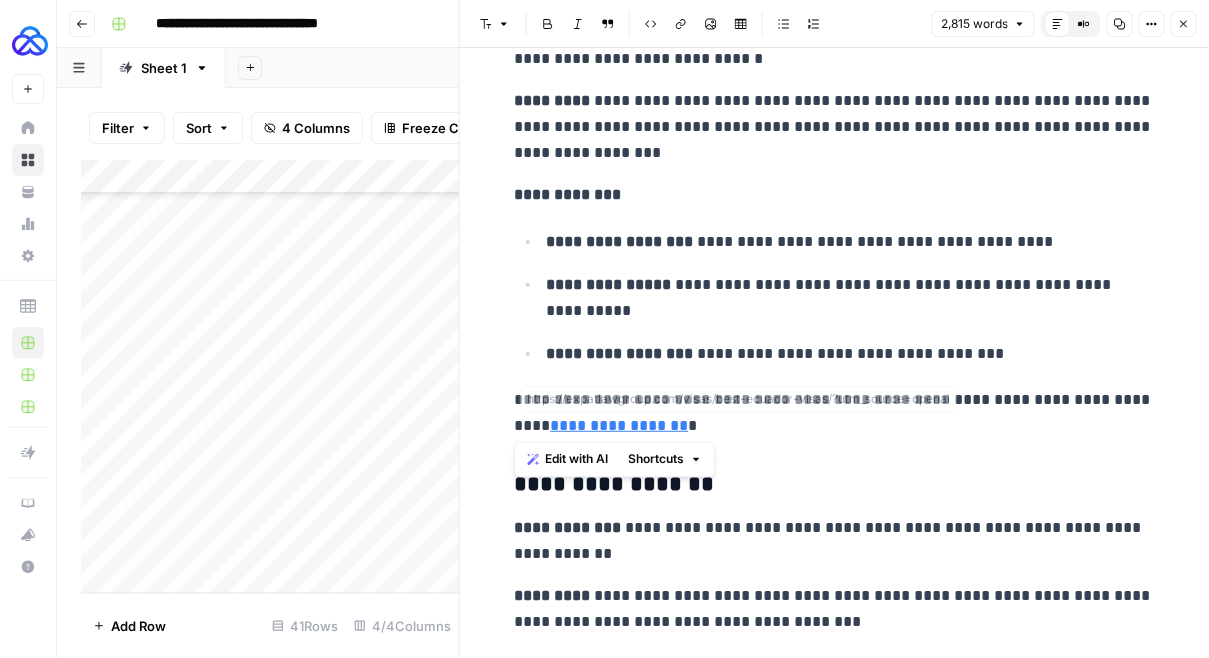 drag, startPoint x: 632, startPoint y: 427, endPoint x: 500, endPoint y: 425, distance: 132.01515 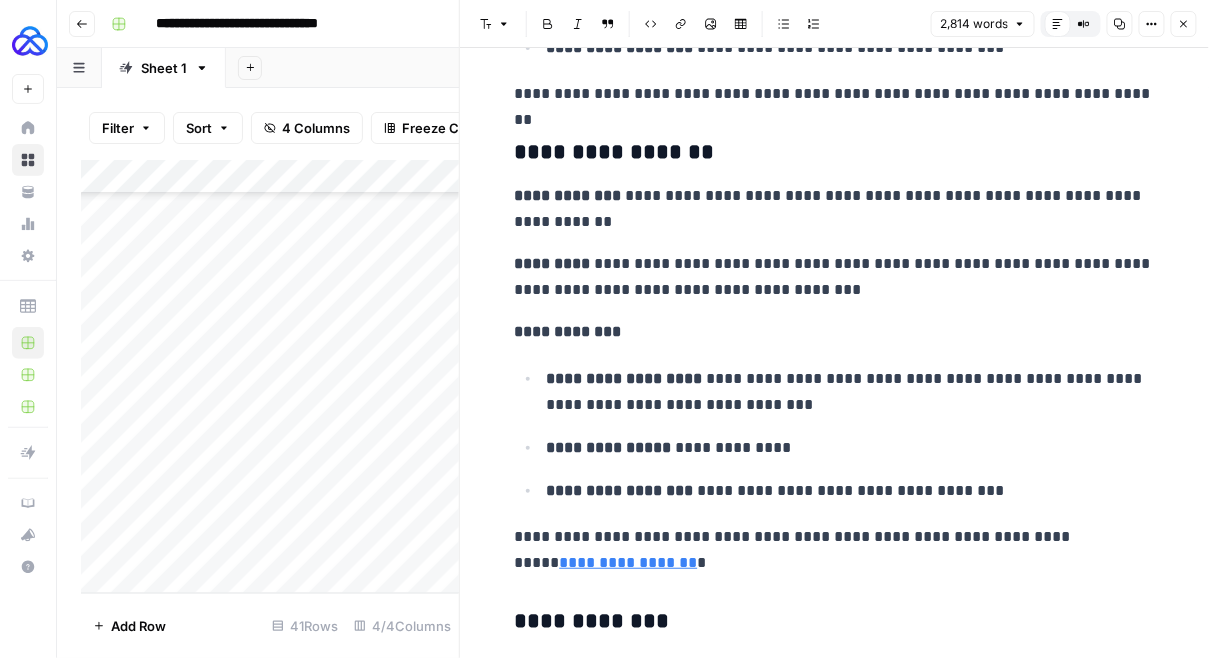 scroll, scrollTop: 1837, scrollLeft: 0, axis: vertical 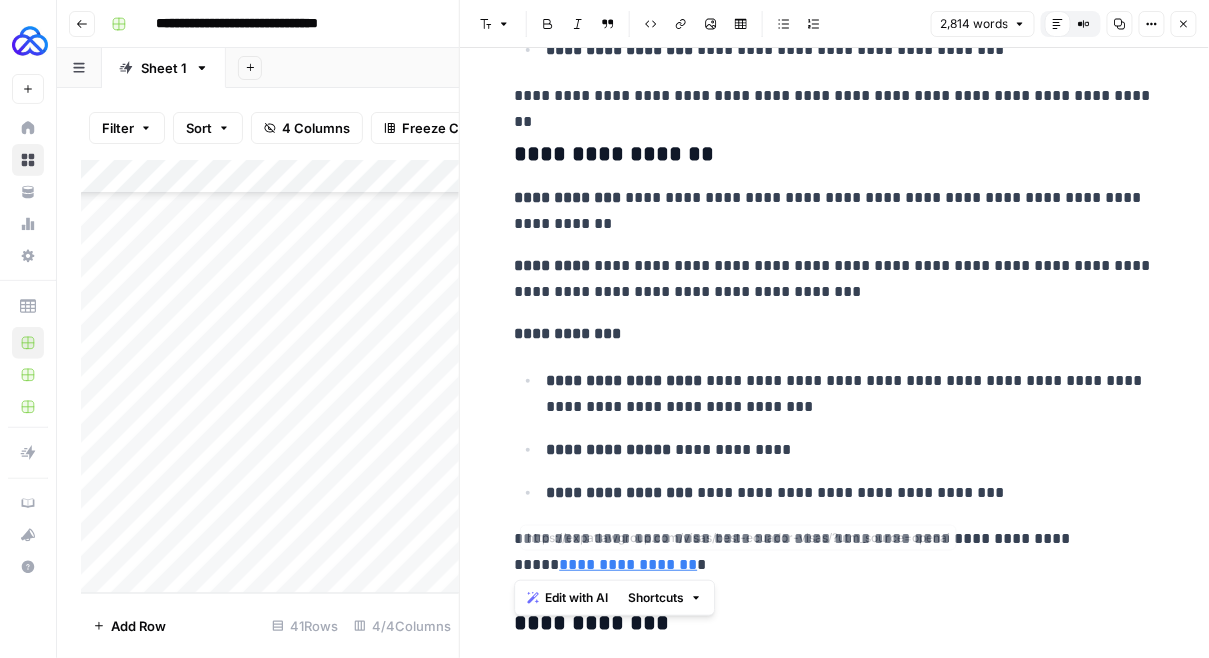 drag, startPoint x: 704, startPoint y: 563, endPoint x: 485, endPoint y: 563, distance: 219 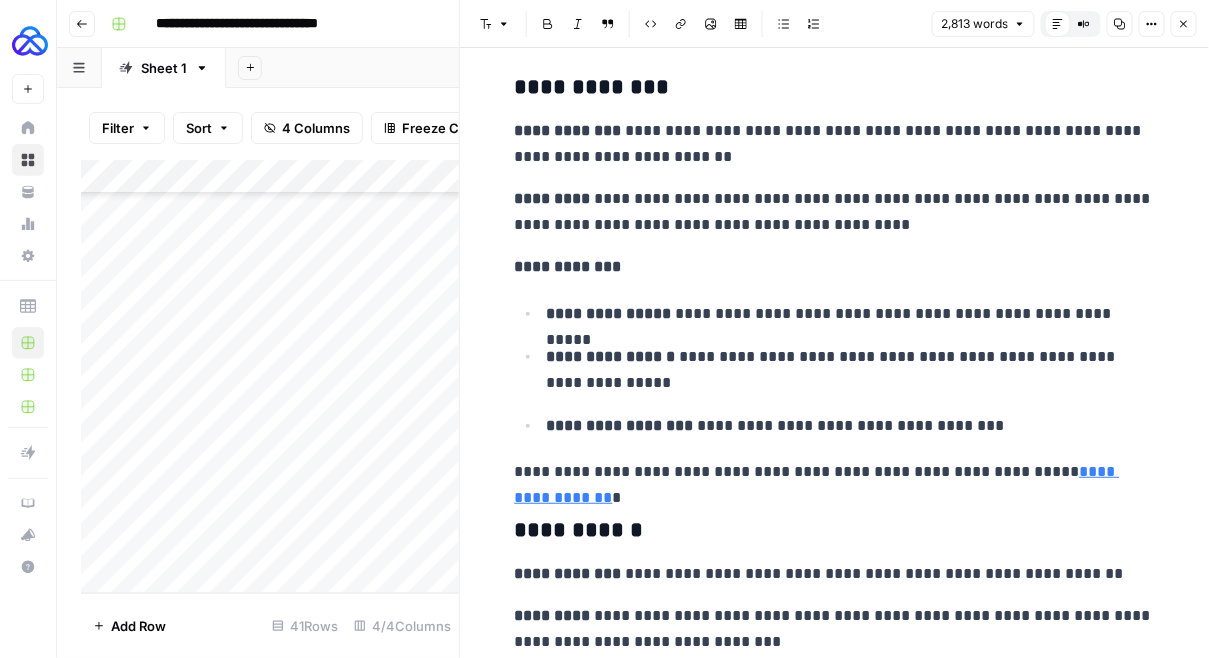 scroll, scrollTop: 2350, scrollLeft: 0, axis: vertical 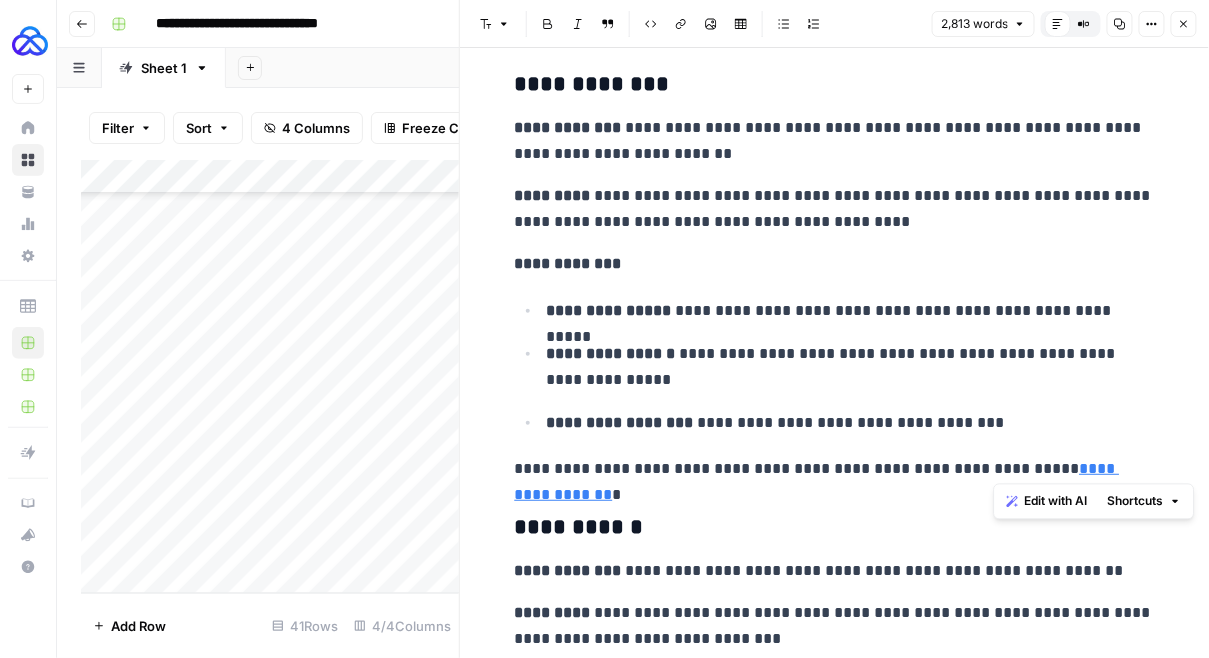 drag, startPoint x: 1162, startPoint y: 469, endPoint x: 991, endPoint y: 467, distance: 171.01169 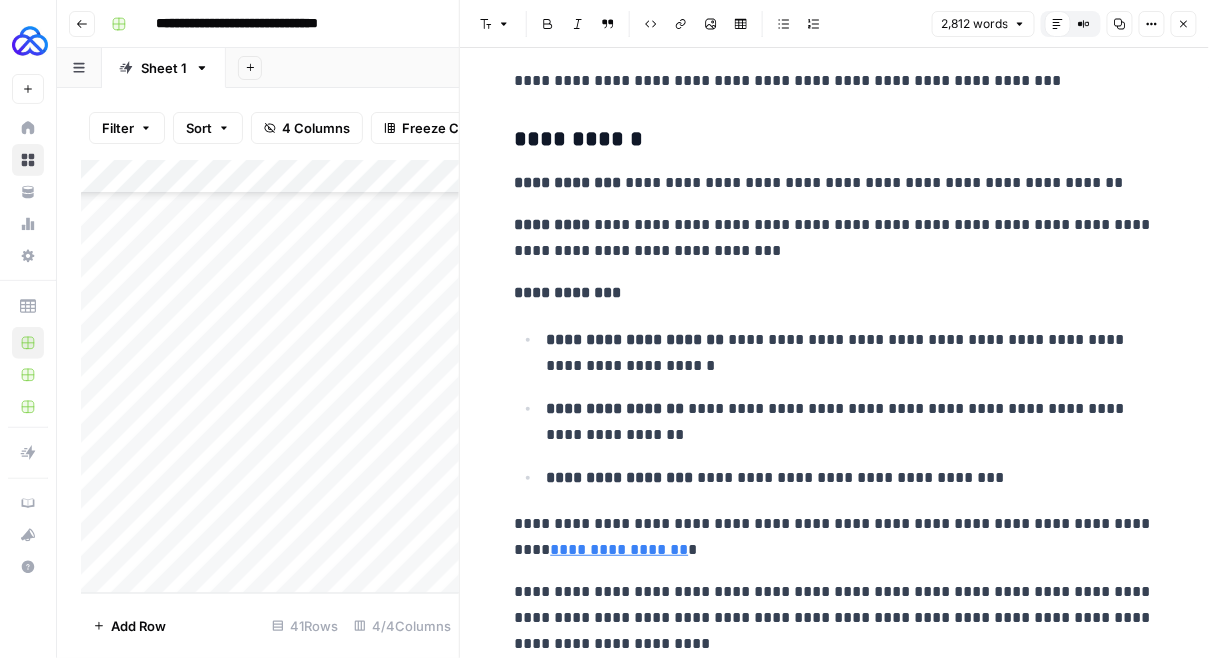 scroll, scrollTop: 2744, scrollLeft: 0, axis: vertical 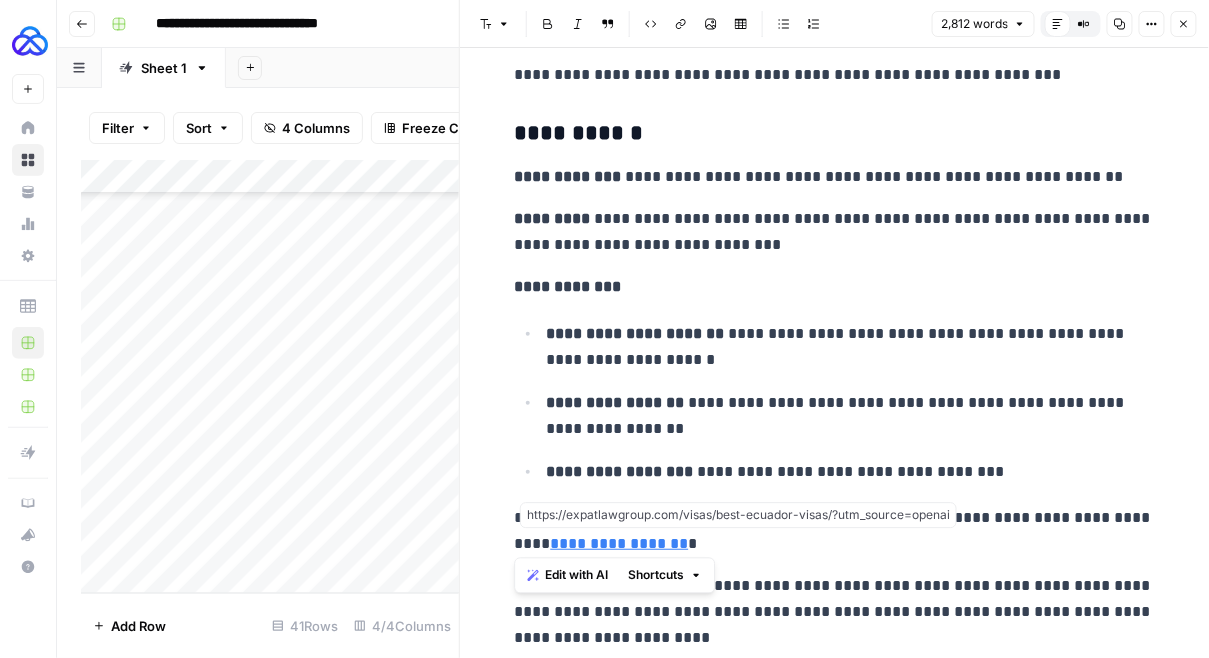 drag, startPoint x: 702, startPoint y: 540, endPoint x: 509, endPoint y: 540, distance: 193 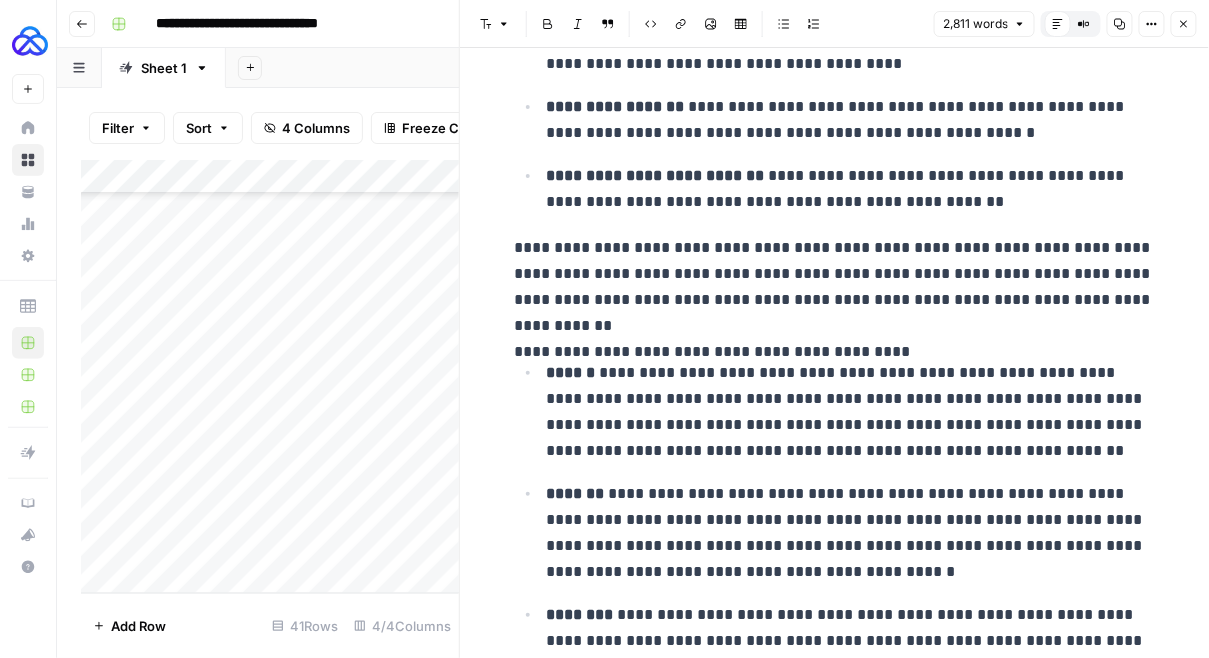 scroll, scrollTop: 7162, scrollLeft: 0, axis: vertical 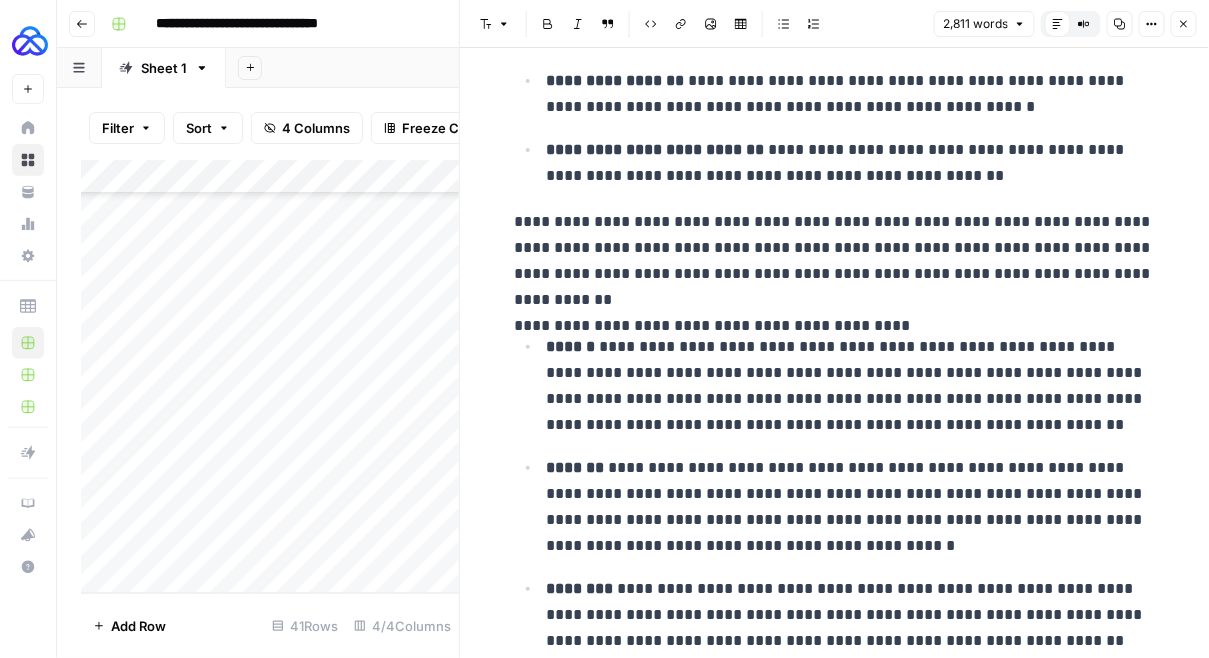 click on "**********" at bounding box center [835, 261] 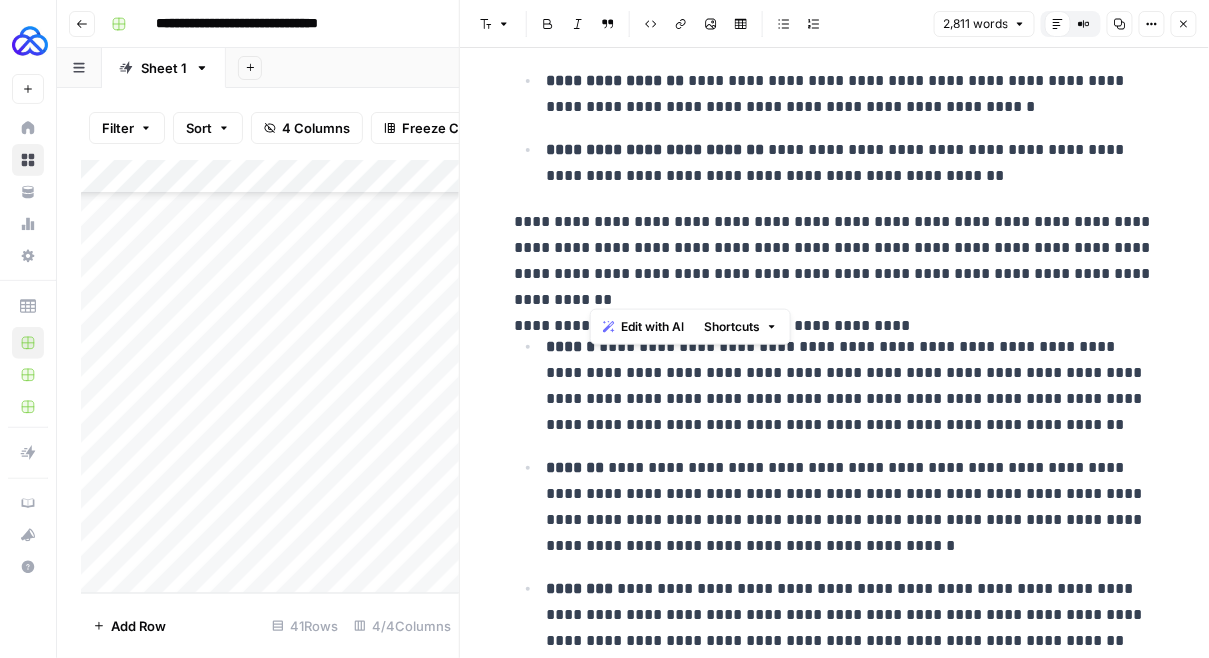 click on "**********" at bounding box center (835, 261) 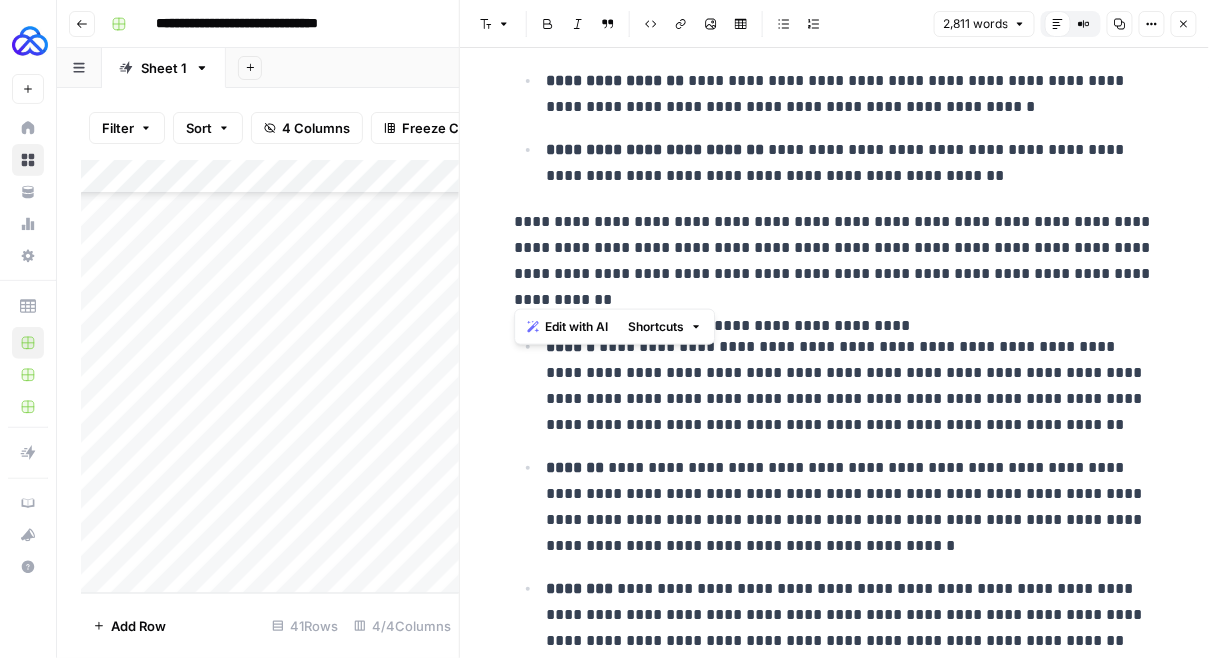 click on "**********" at bounding box center [835, 261] 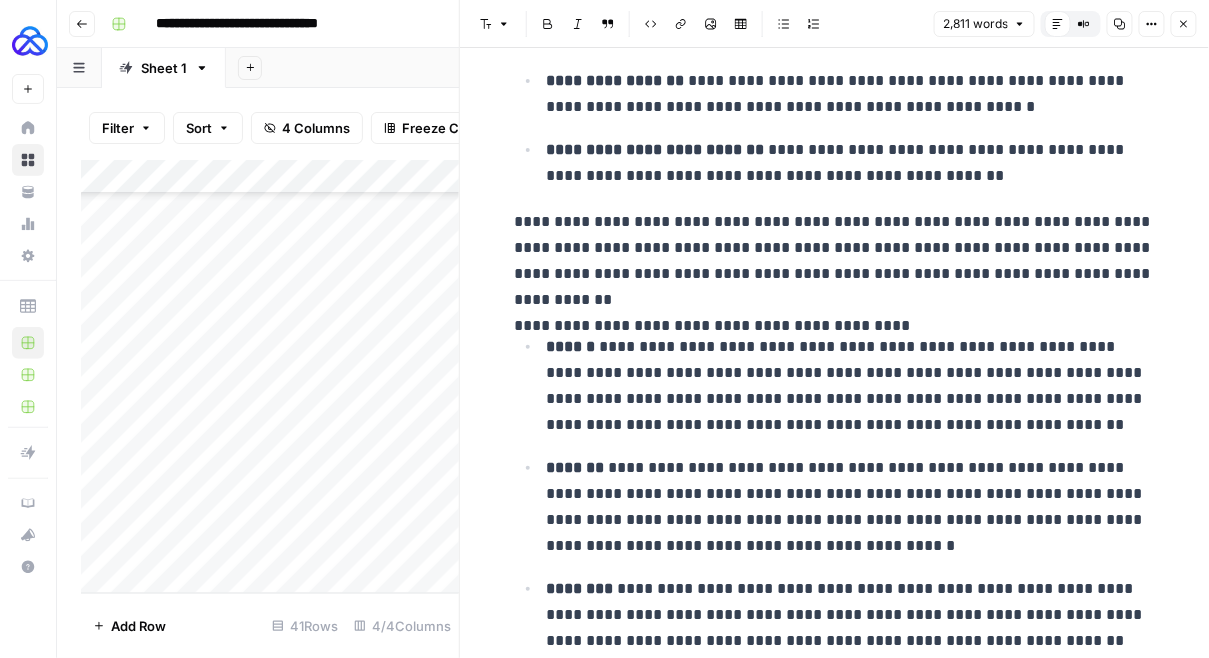 click on "**********" at bounding box center [835, 261] 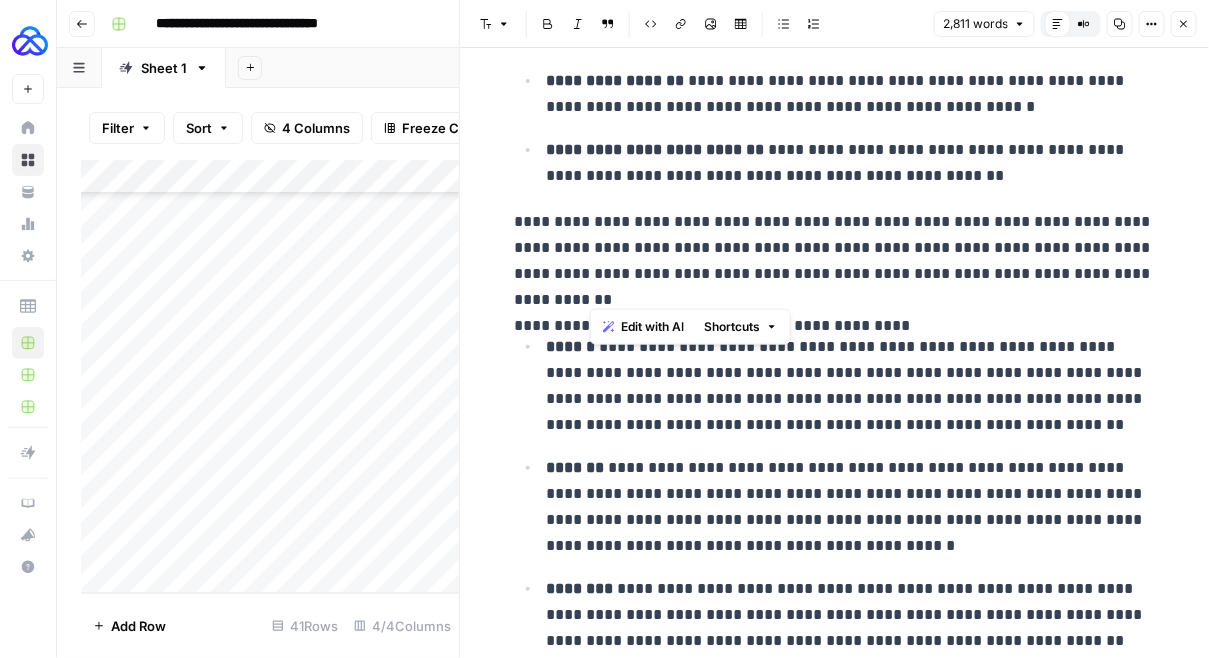 click on "**********" at bounding box center [835, 261] 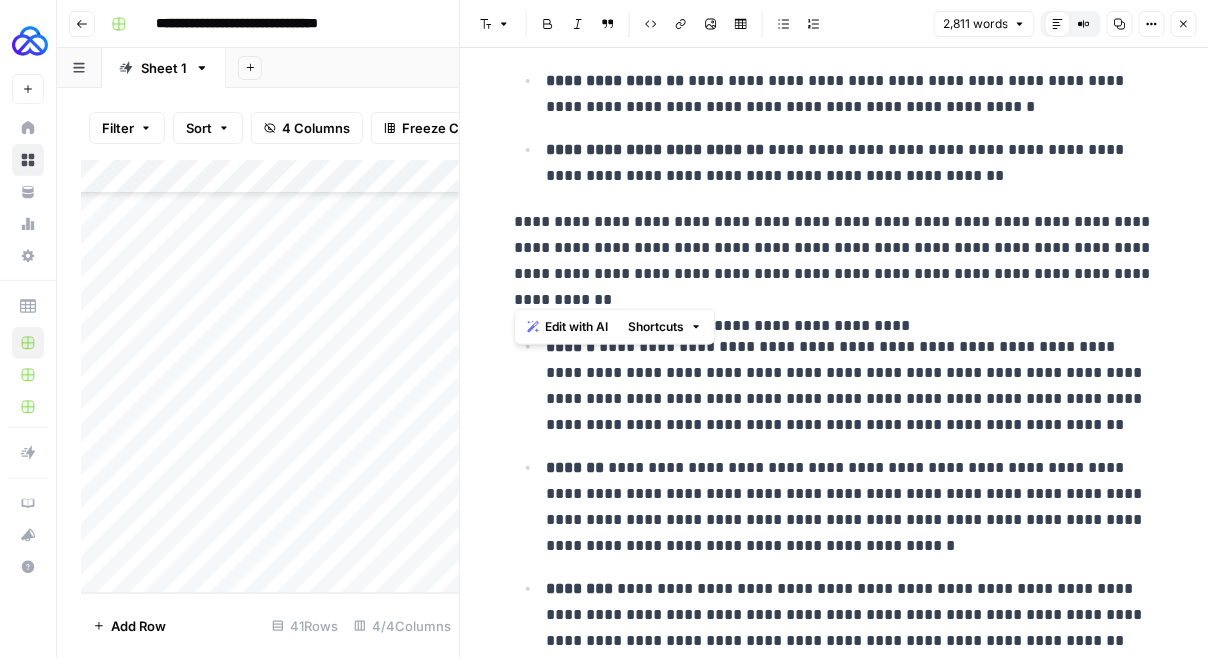 click on "**********" at bounding box center [835, 261] 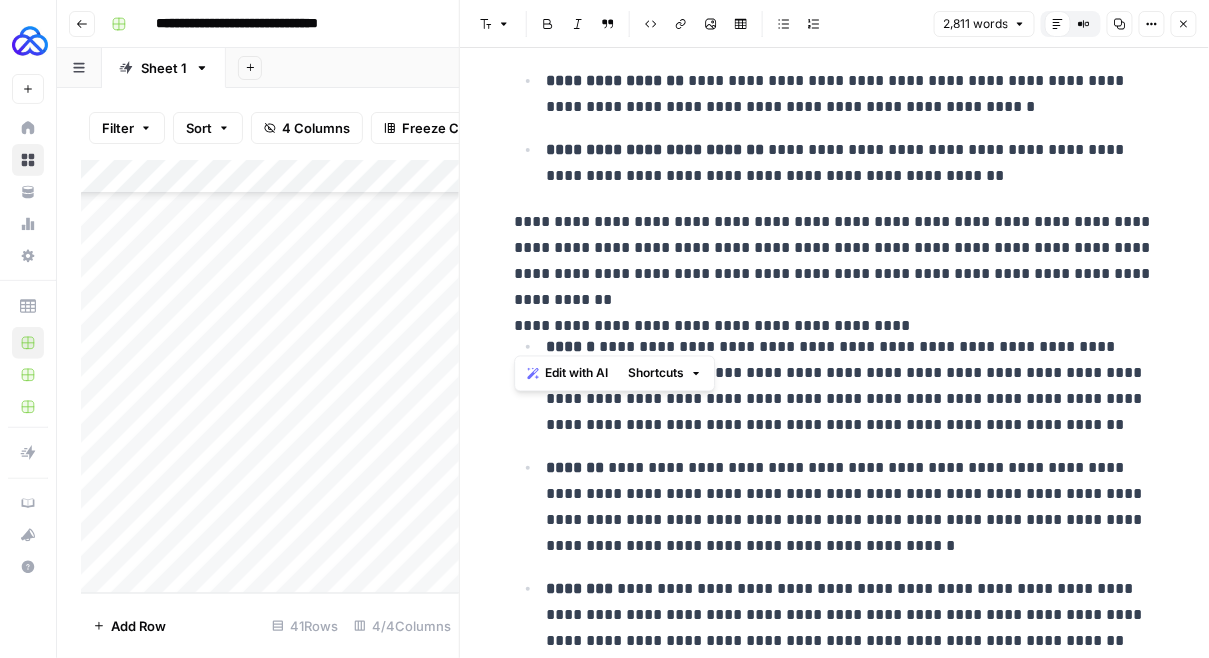 click 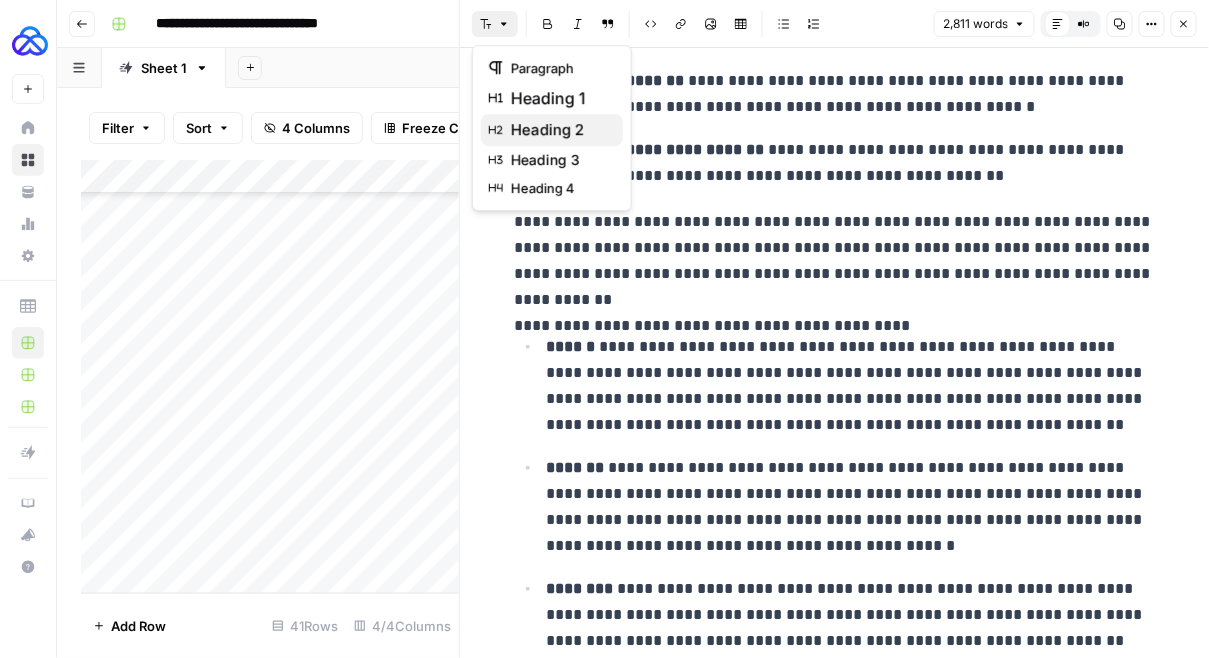 click on "heading 2" at bounding box center (559, 130) 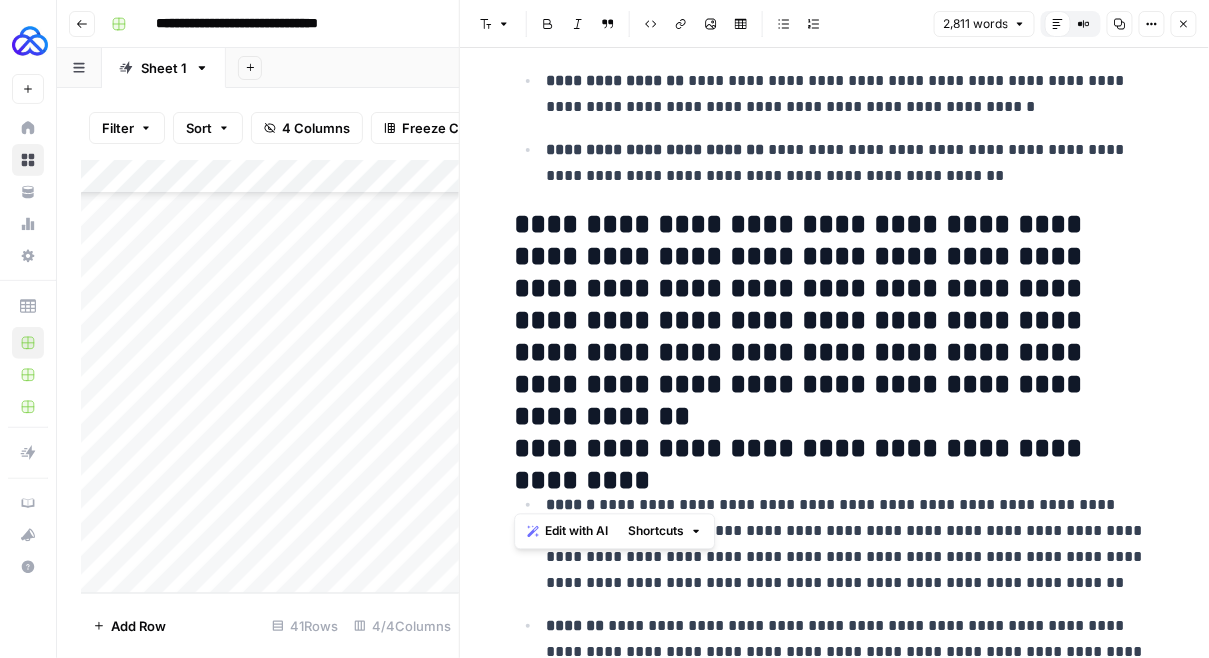 click on "**********" at bounding box center (835, 336) 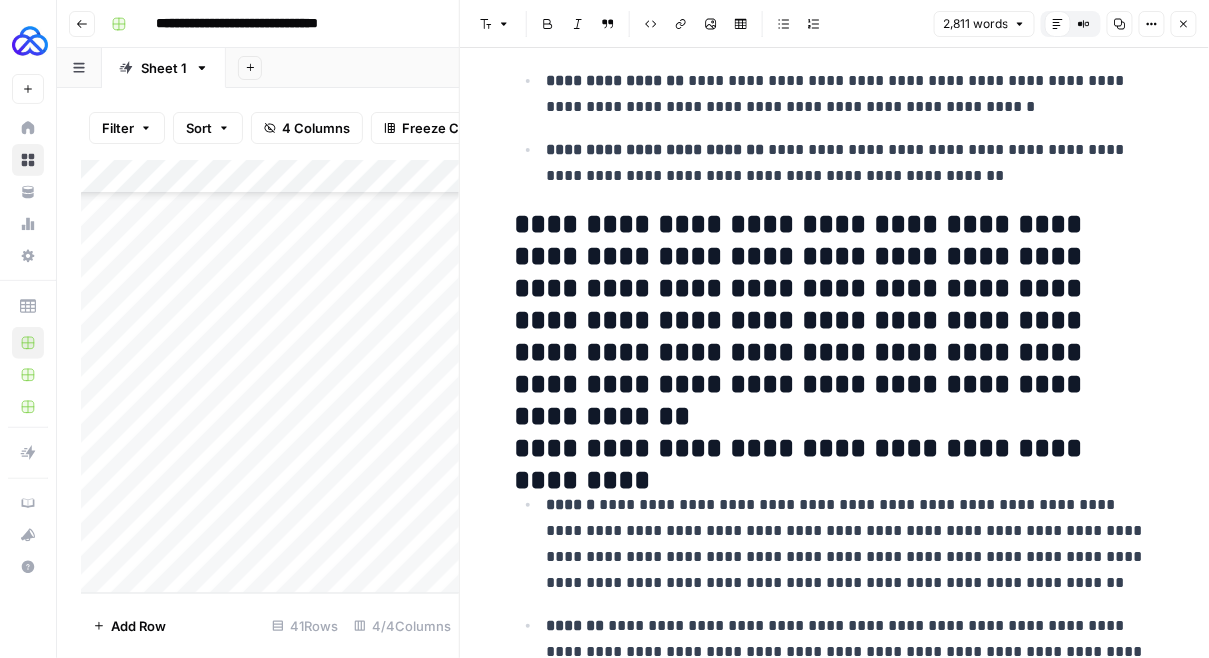 click on "**********" at bounding box center (835, 336) 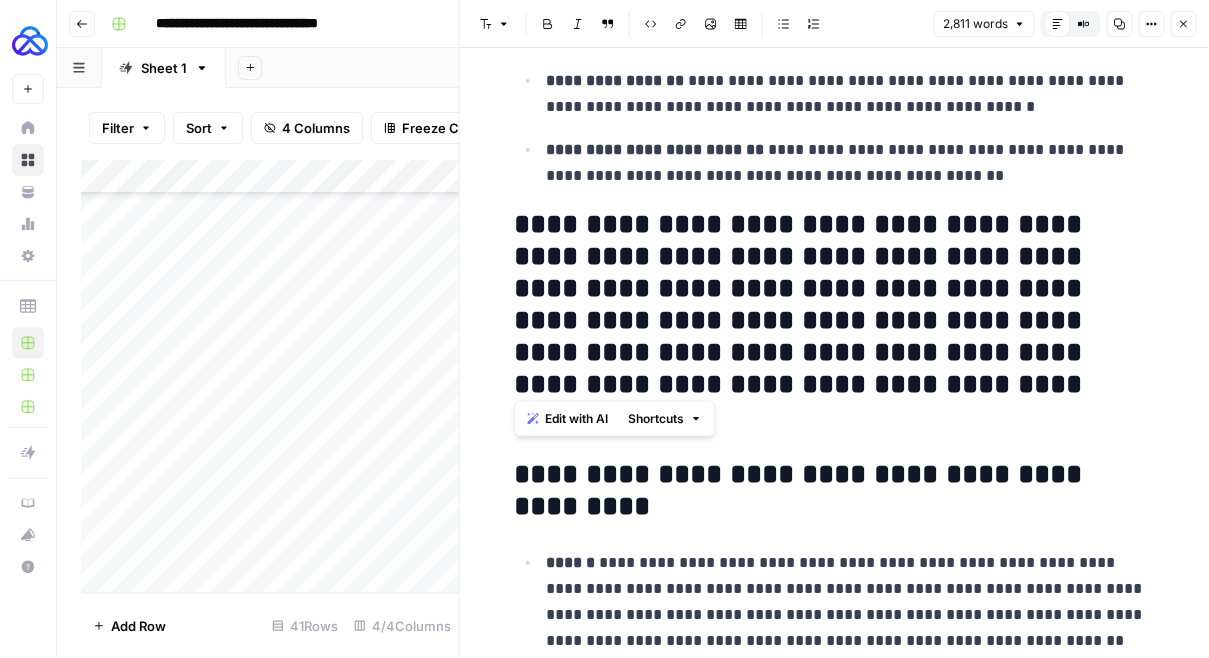 drag, startPoint x: 677, startPoint y: 378, endPoint x: 481, endPoint y: 223, distance: 249.88197 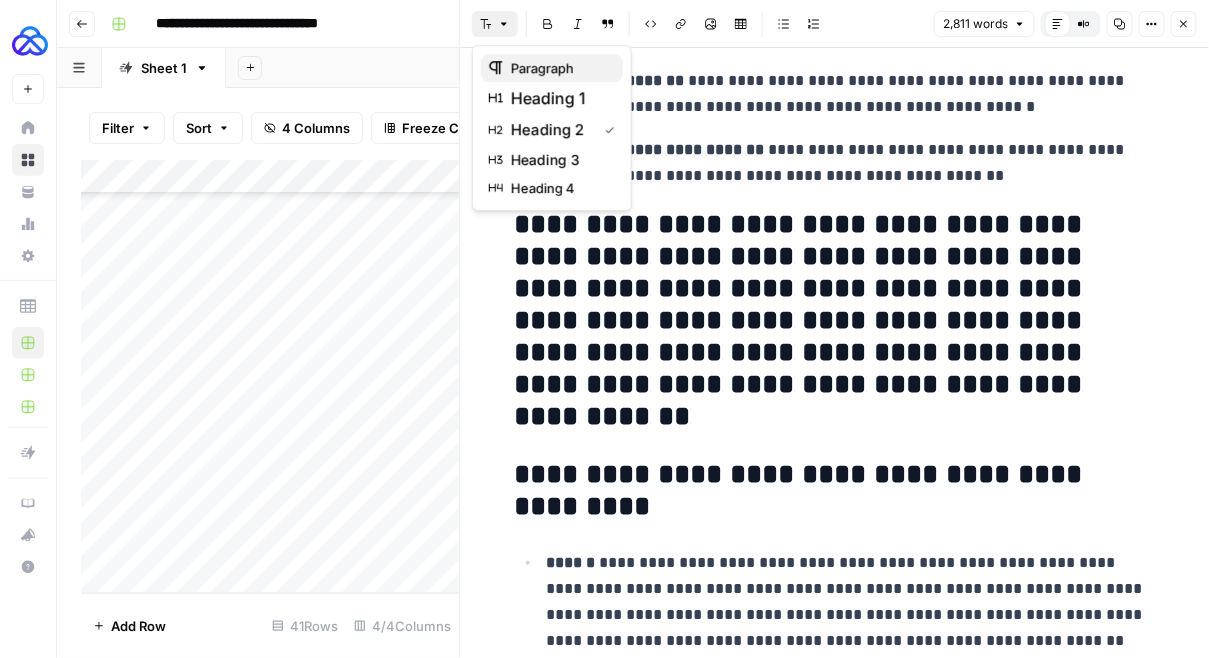 click on "paragraph" at bounding box center [552, 68] 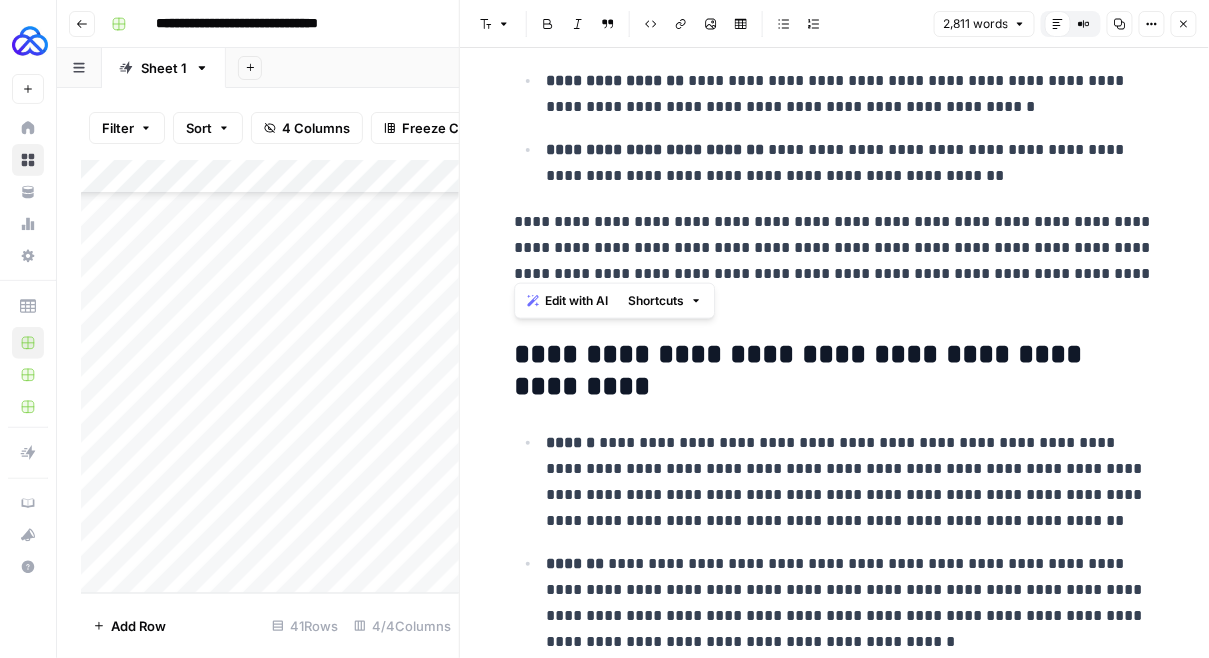 click on "**********" at bounding box center [835, 248] 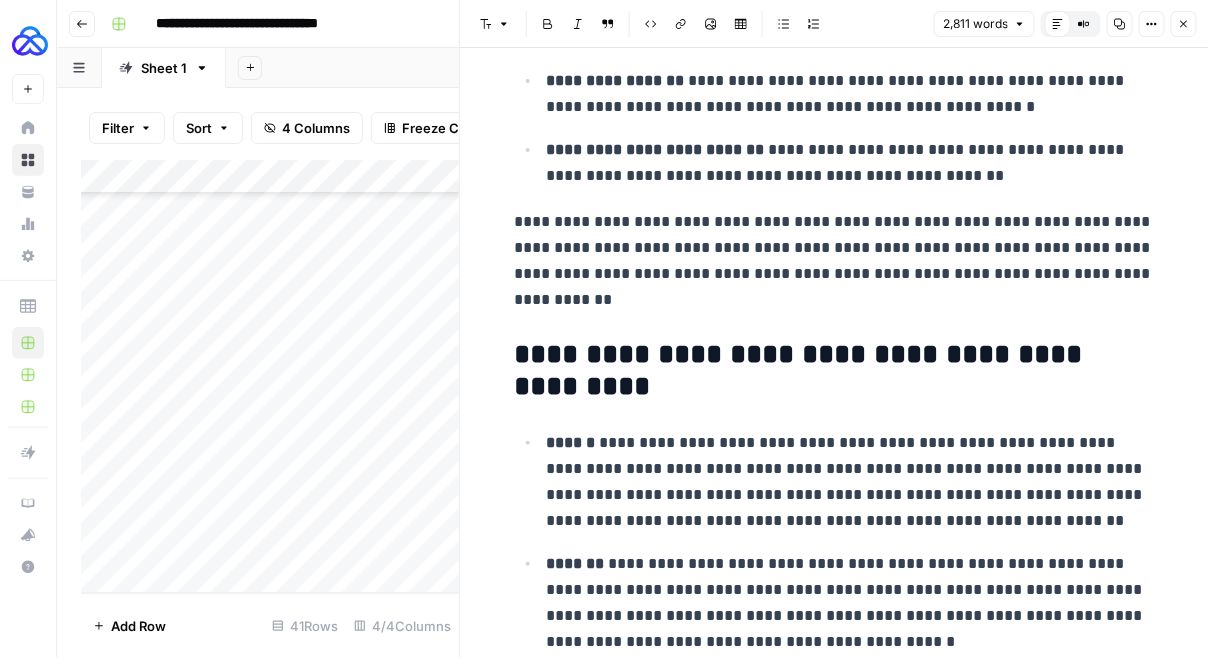 click on "**********" at bounding box center (835, -1111) 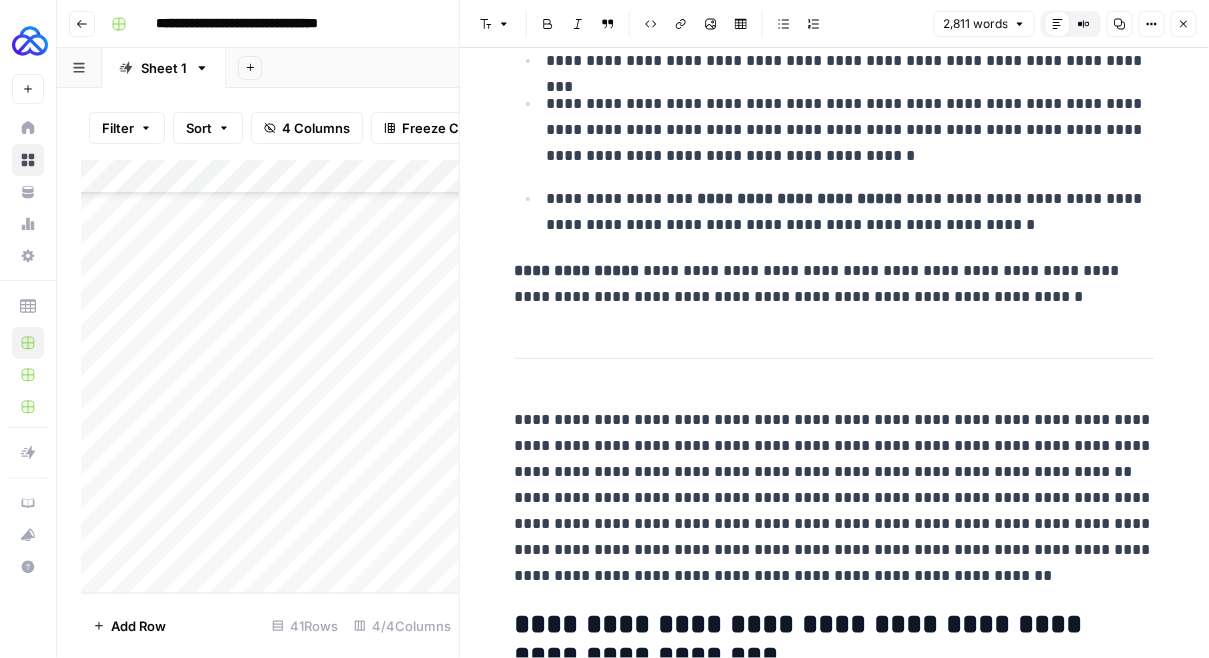 scroll, scrollTop: 10515, scrollLeft: 0, axis: vertical 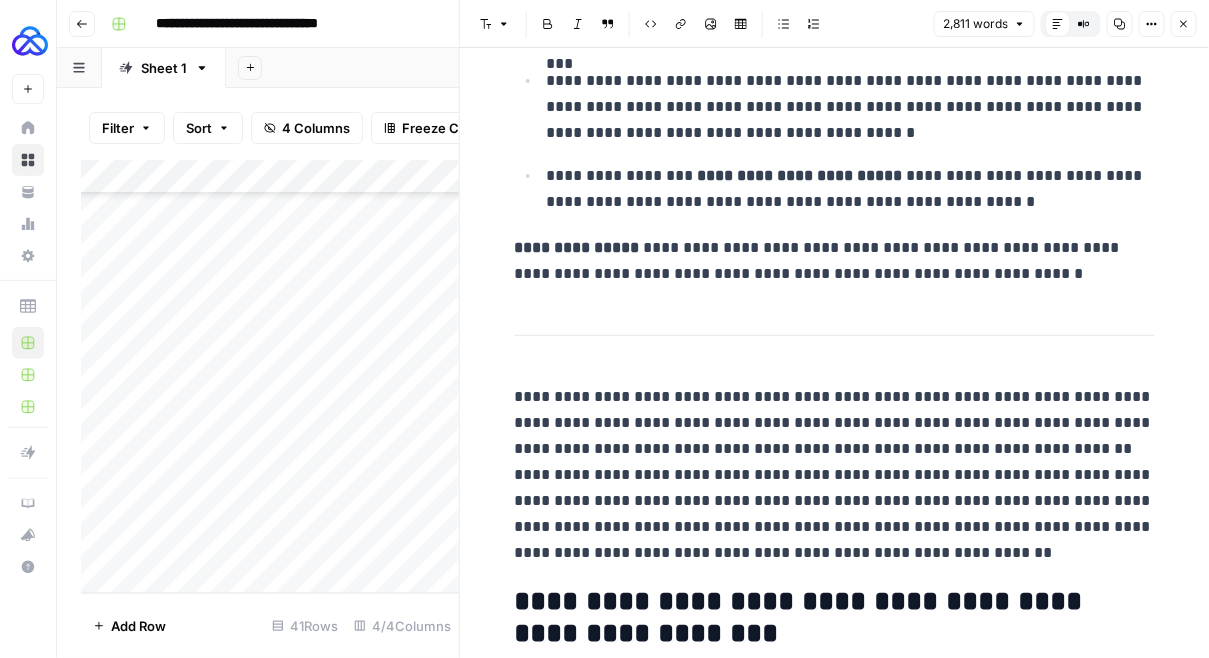 click on "**********" at bounding box center (835, 475) 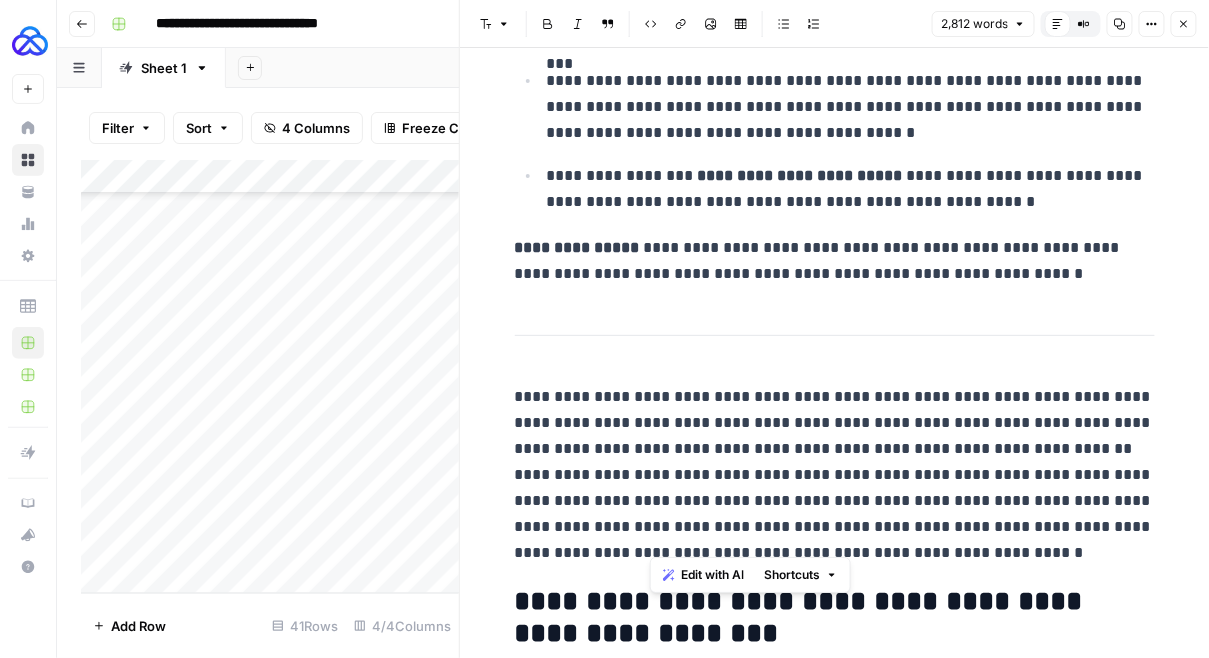 drag, startPoint x: 992, startPoint y: 541, endPoint x: 646, endPoint y: 538, distance: 346.013 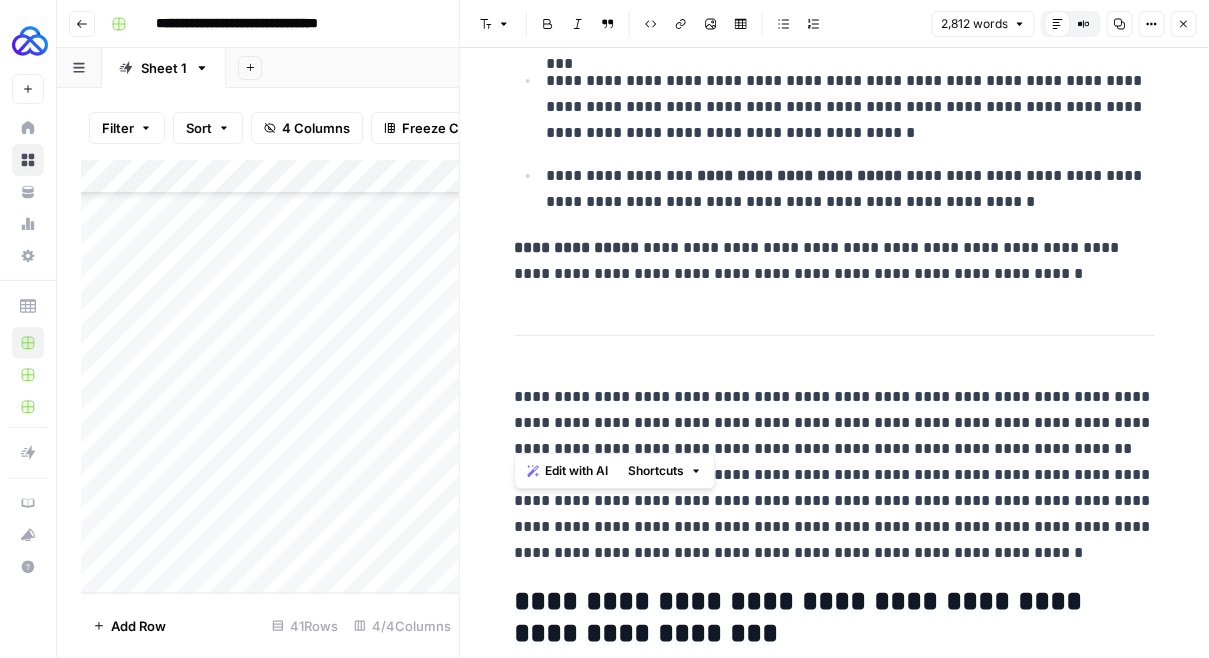 drag, startPoint x: 509, startPoint y: 372, endPoint x: 1154, endPoint y: 428, distance: 647.42645 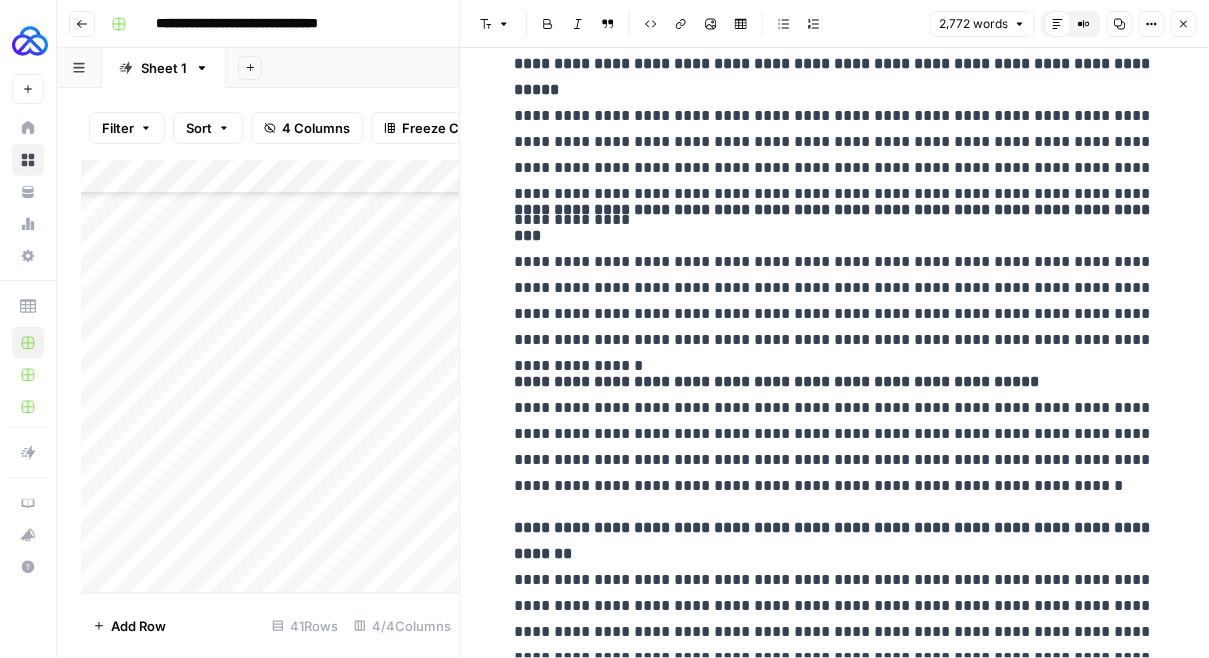 scroll, scrollTop: 11185, scrollLeft: 0, axis: vertical 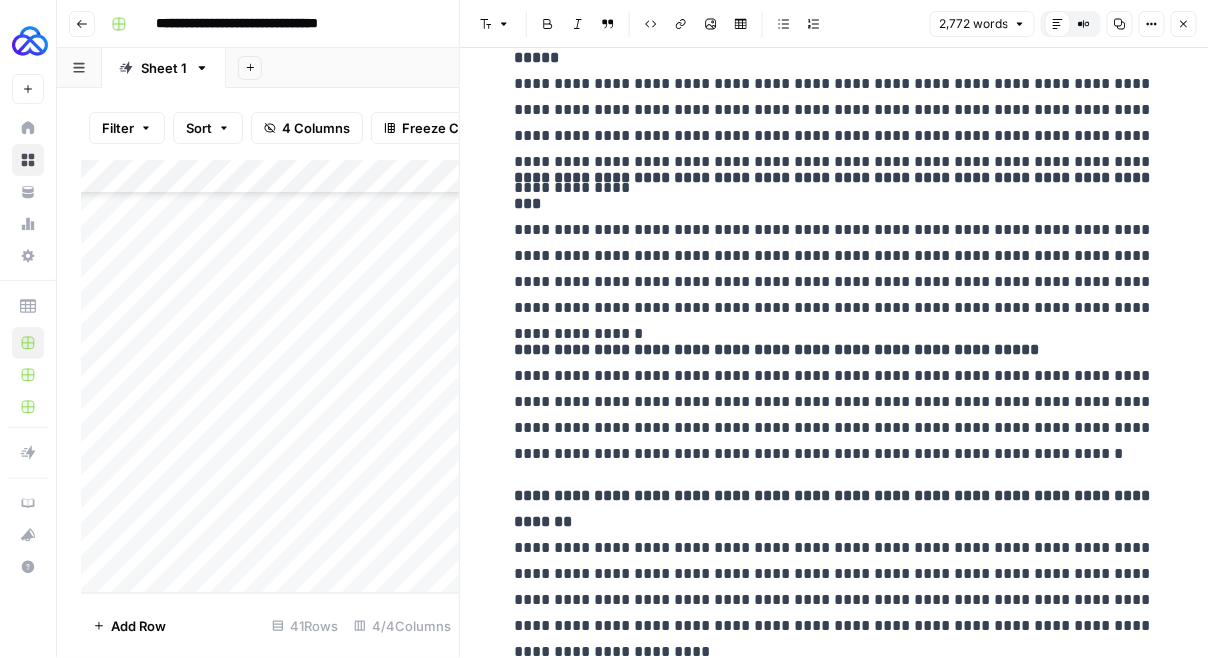 click on "**********" at bounding box center (835, 402) 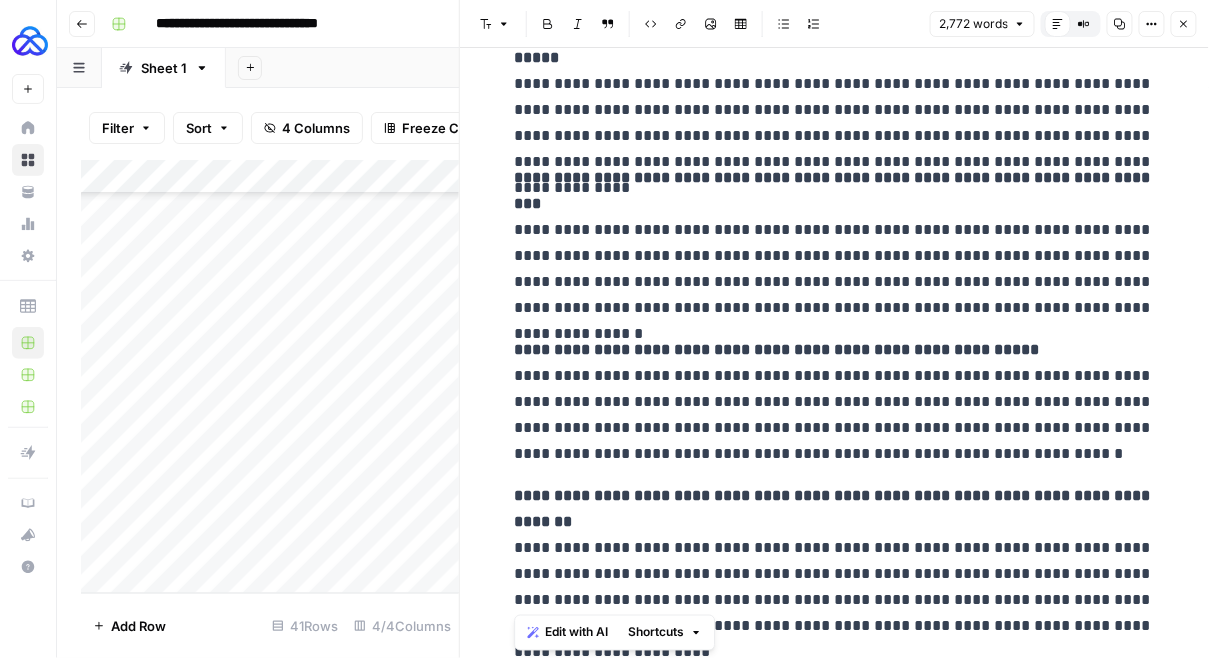 copy on "**********" 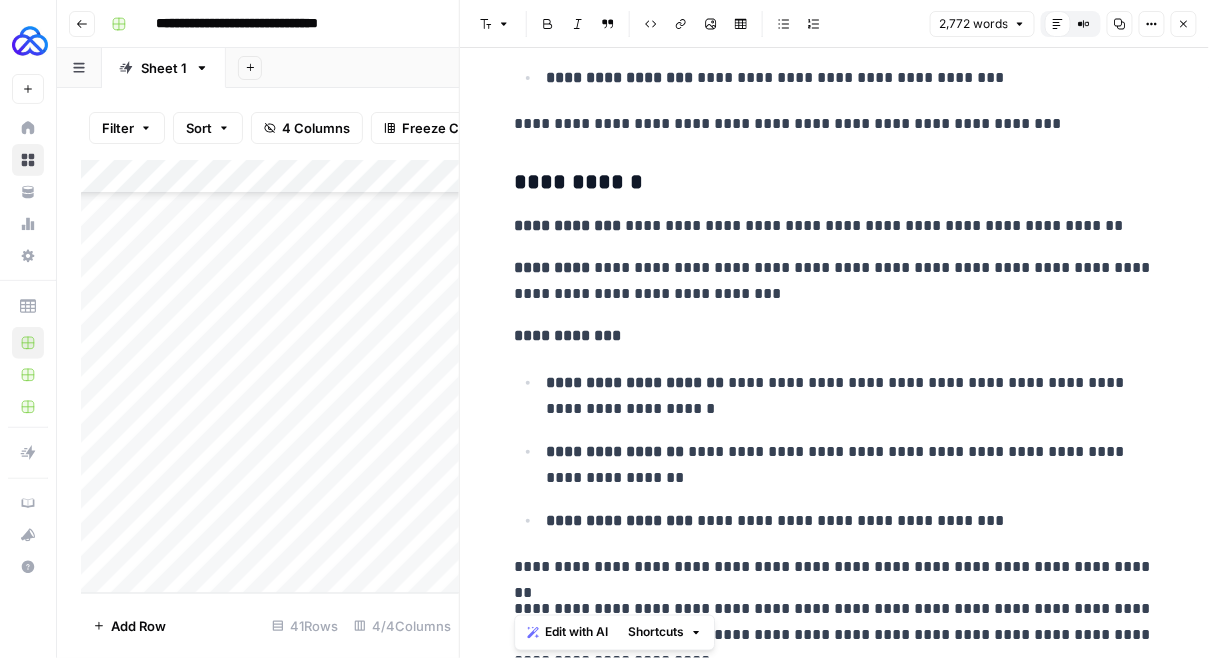 scroll, scrollTop: 2129, scrollLeft: 0, axis: vertical 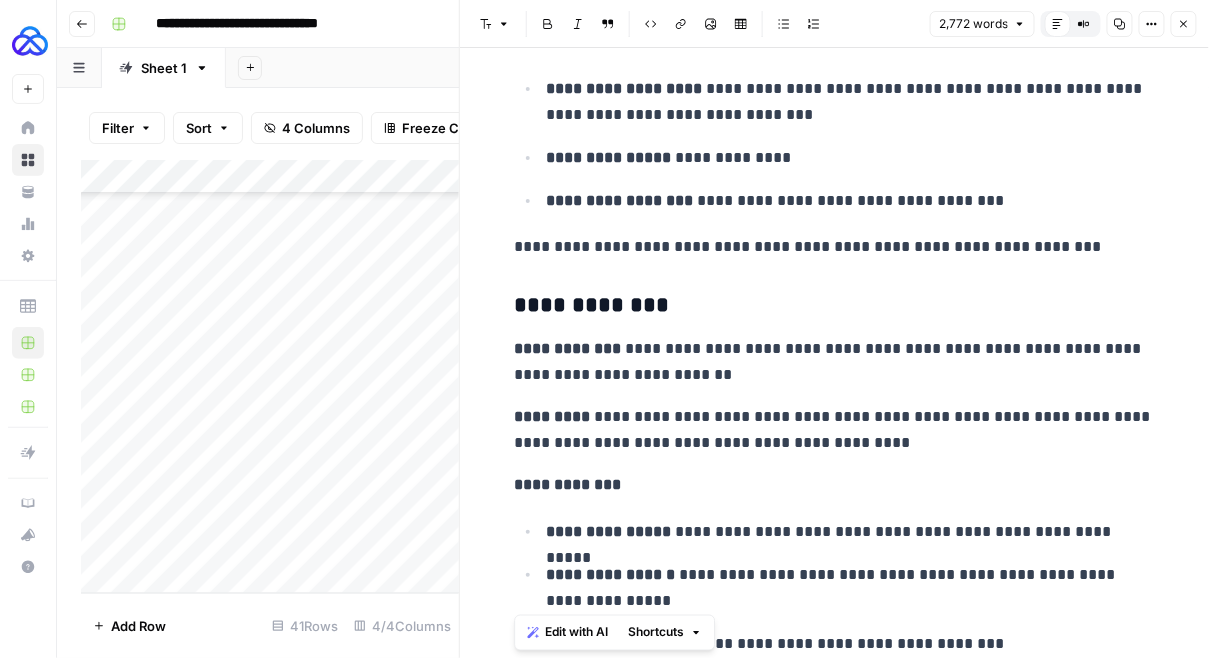 click on "Close" at bounding box center (1184, 24) 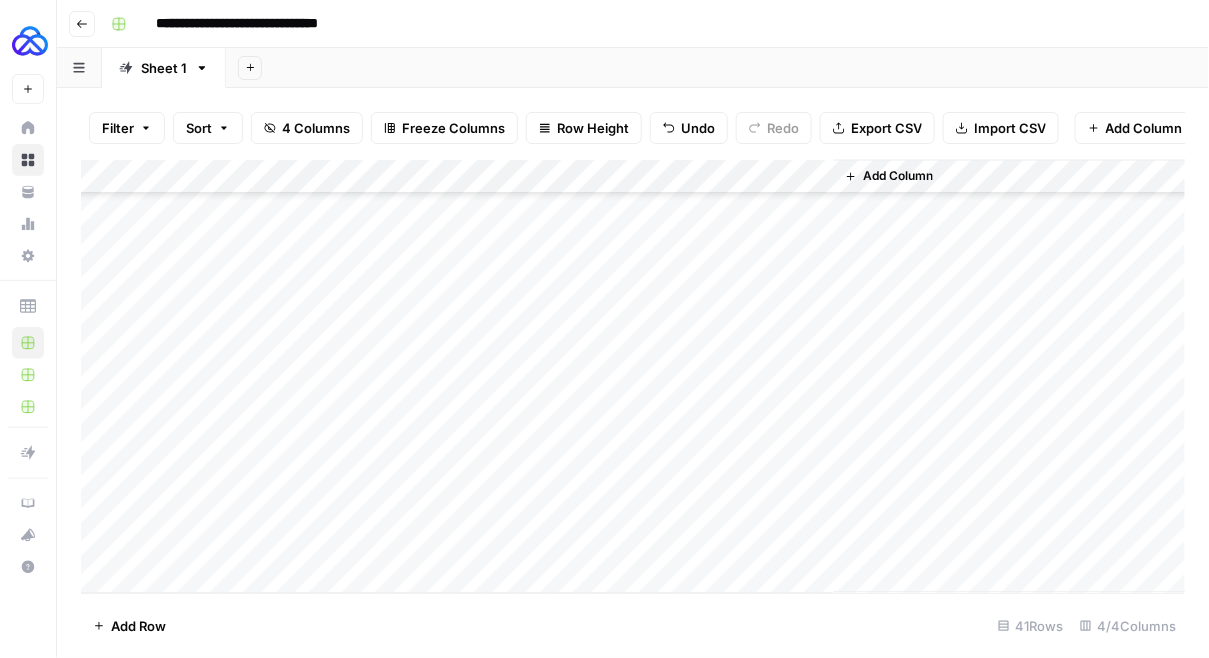 click on "Add Column" at bounding box center [633, 377] 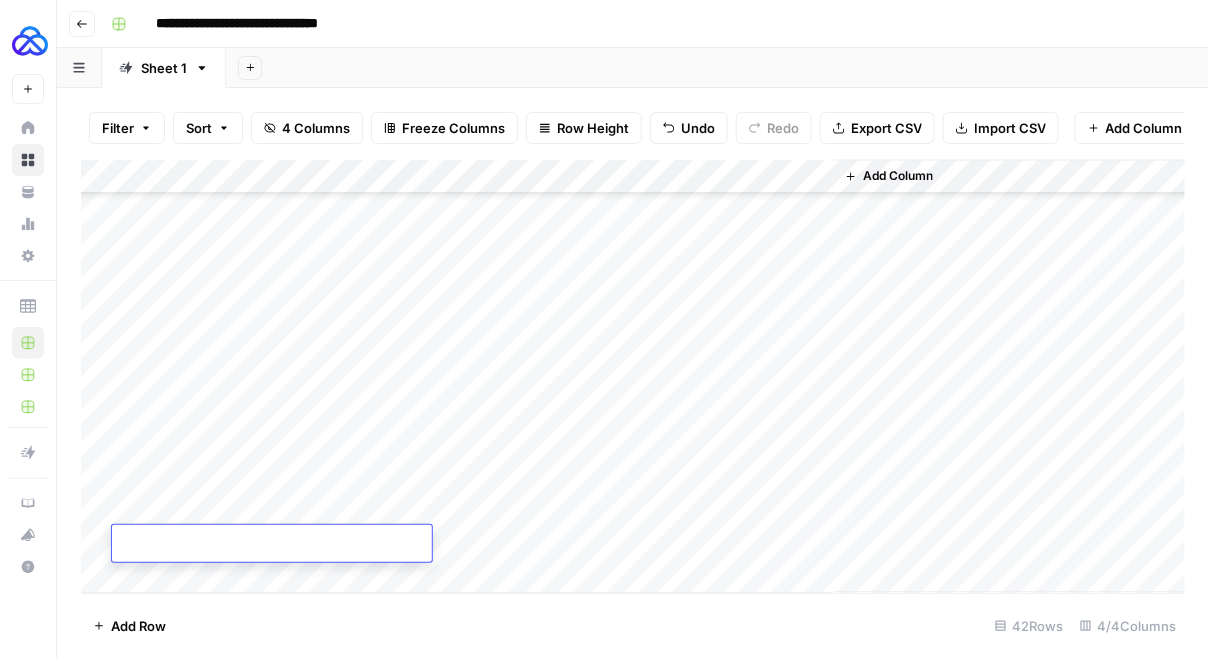 type on "**********" 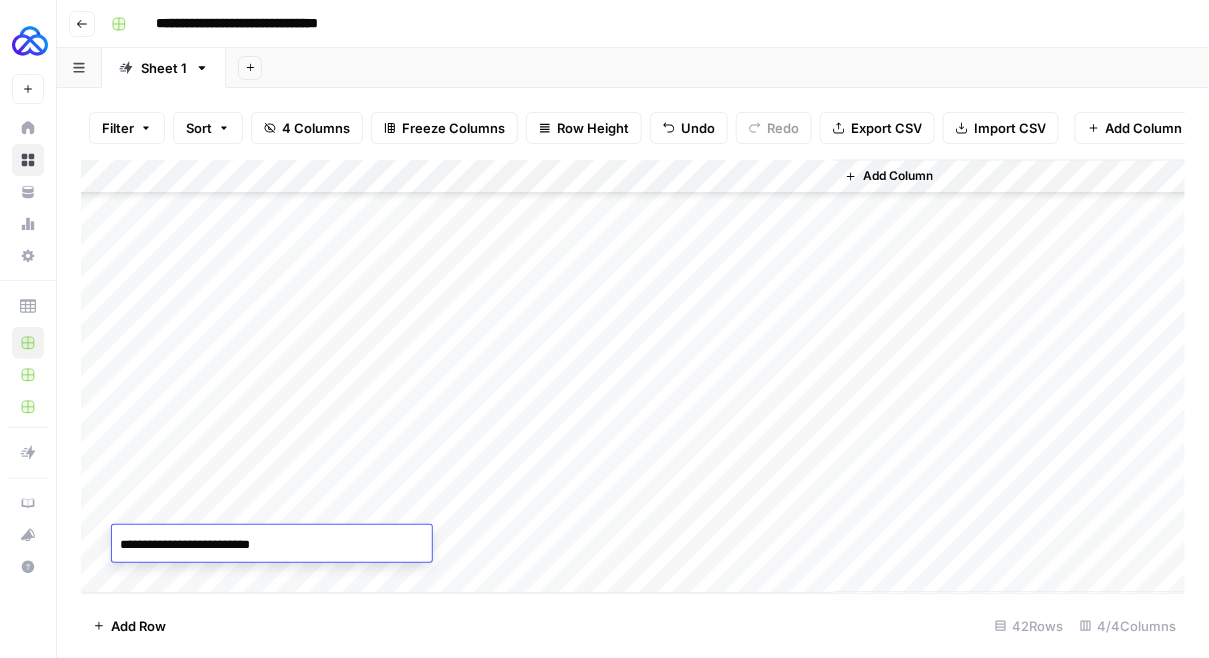 click on "Add Column" at bounding box center [633, 377] 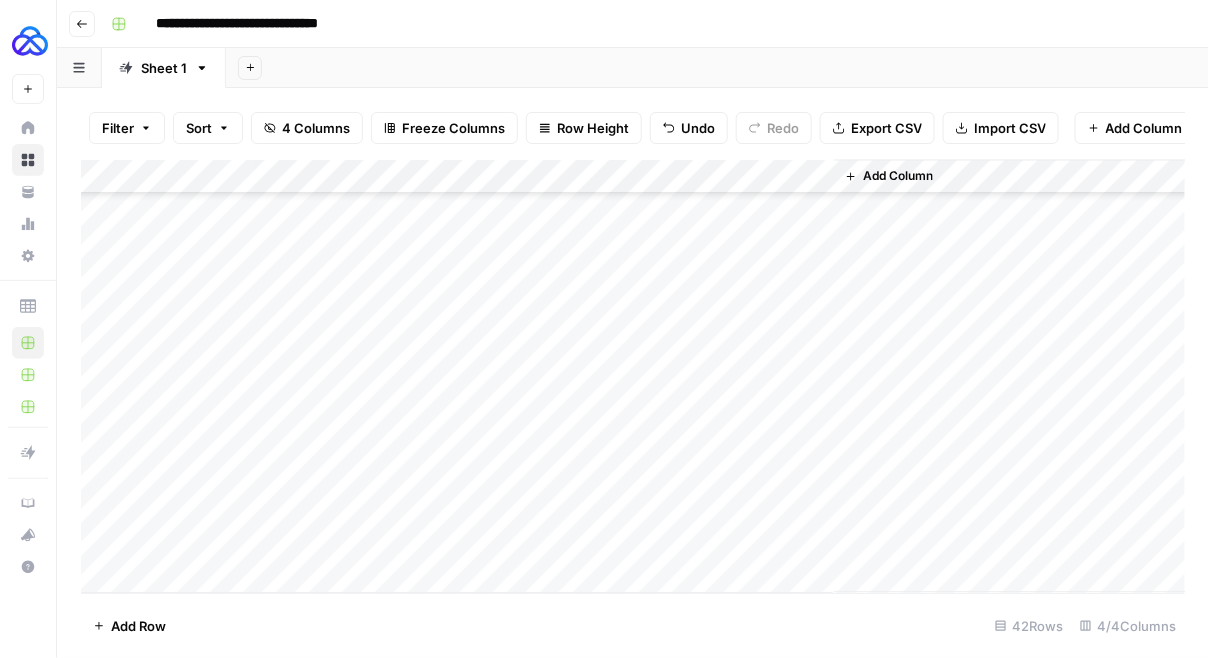 click on "Add Column" at bounding box center (633, 377) 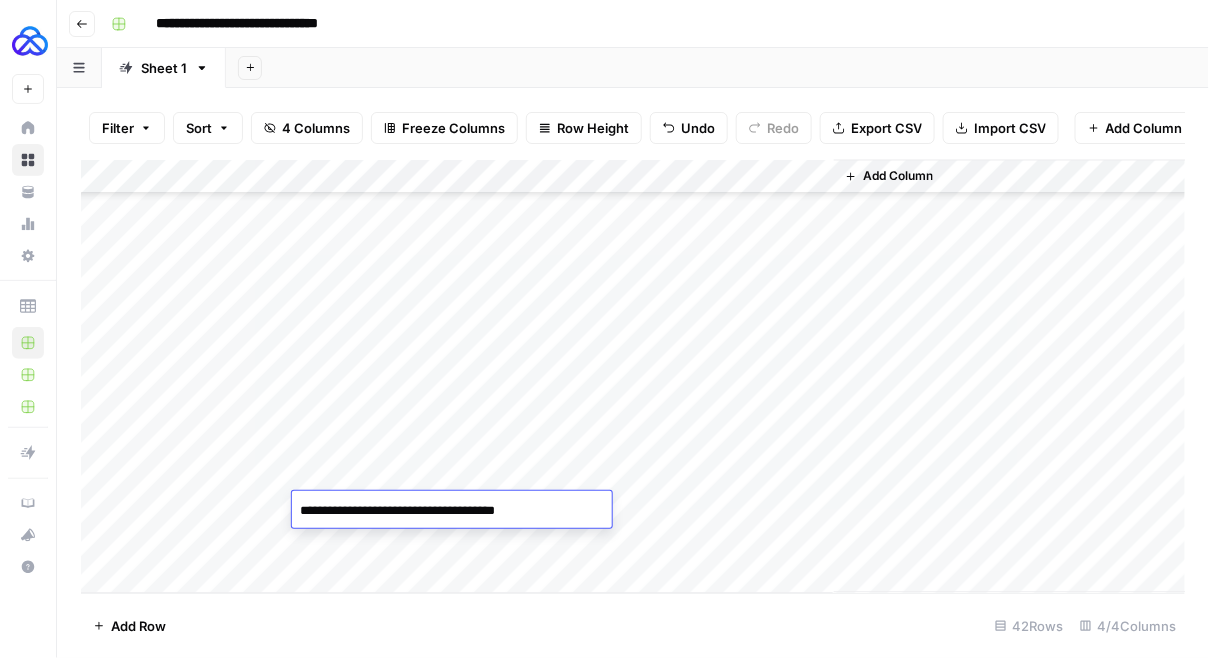 click on "Add Column" at bounding box center (633, 377) 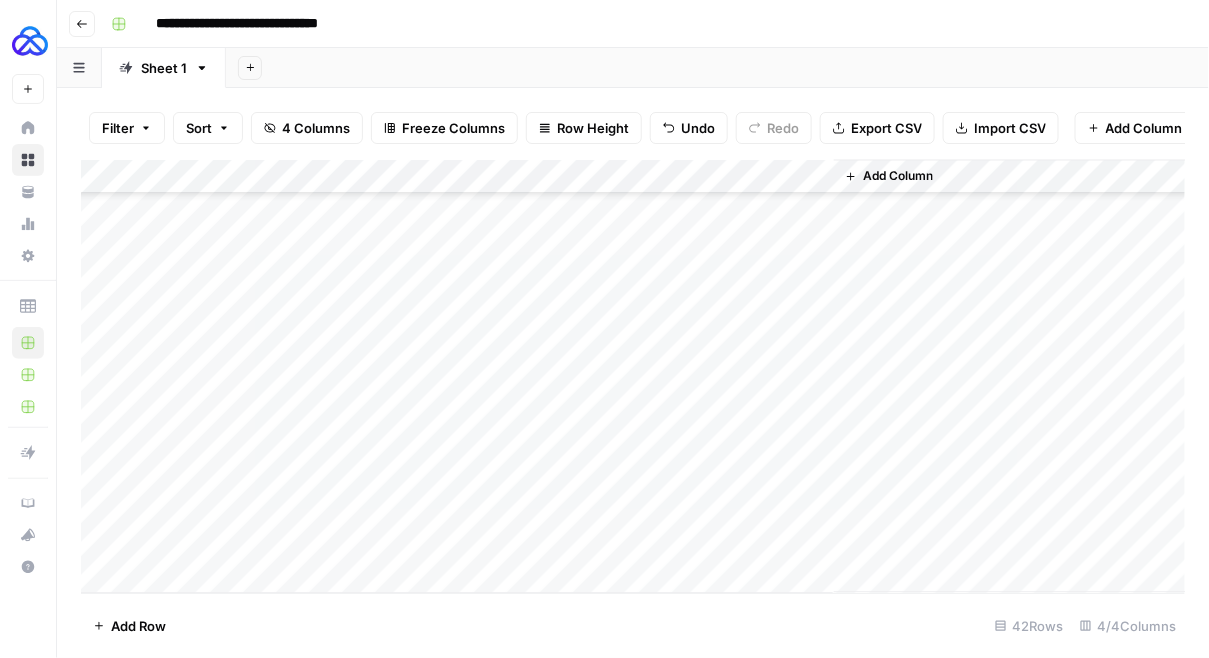 click on "Add Column" at bounding box center (633, 377) 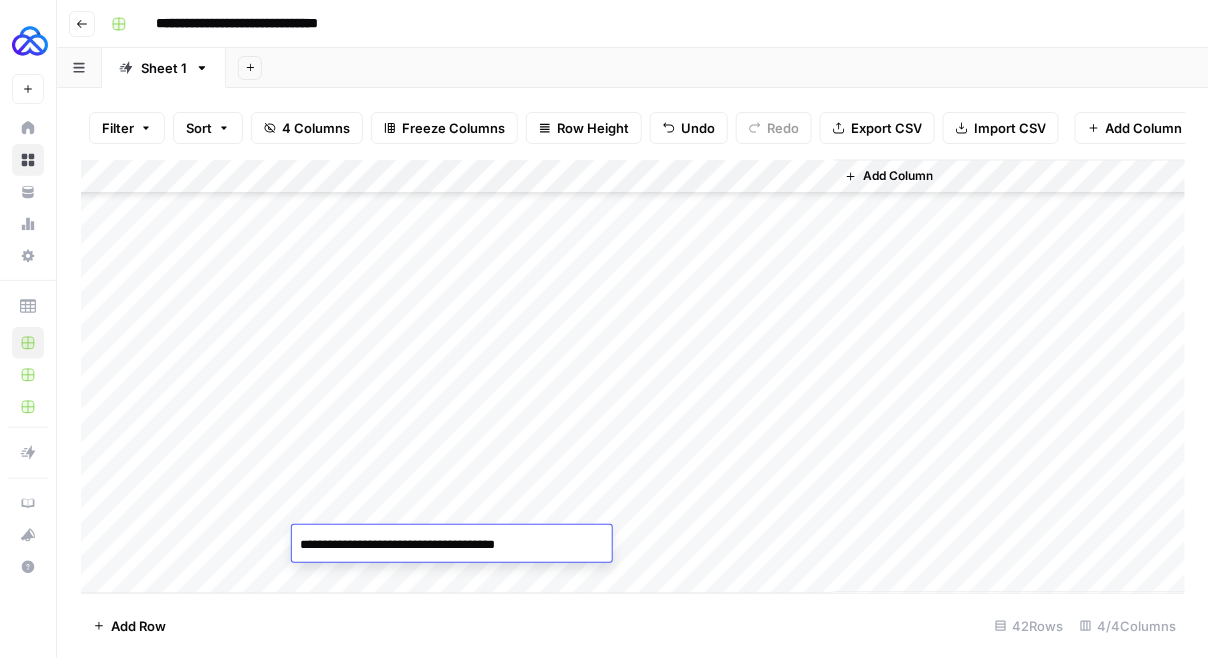 click on "Add Column" at bounding box center (633, 377) 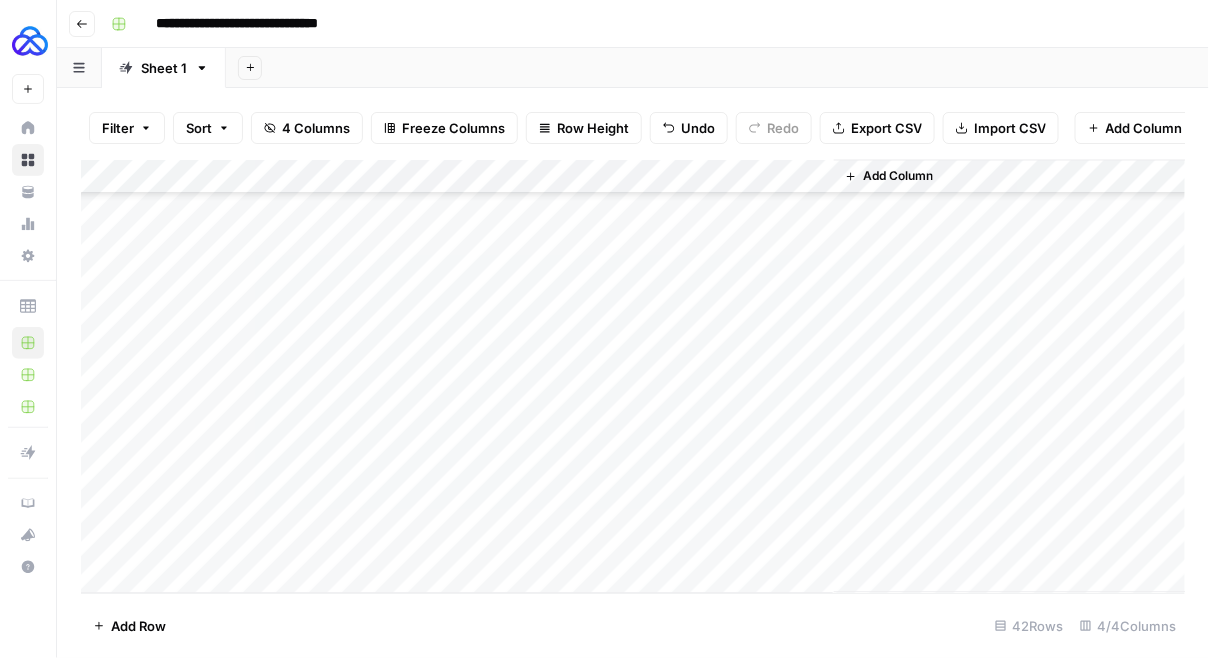 click on "Add Column" at bounding box center [633, 377] 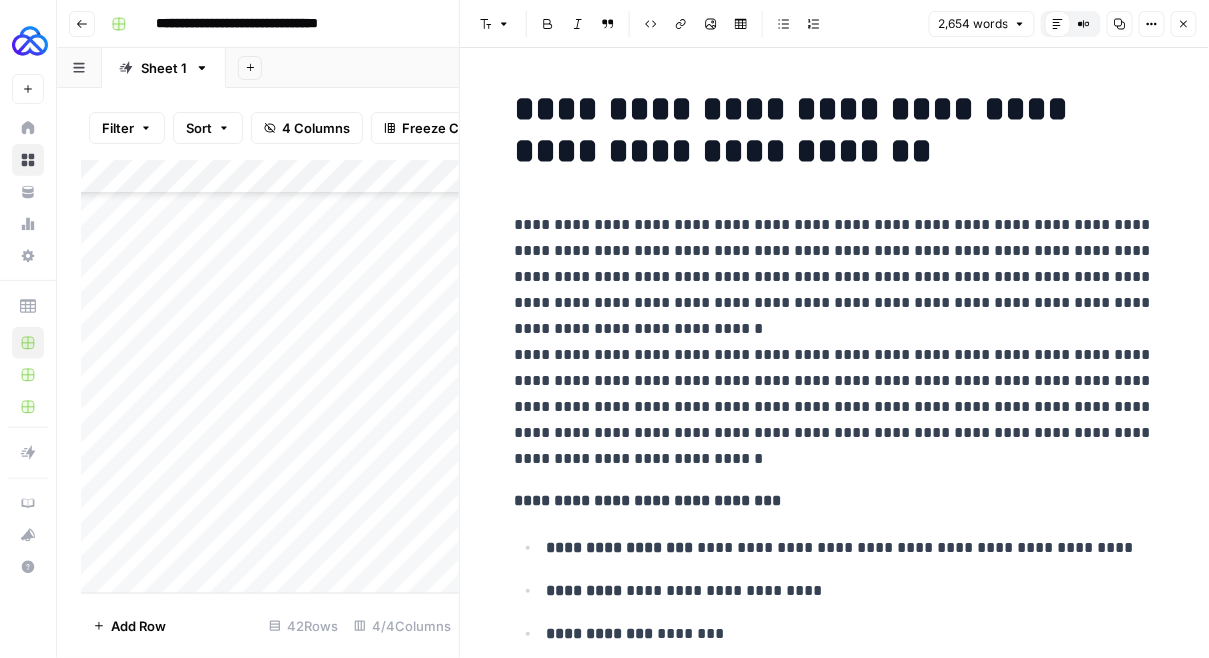 scroll, scrollTop: 26, scrollLeft: 0, axis: vertical 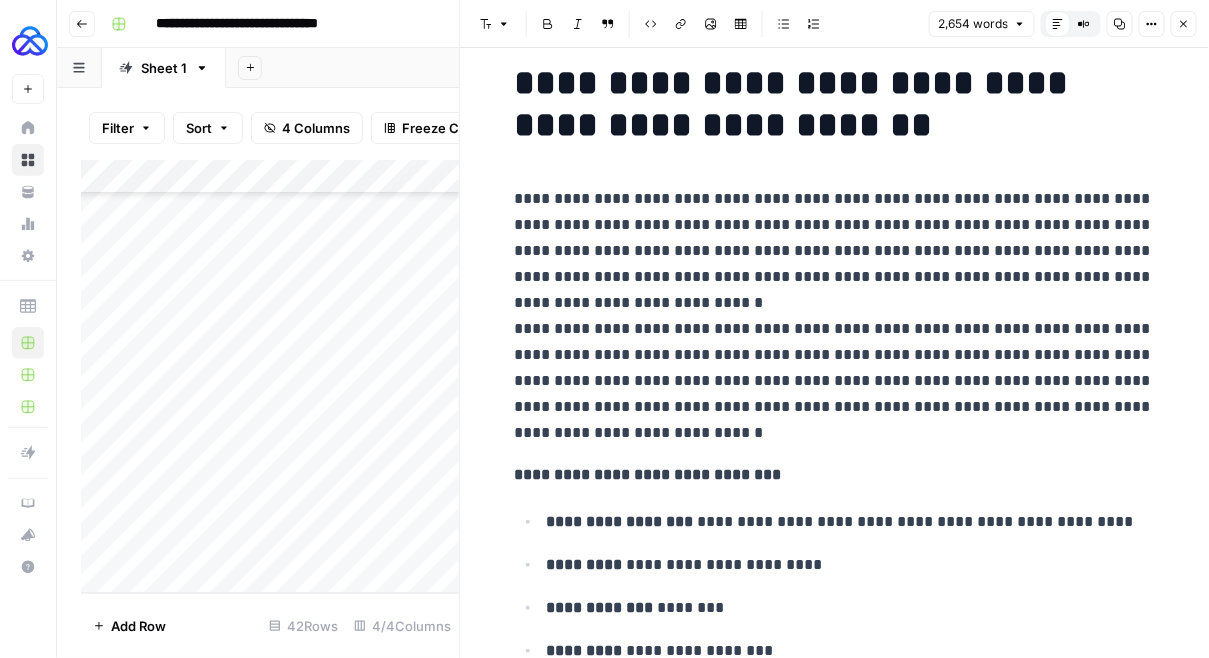 click on "**********" at bounding box center (648, 474) 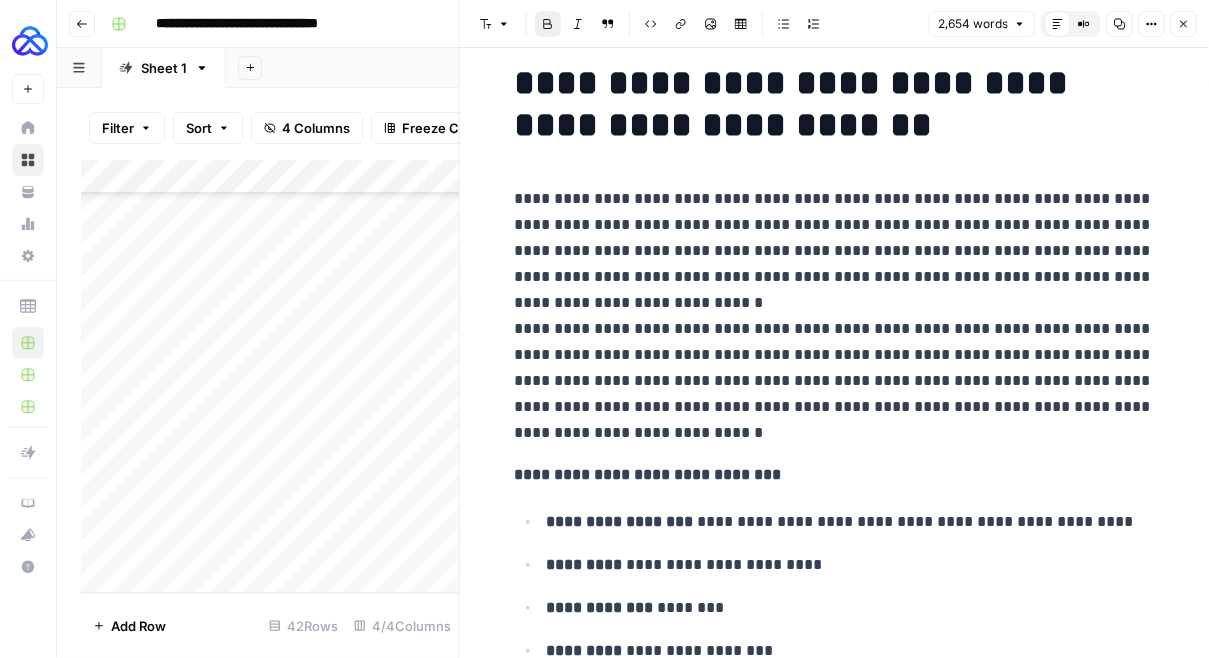 type 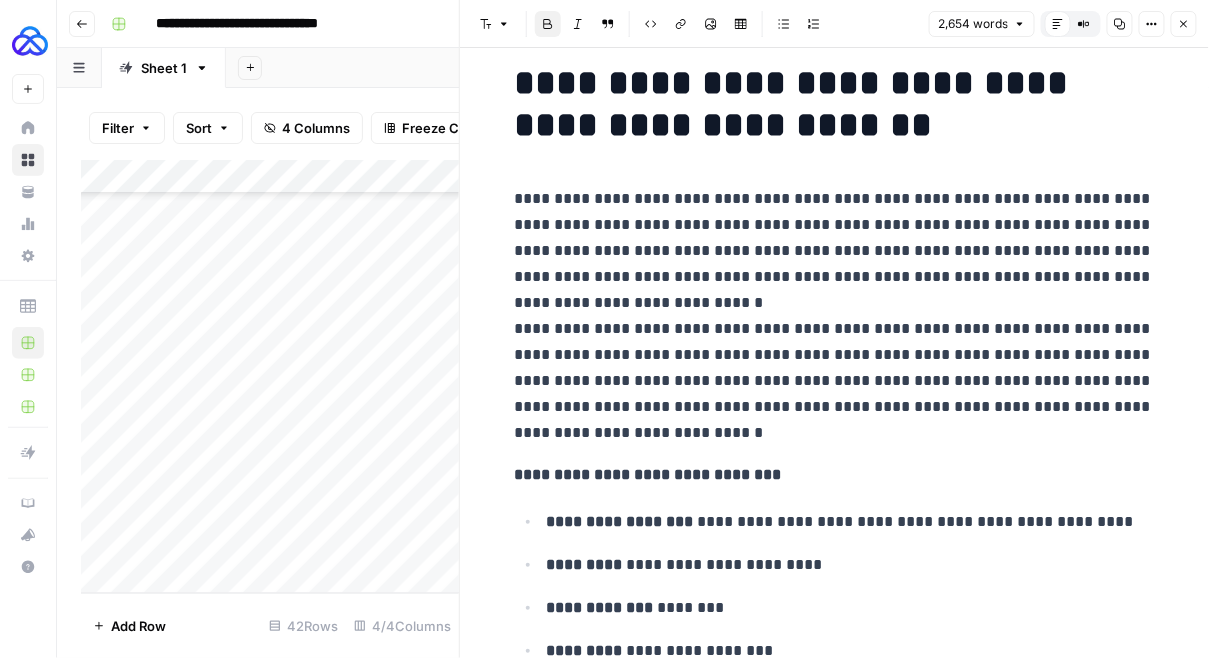 click on "**********" at bounding box center (648, 474) 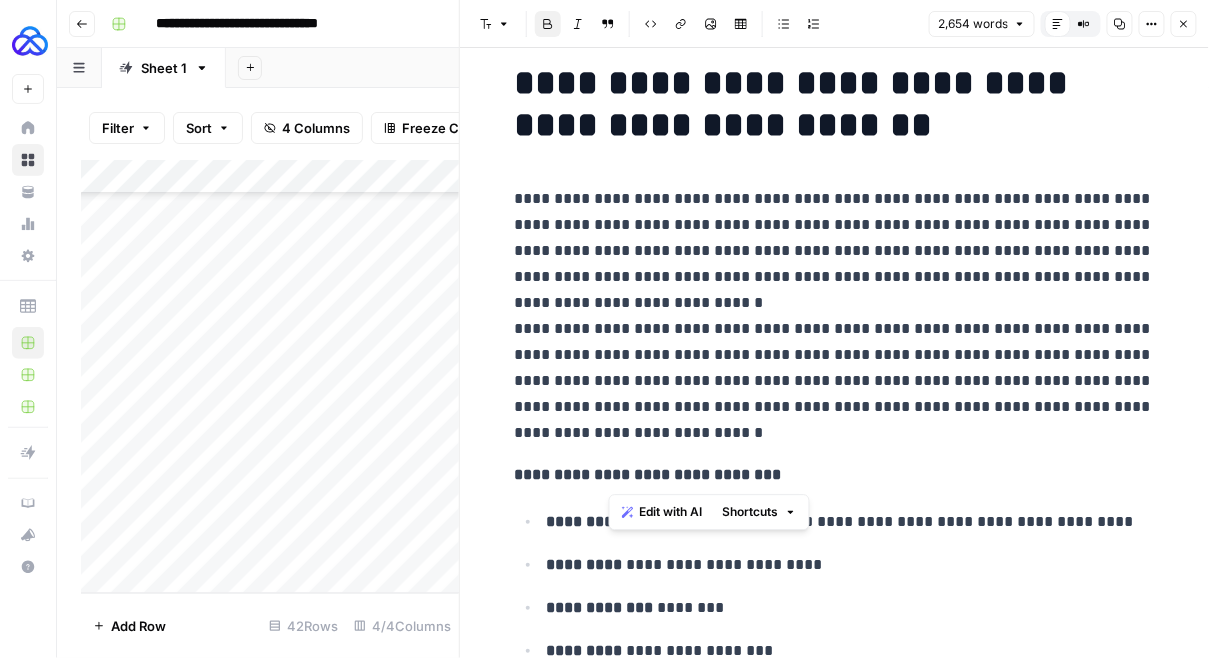 click on "**********" at bounding box center [648, 474] 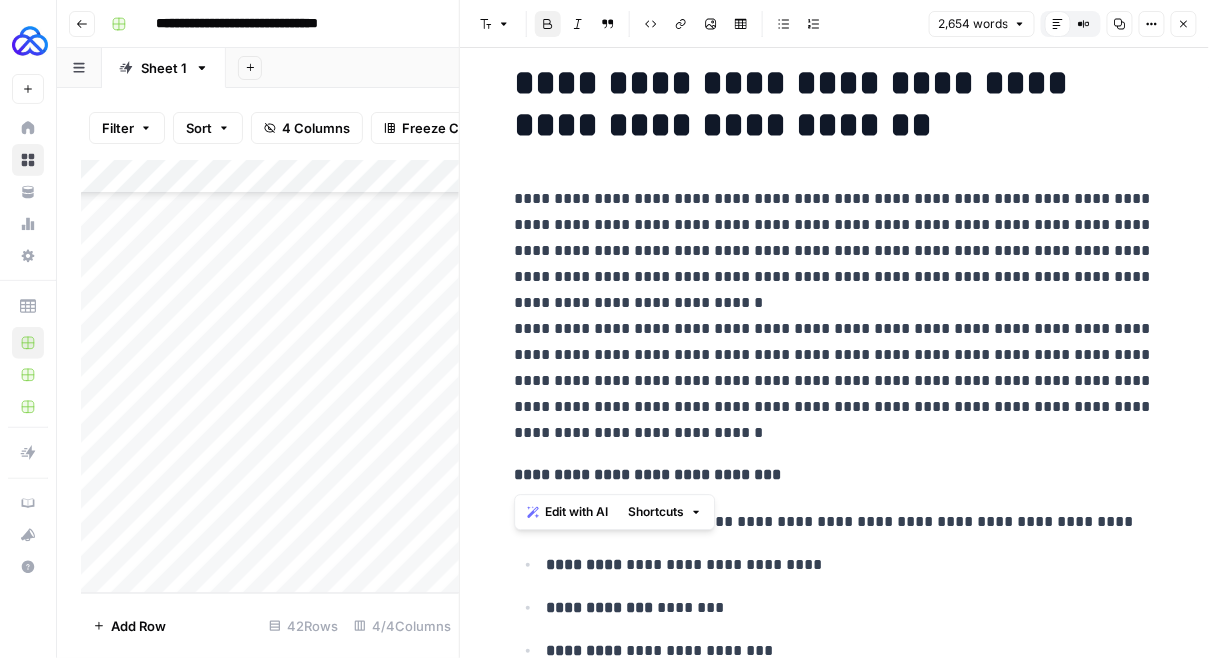 click 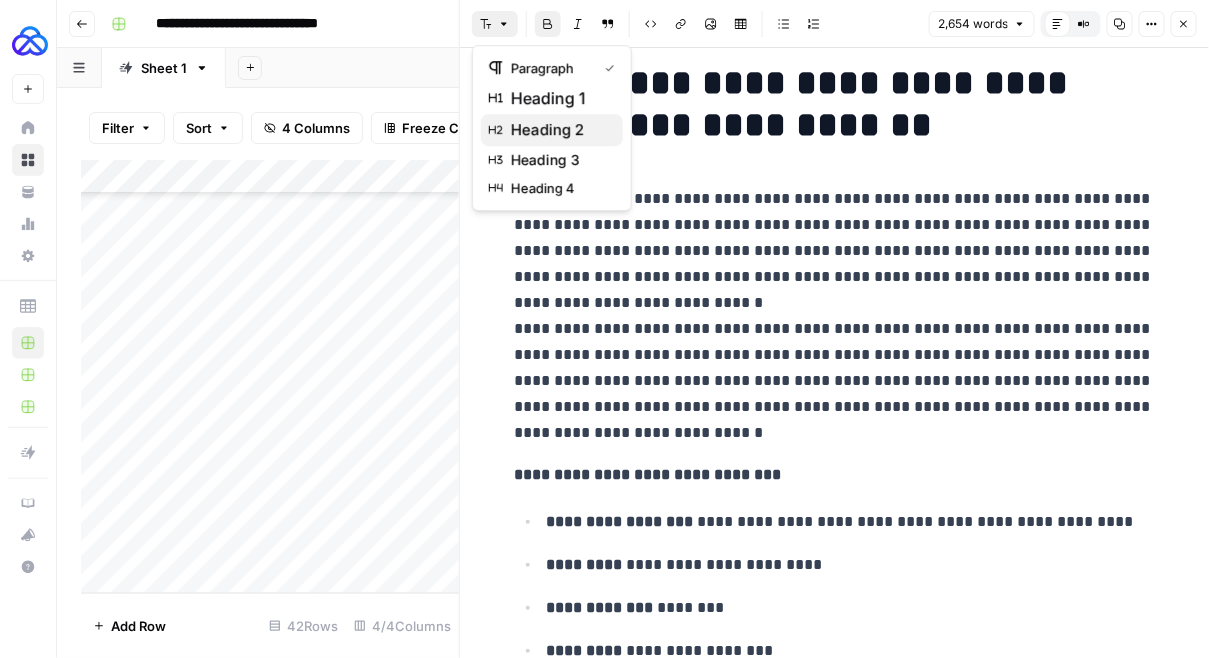 click on "heading 2" at bounding box center [559, 130] 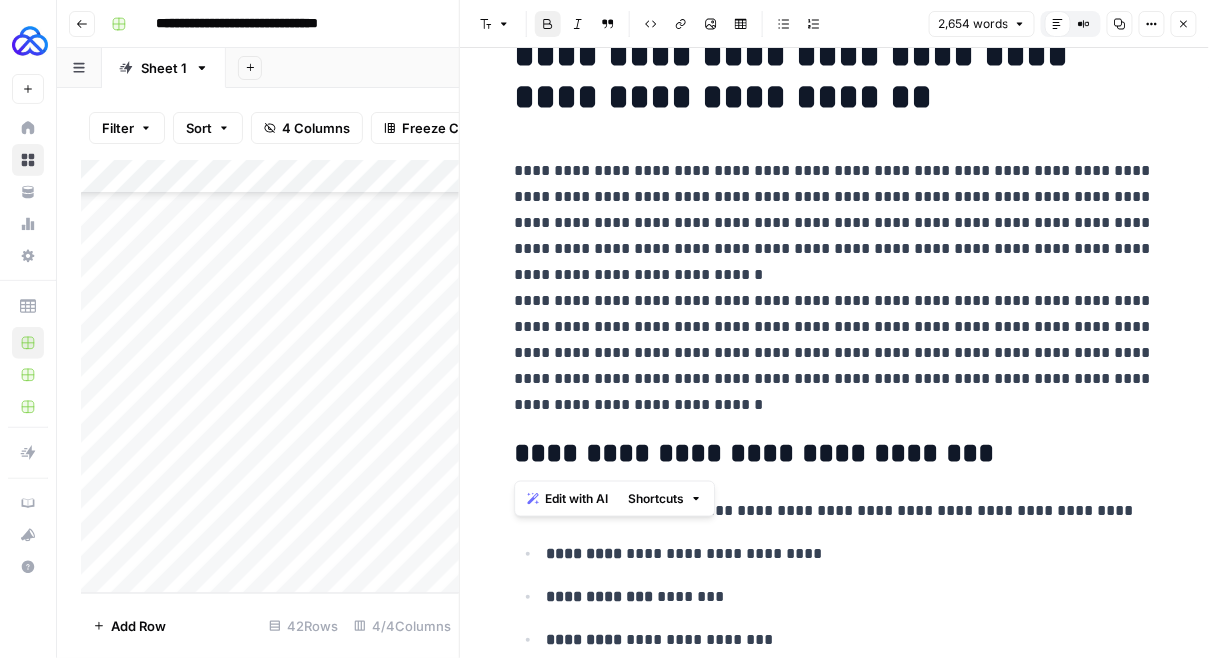 scroll, scrollTop: 64, scrollLeft: 0, axis: vertical 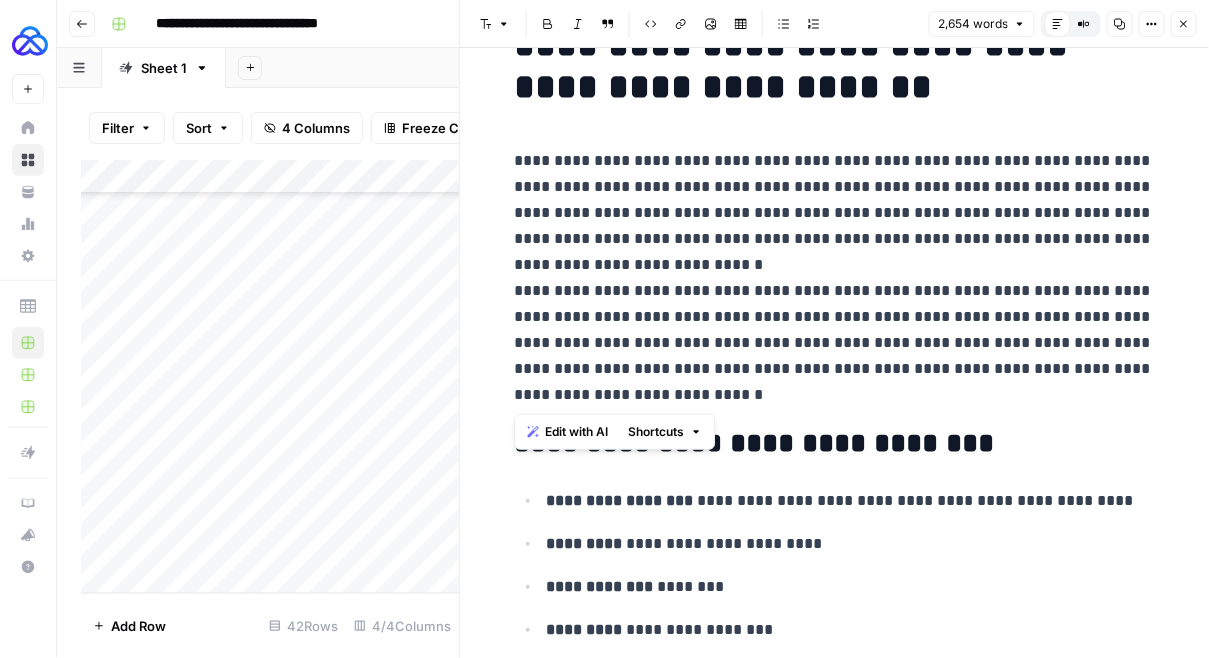 drag, startPoint x: 612, startPoint y: 386, endPoint x: 484, endPoint y: 287, distance: 161.8178 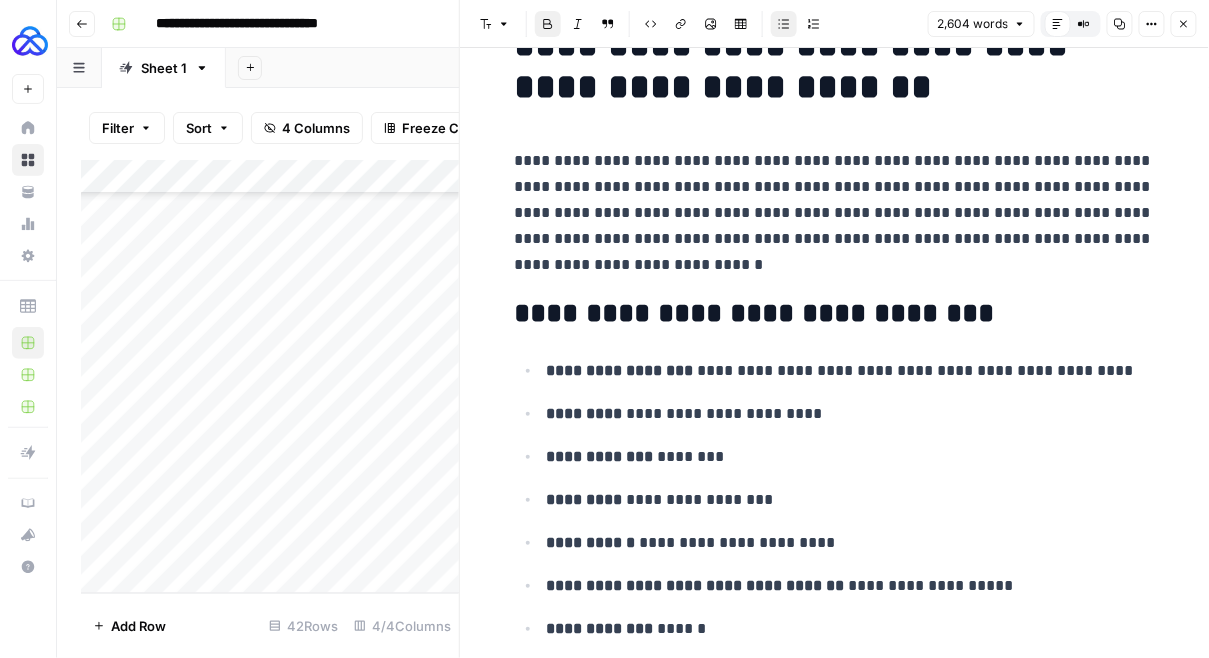 click on "**********" at bounding box center (620, 370) 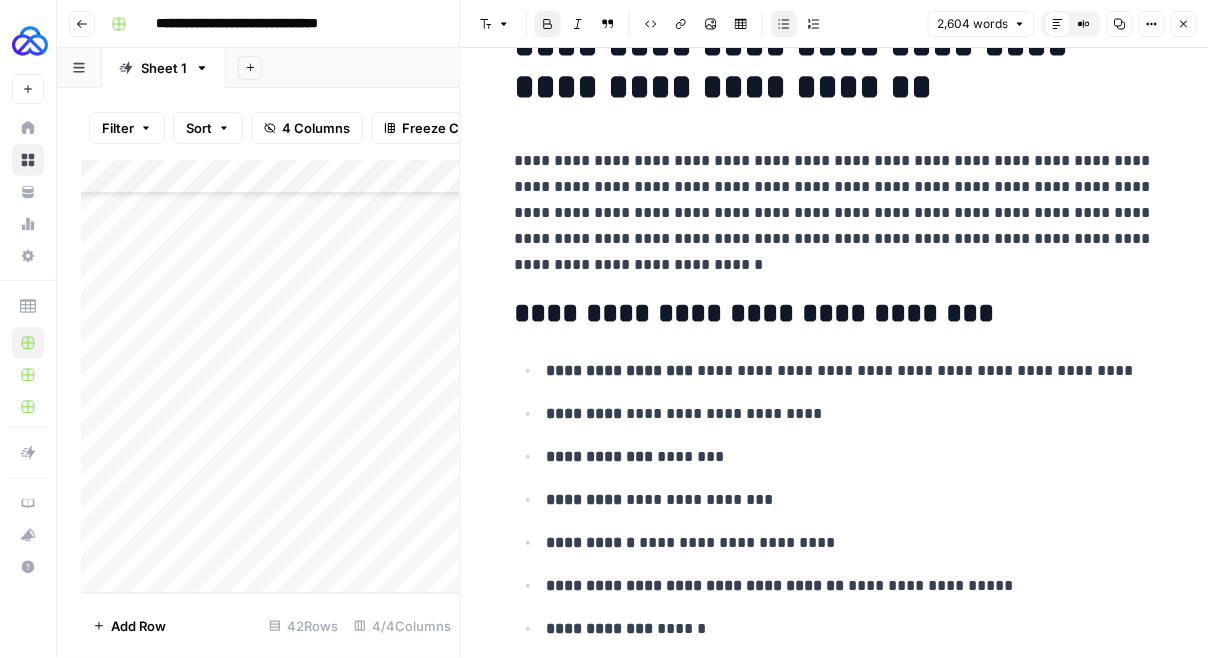 click on "**********" at bounding box center (620, 370) 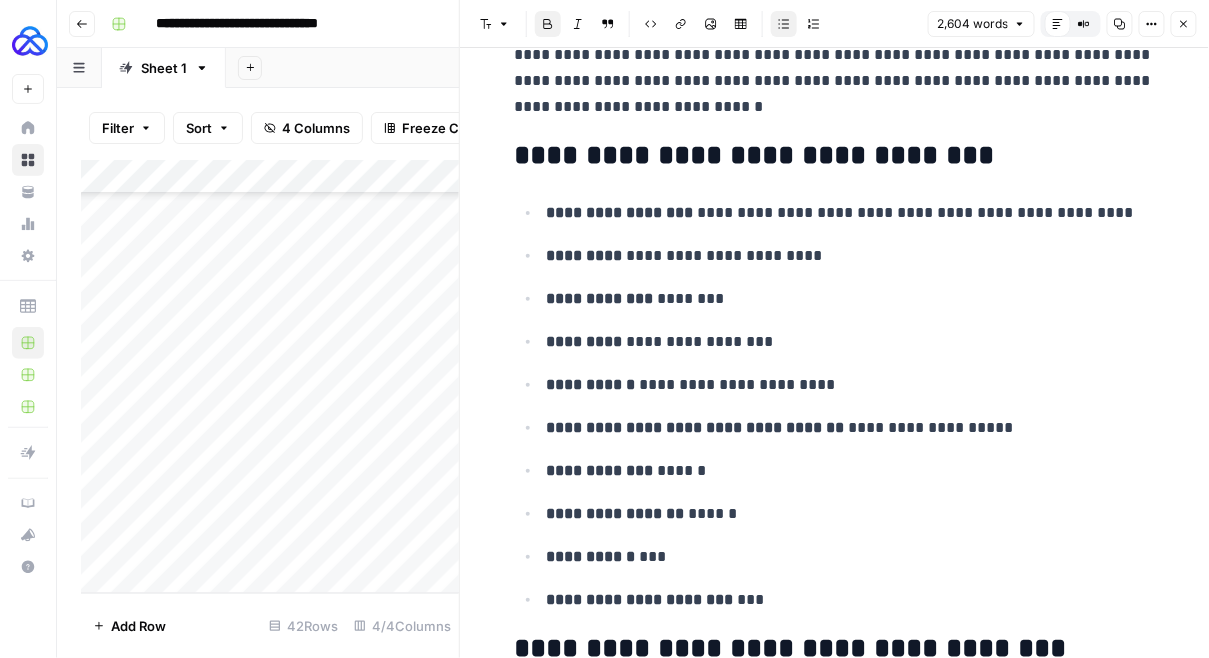 scroll, scrollTop: 254, scrollLeft: 0, axis: vertical 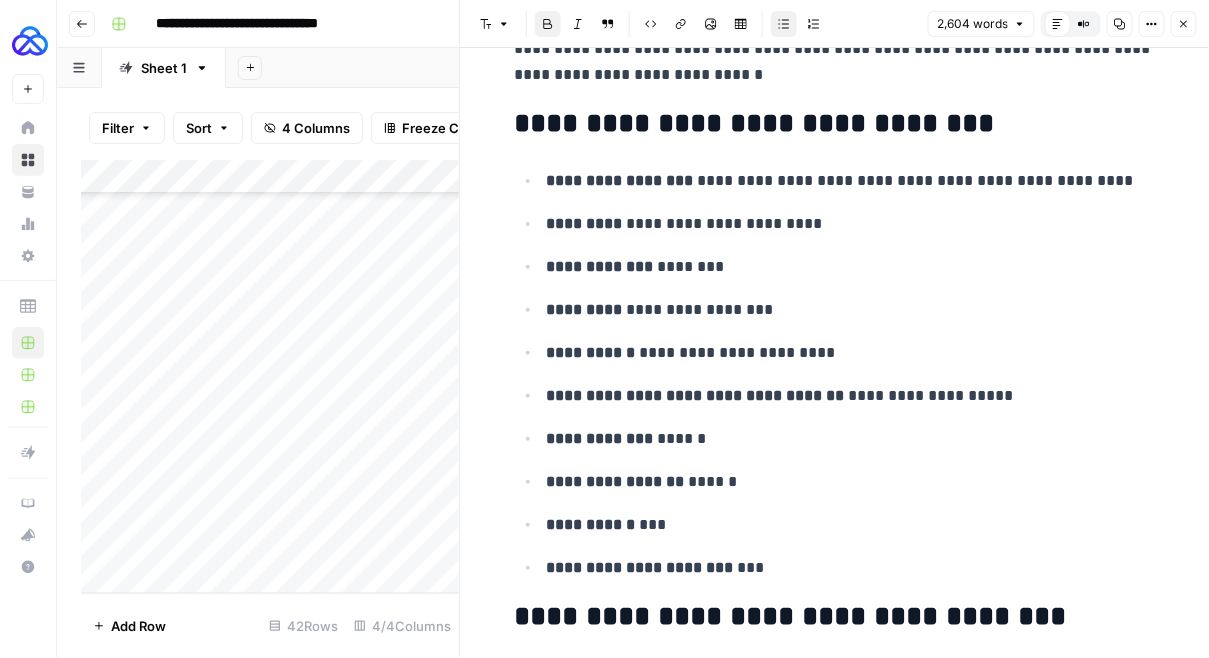 click on "**********" at bounding box center (600, 438) 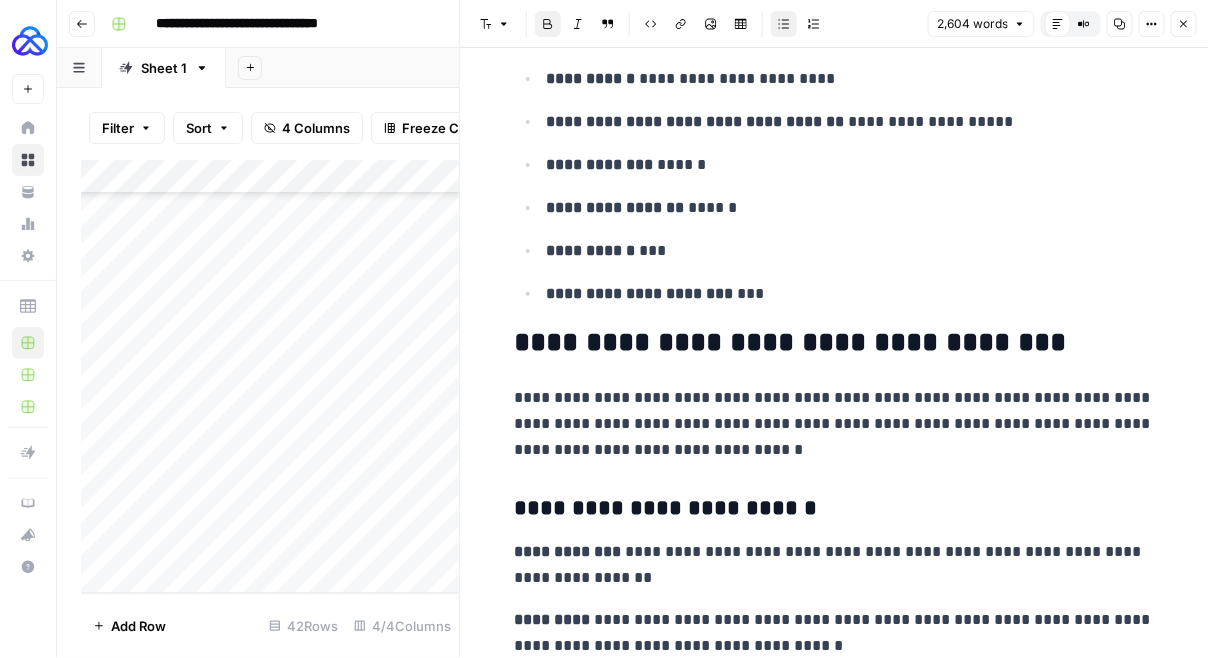 scroll, scrollTop: 556, scrollLeft: 0, axis: vertical 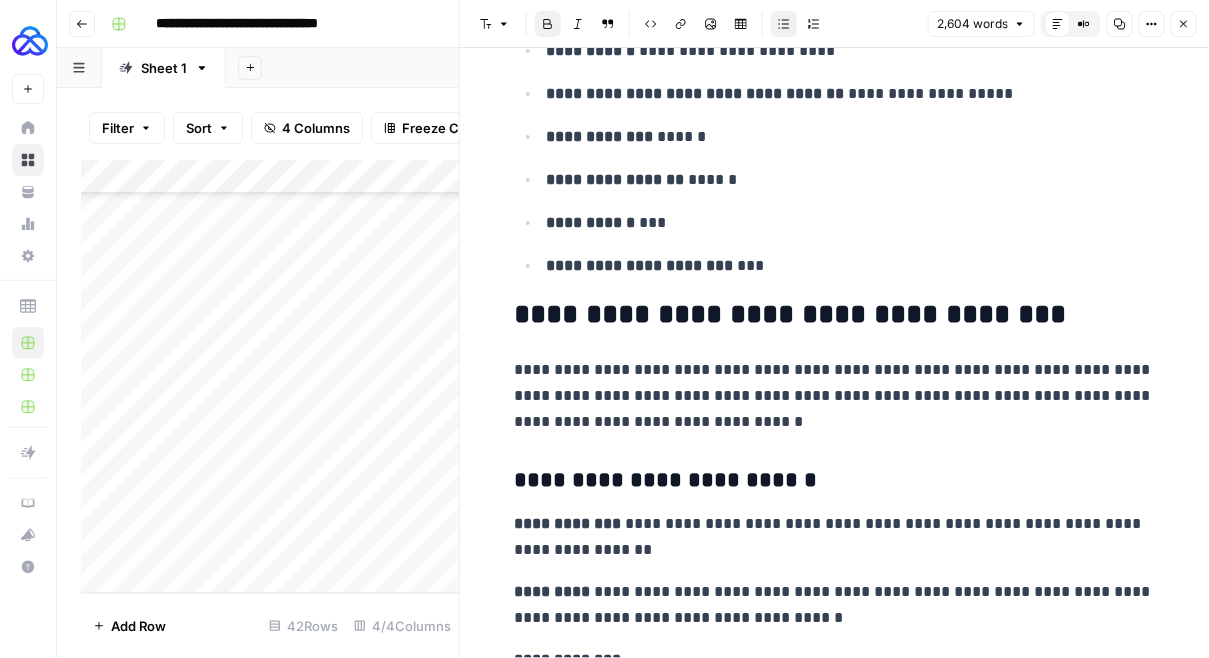 click on "**********" at bounding box center (835, 481) 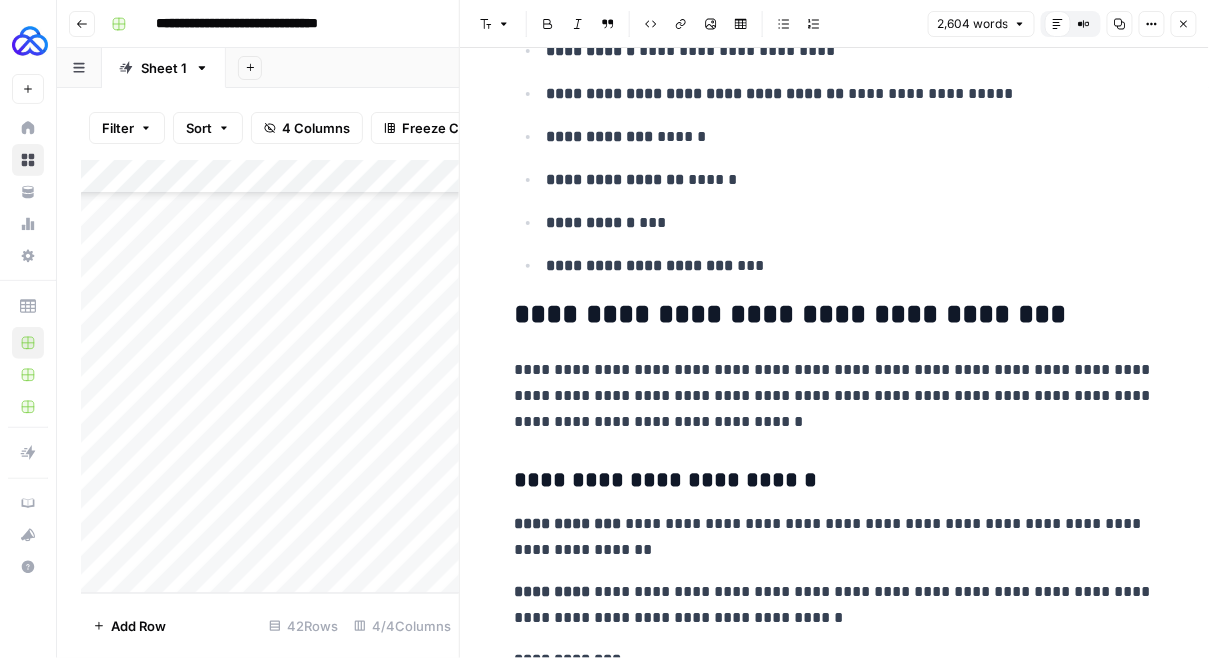 click on "**********" at bounding box center (835, 481) 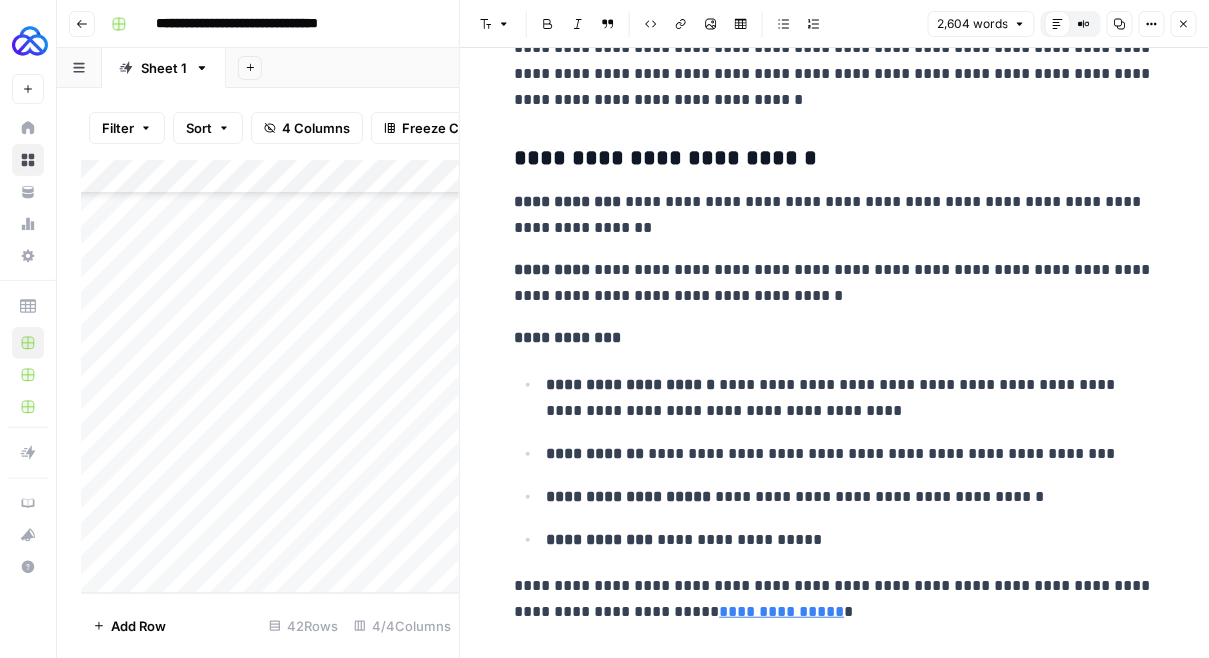 scroll, scrollTop: 895, scrollLeft: 0, axis: vertical 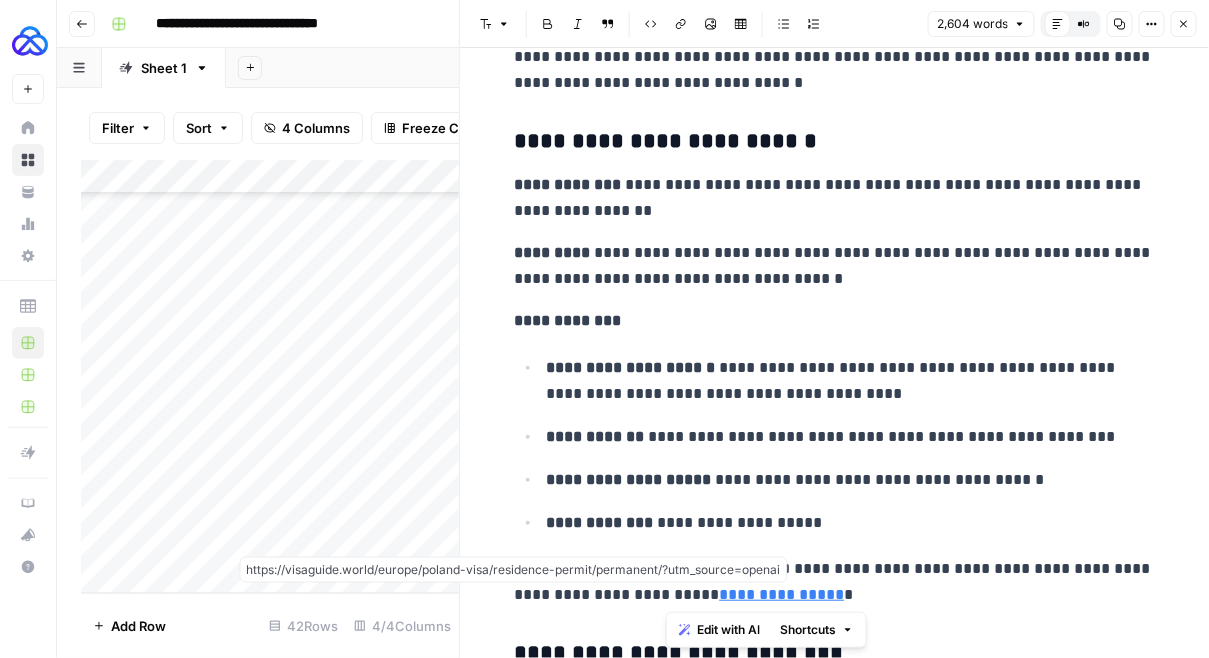 drag, startPoint x: 808, startPoint y: 597, endPoint x: 661, endPoint y: 596, distance: 147.0034 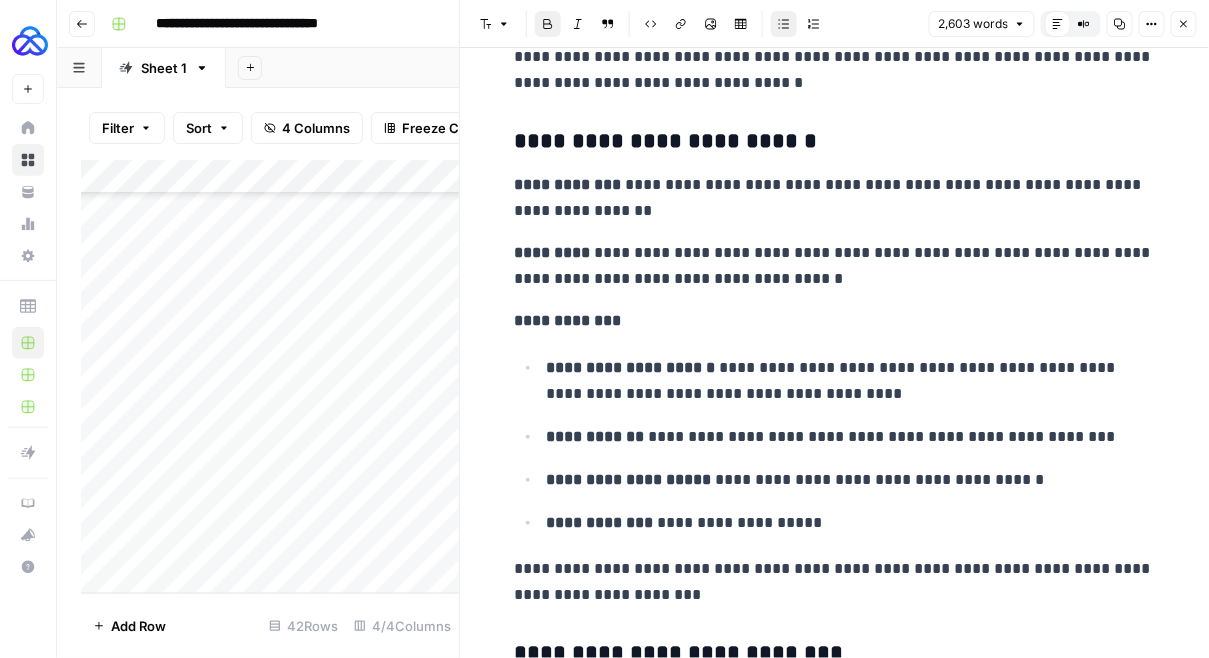 click on "**********" at bounding box center (600, 522) 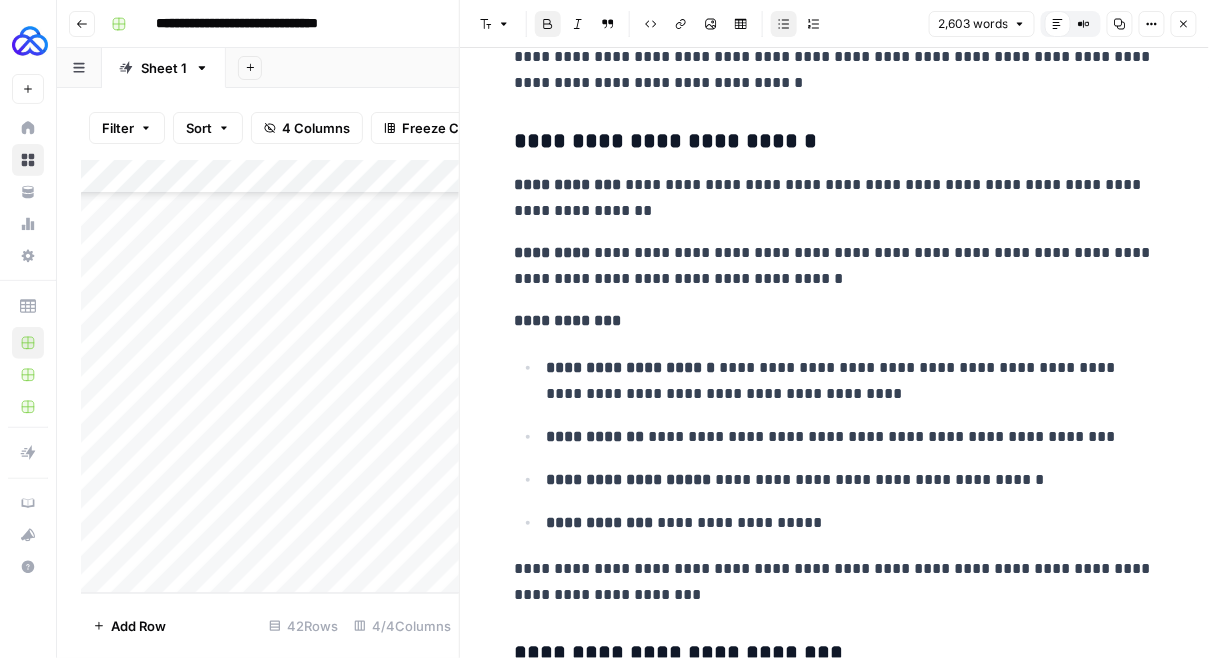 click on "**********" at bounding box center [629, 479] 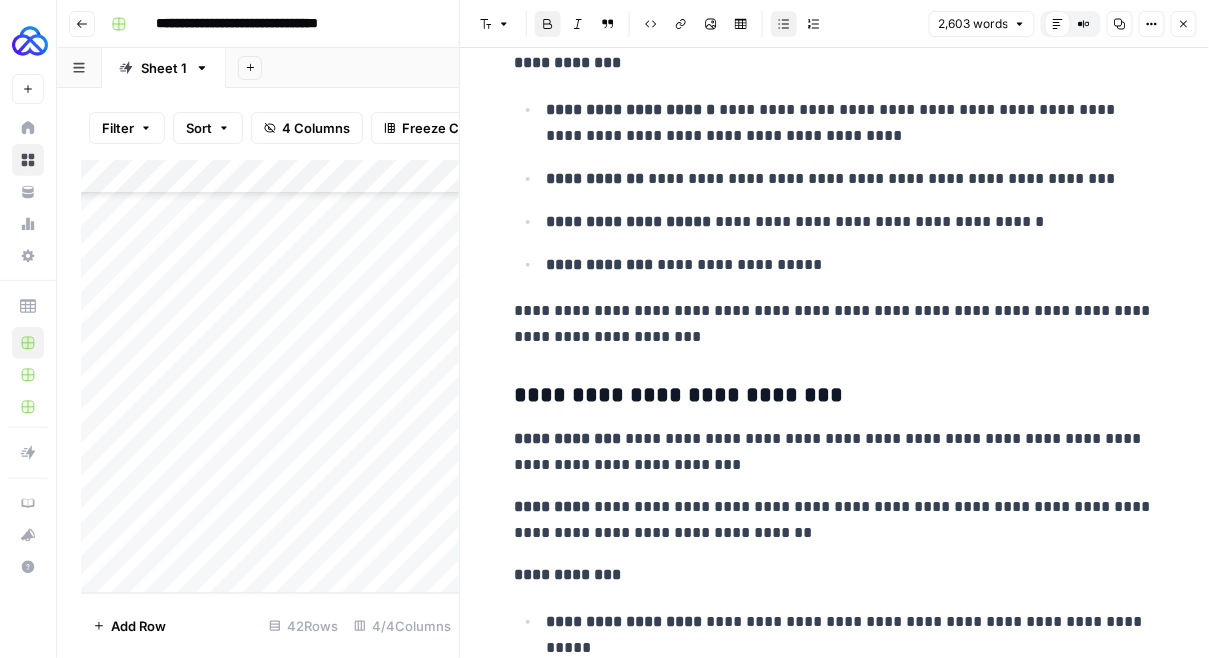 scroll, scrollTop: 1224, scrollLeft: 0, axis: vertical 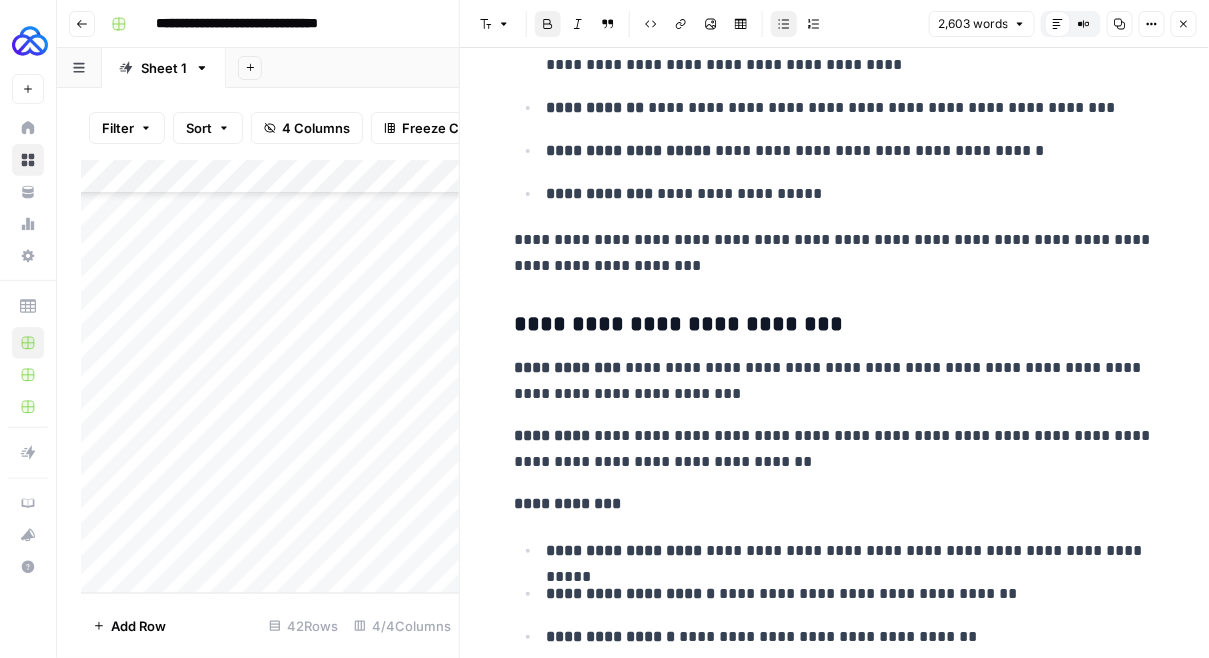 click on "**********" at bounding box center [835, 325] 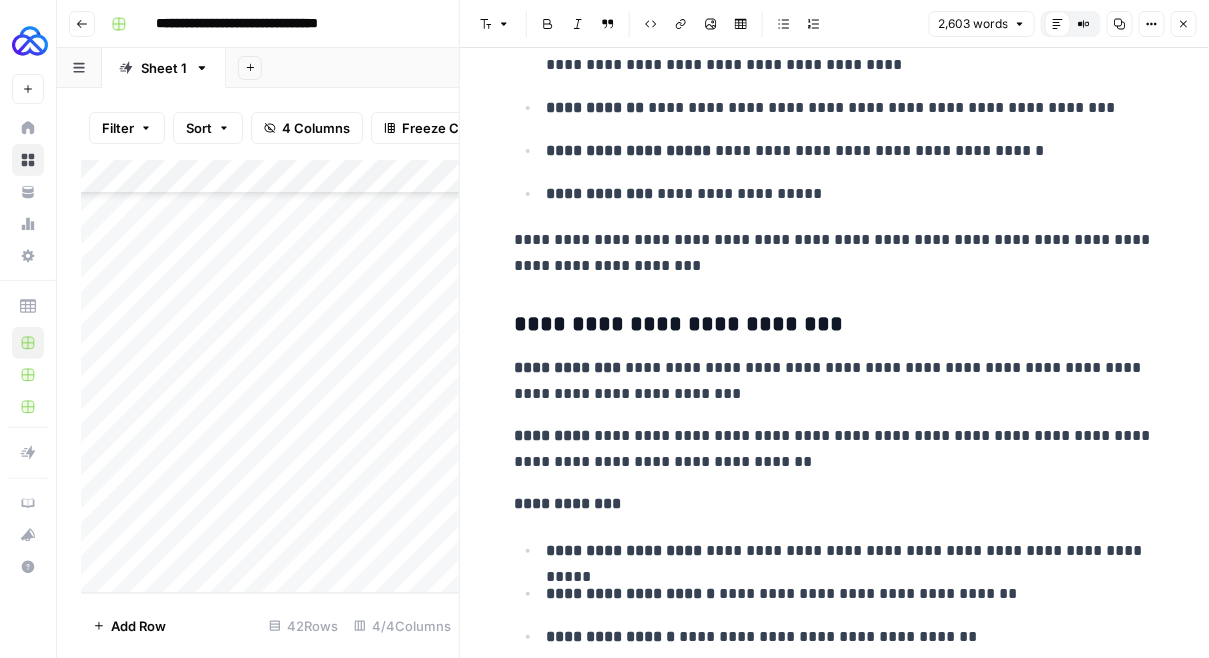 click on "**********" at bounding box center [835, 325] 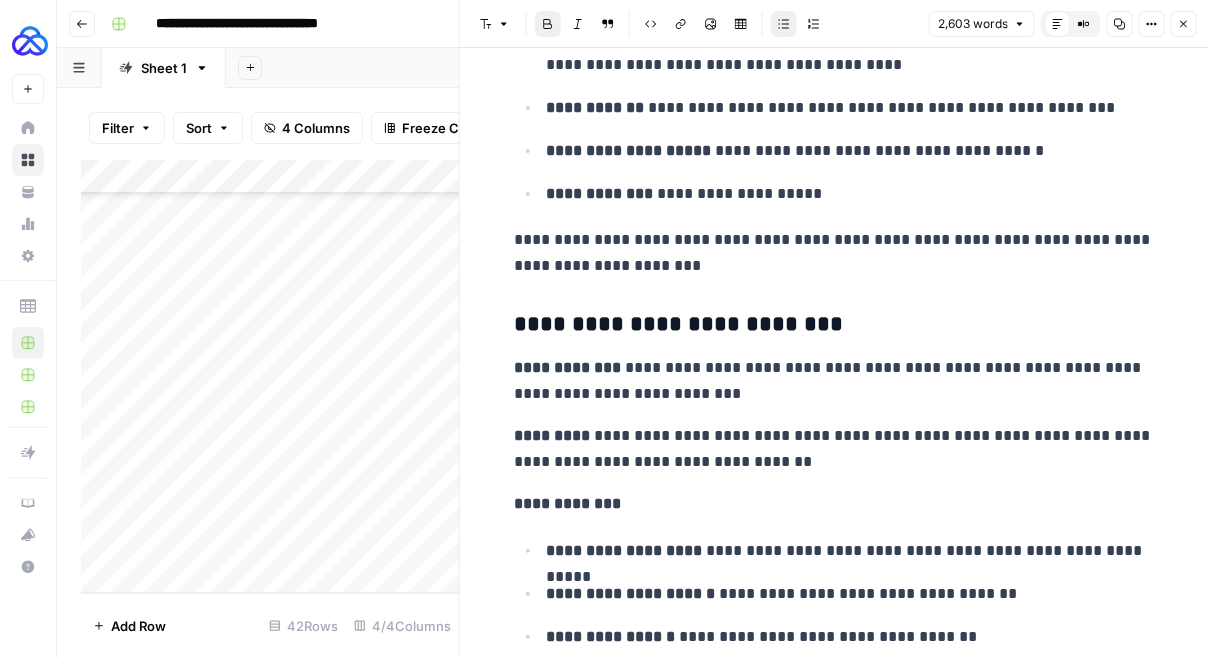 click on "**********" at bounding box center [631, 593] 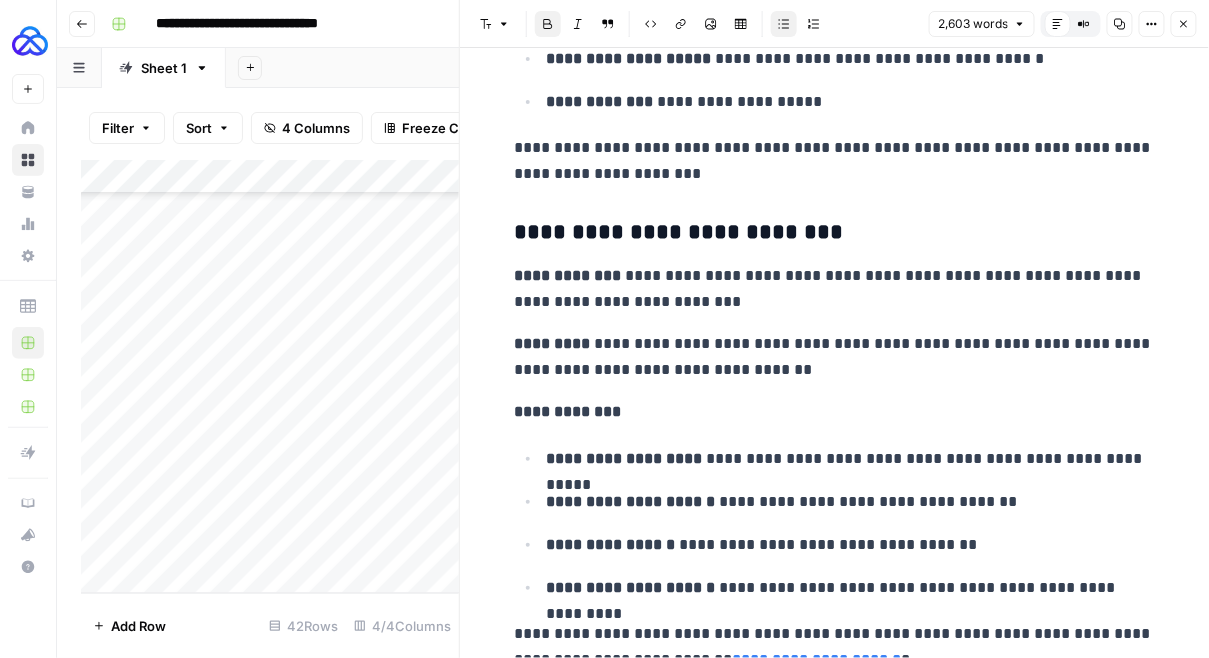 scroll, scrollTop: 1362, scrollLeft: 0, axis: vertical 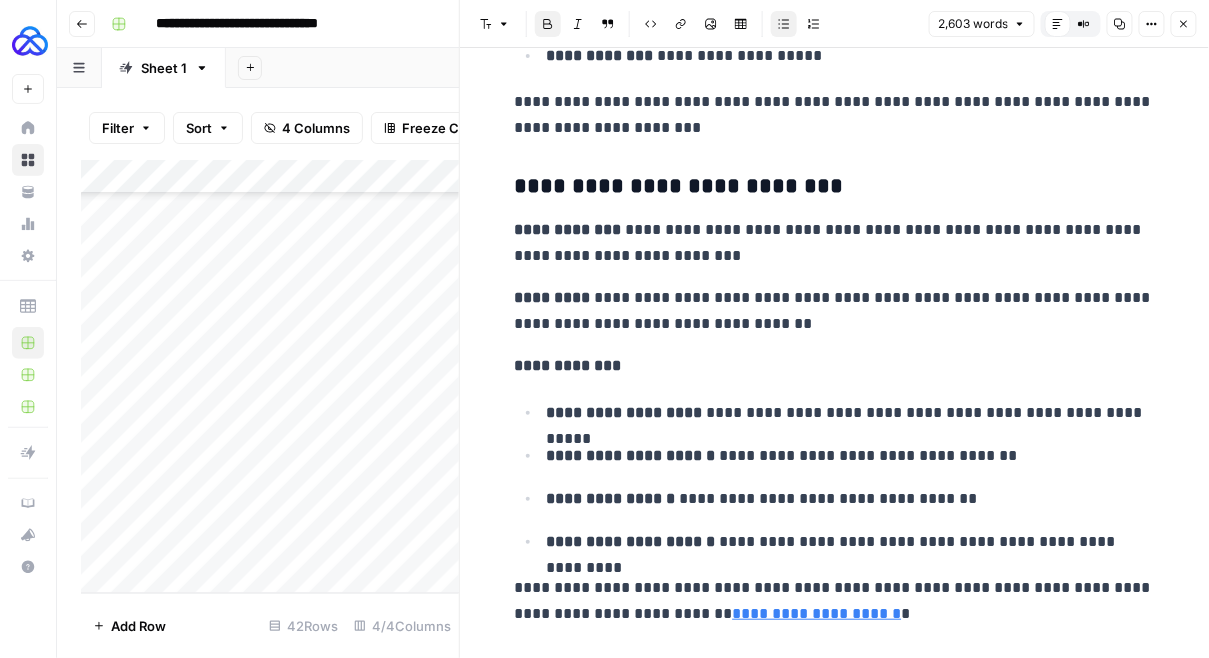 click on "**********" at bounding box center [611, 498] 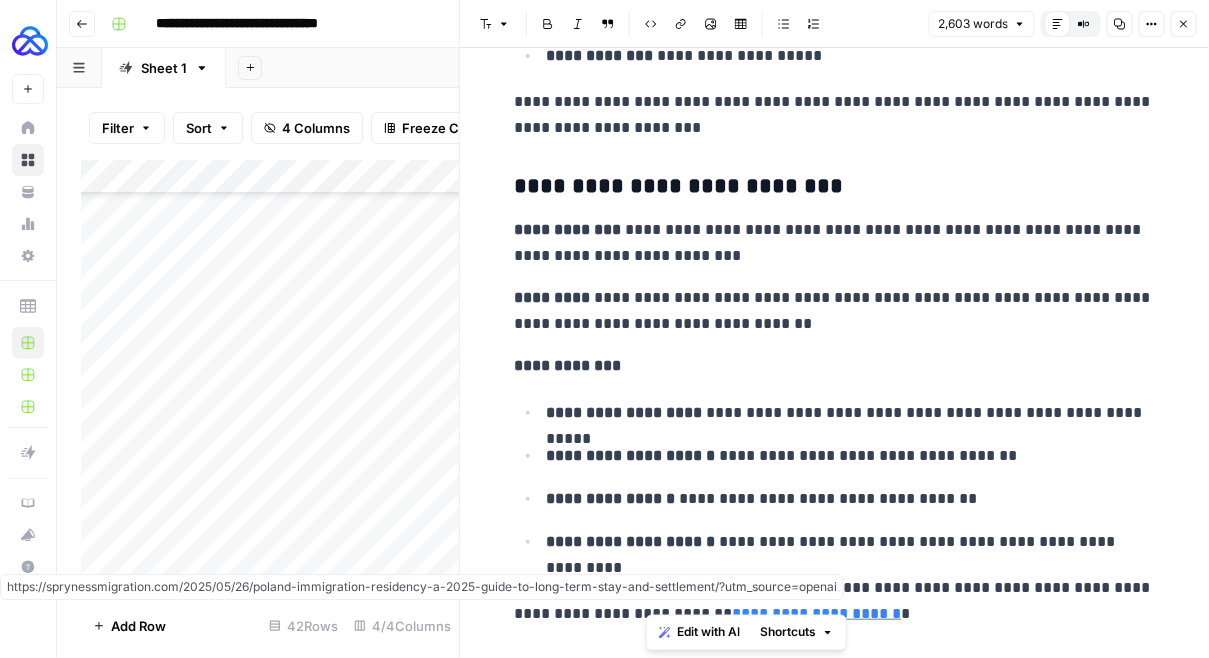 drag, startPoint x: 843, startPoint y: 614, endPoint x: 629, endPoint y: 615, distance: 214.00233 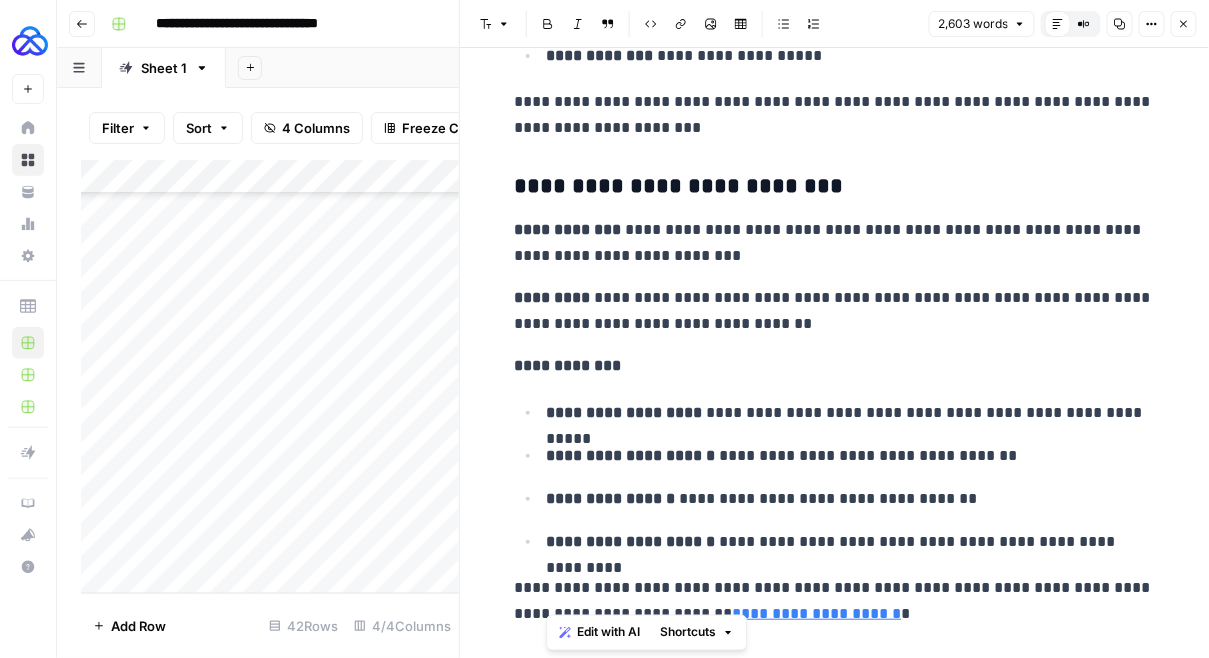 click on "**********" at bounding box center (835, 601) 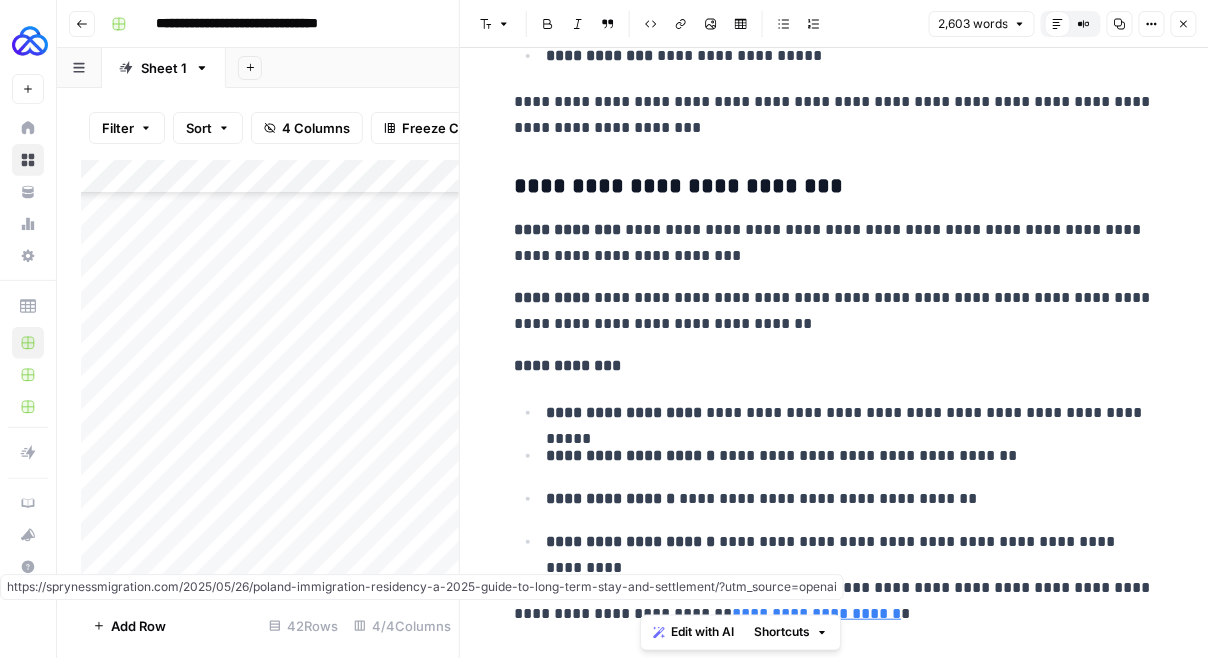drag, startPoint x: 866, startPoint y: 612, endPoint x: 641, endPoint y: 606, distance: 225.07999 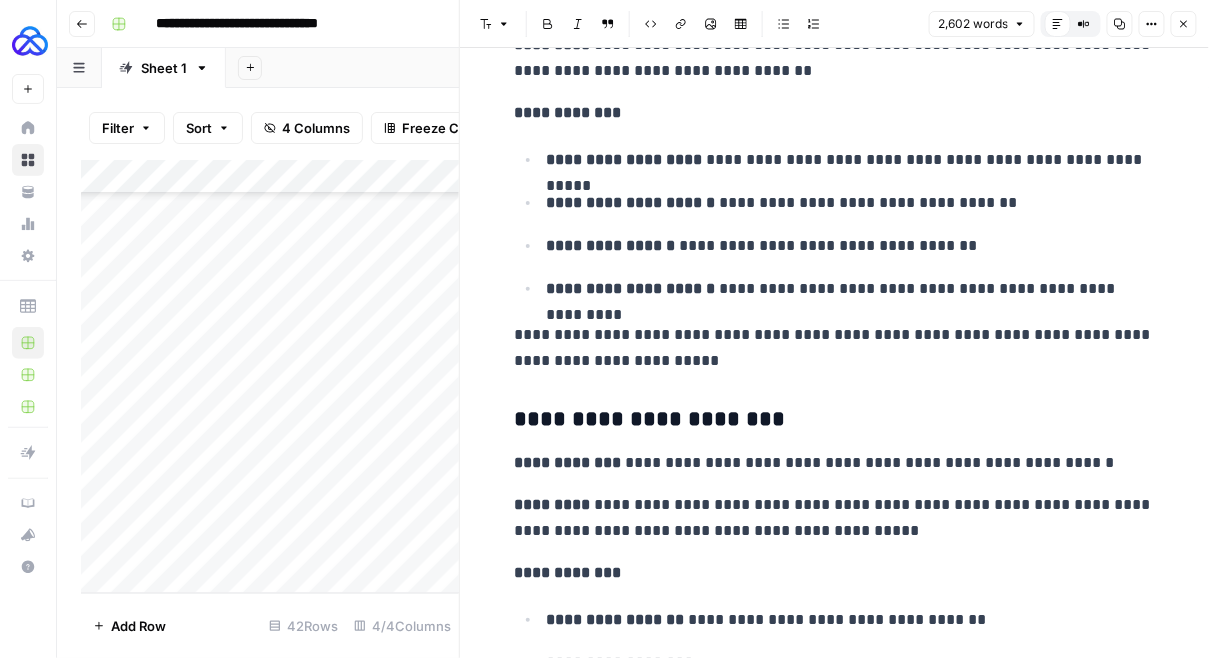 scroll, scrollTop: 1636, scrollLeft: 0, axis: vertical 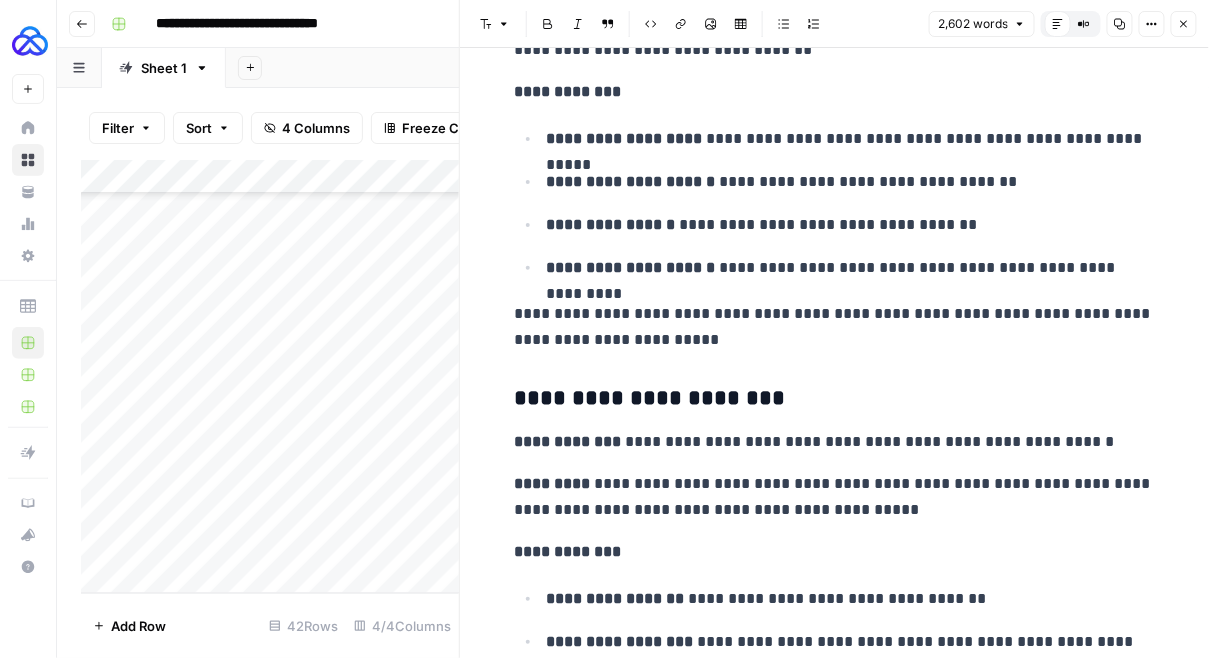 click on "**********" at bounding box center [835, 399] 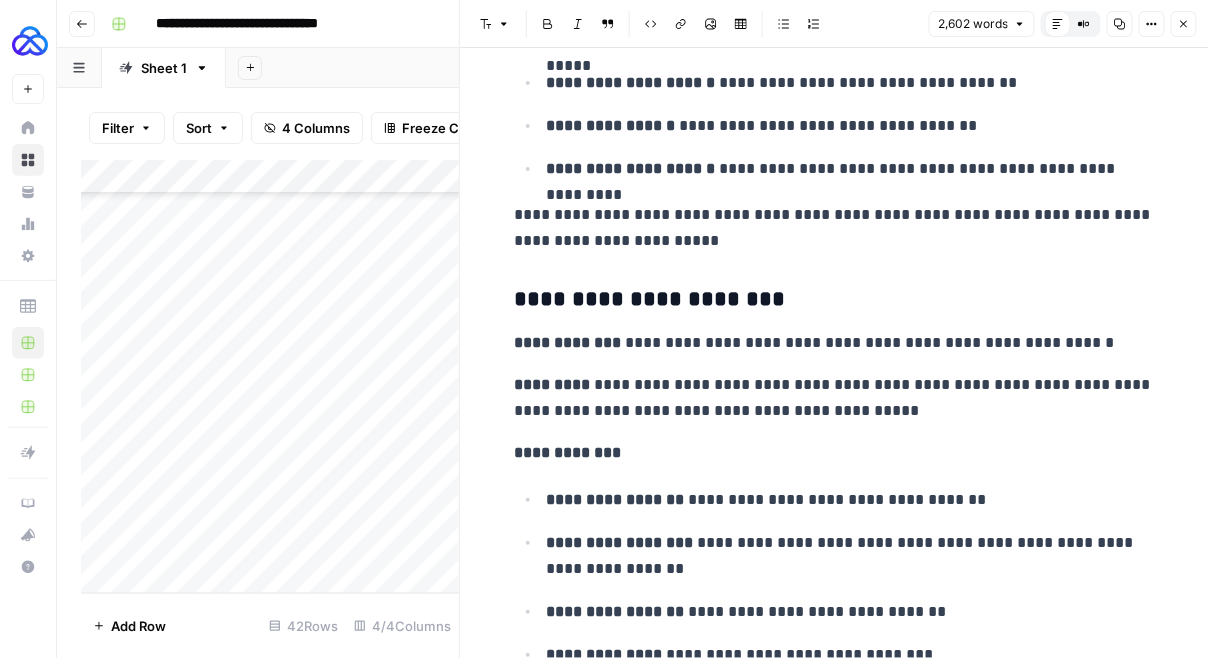scroll, scrollTop: 1761, scrollLeft: 0, axis: vertical 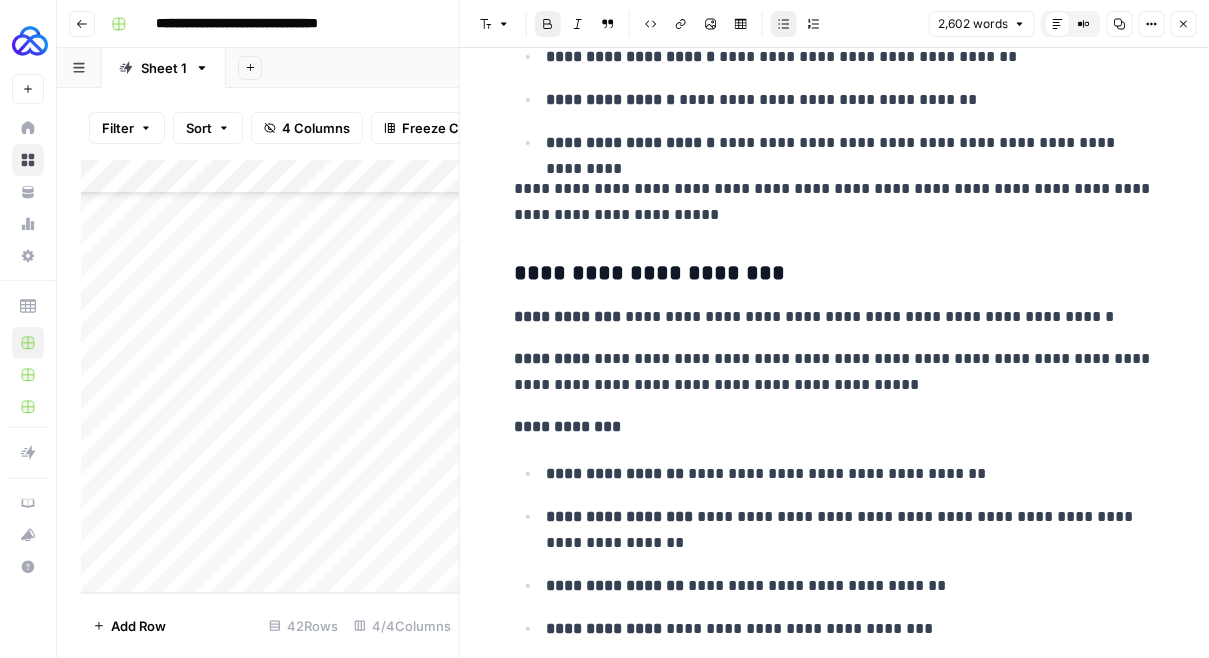 click on "**********" at bounding box center (616, 473) 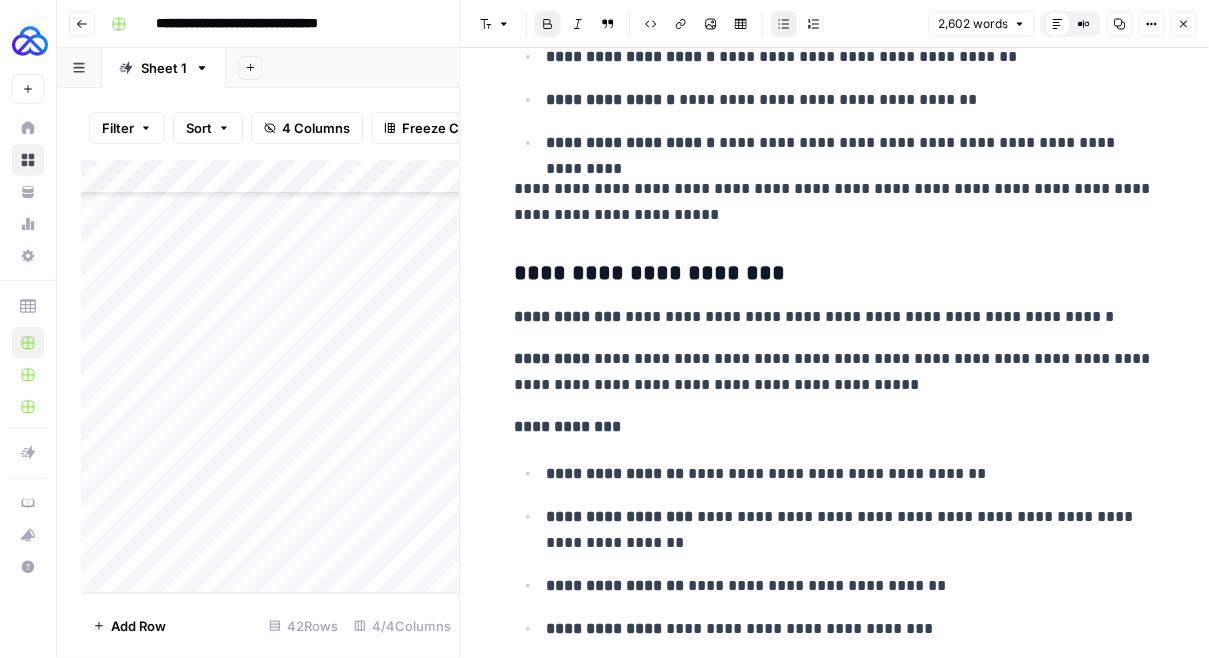 click on "**********" at bounding box center (620, 516) 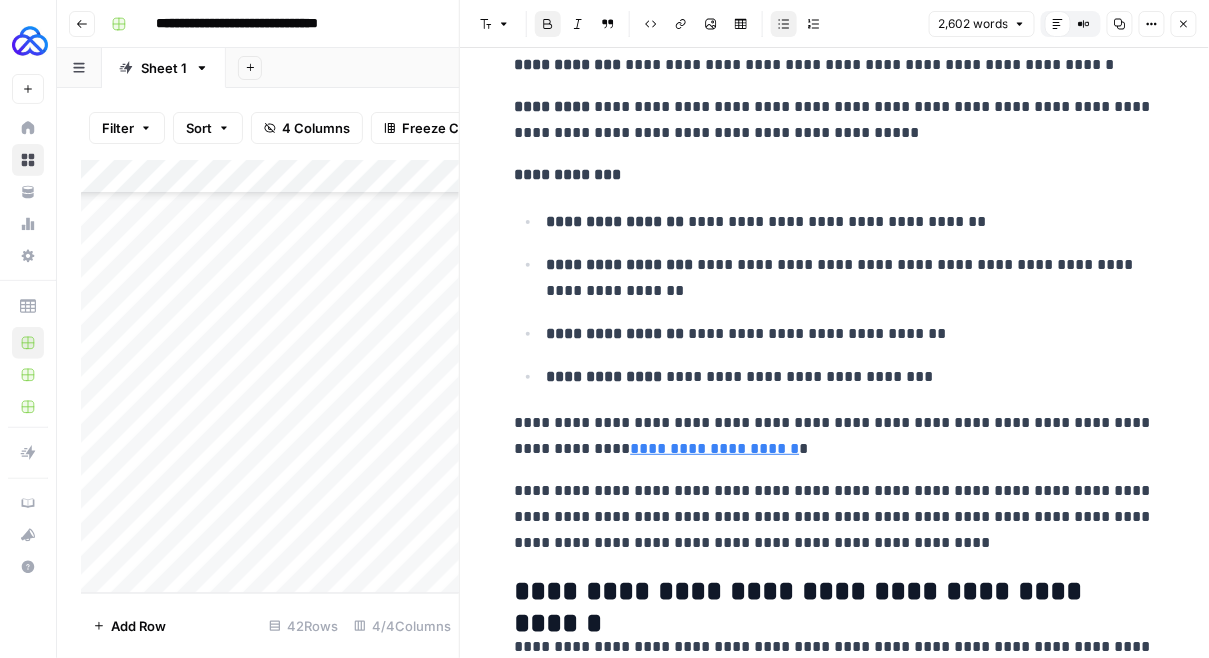 scroll, scrollTop: 2054, scrollLeft: 0, axis: vertical 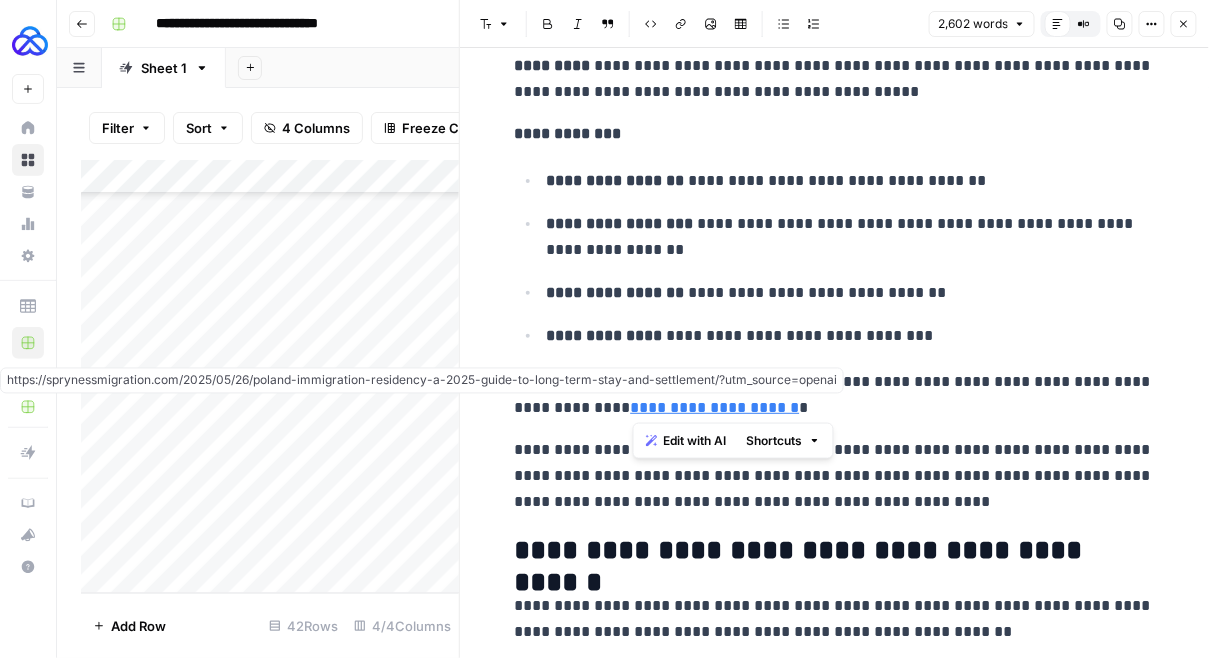 drag, startPoint x: 836, startPoint y: 408, endPoint x: 632, endPoint y: 411, distance: 204.02206 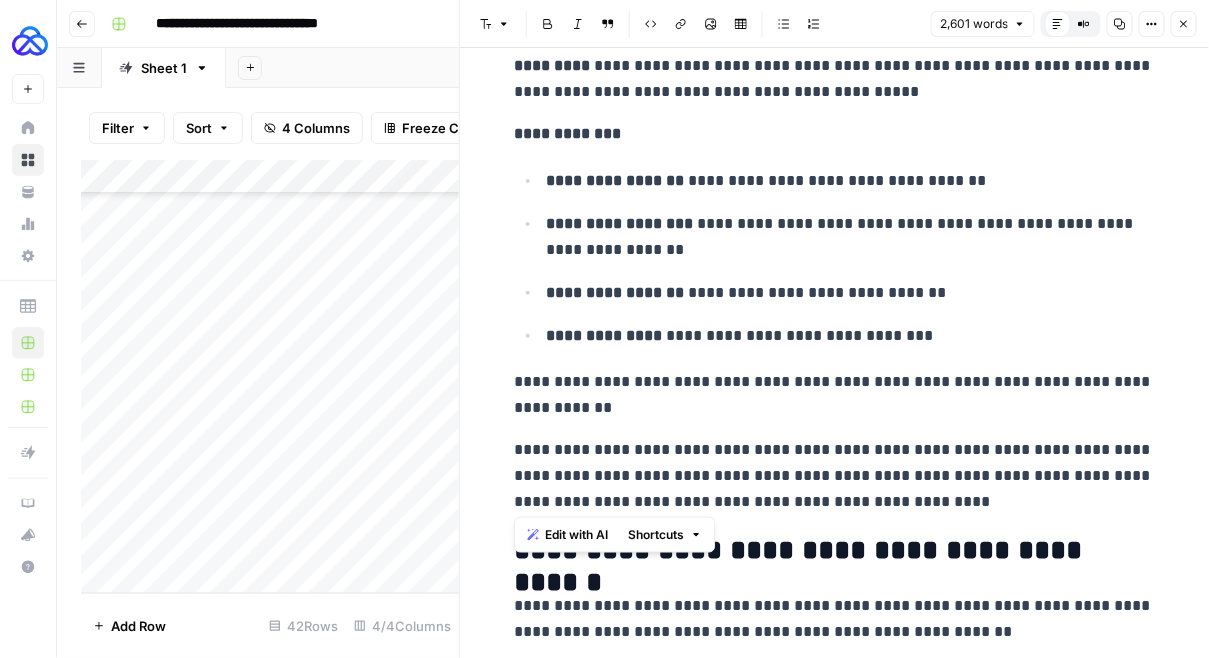 drag, startPoint x: 938, startPoint y: 493, endPoint x: 509, endPoint y: 451, distance: 431.05106 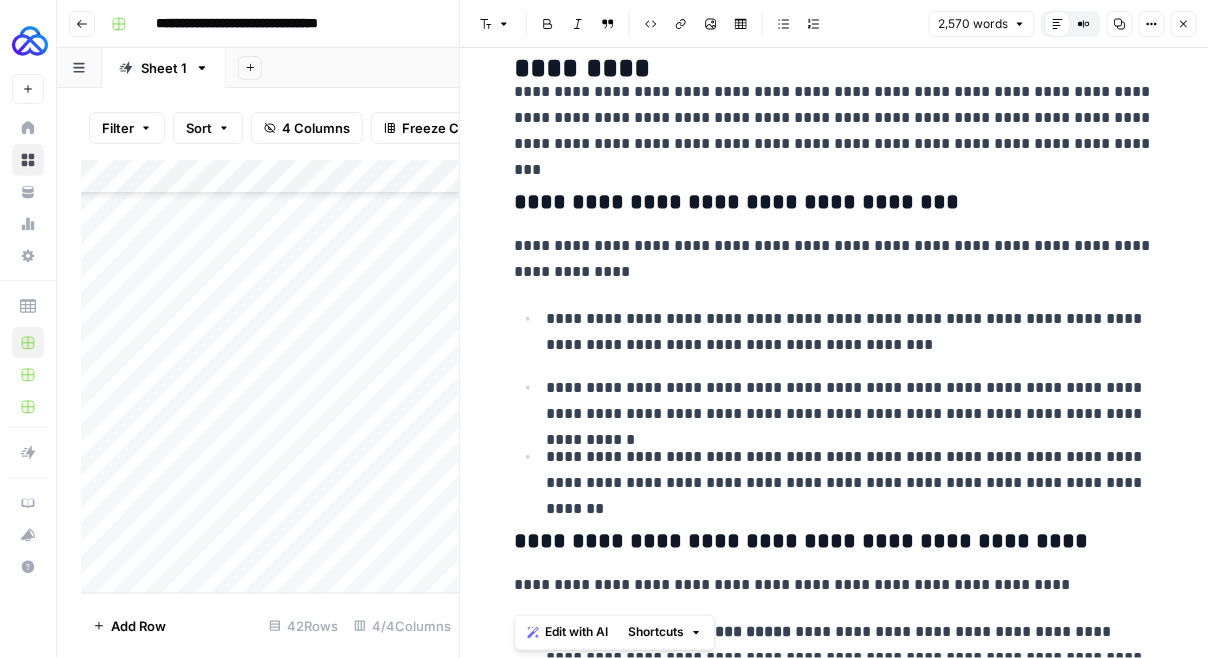 scroll, scrollTop: 3737, scrollLeft: 0, axis: vertical 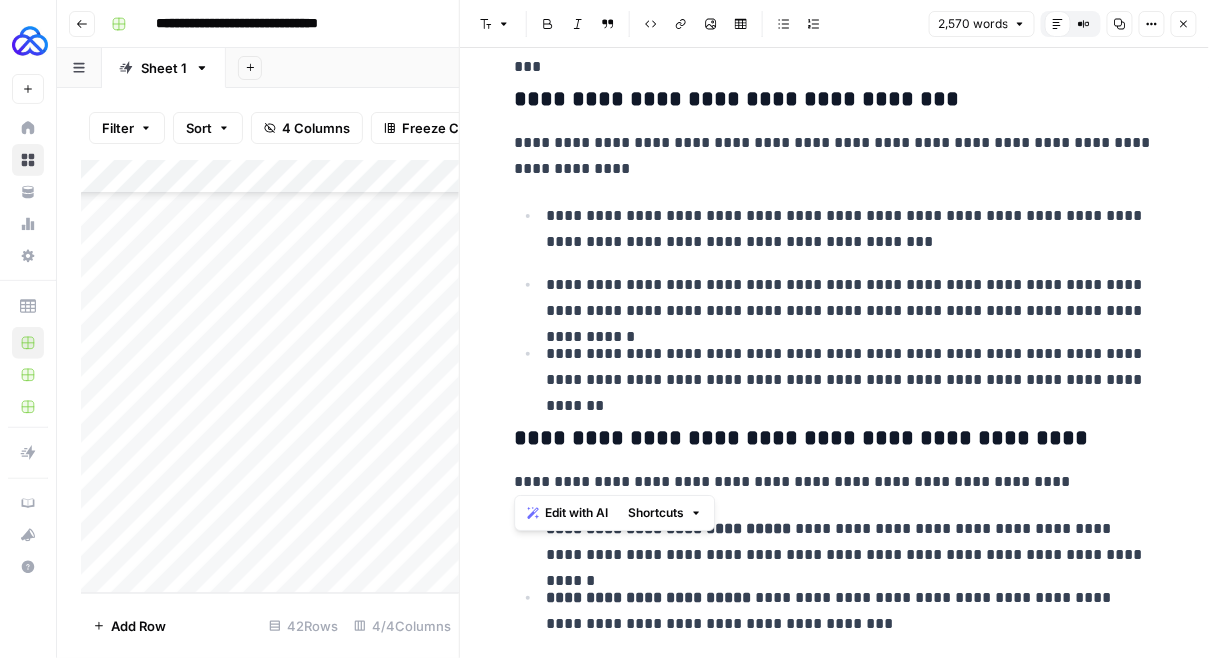 drag, startPoint x: 513, startPoint y: 226, endPoint x: 768, endPoint y: 475, distance: 356.40707 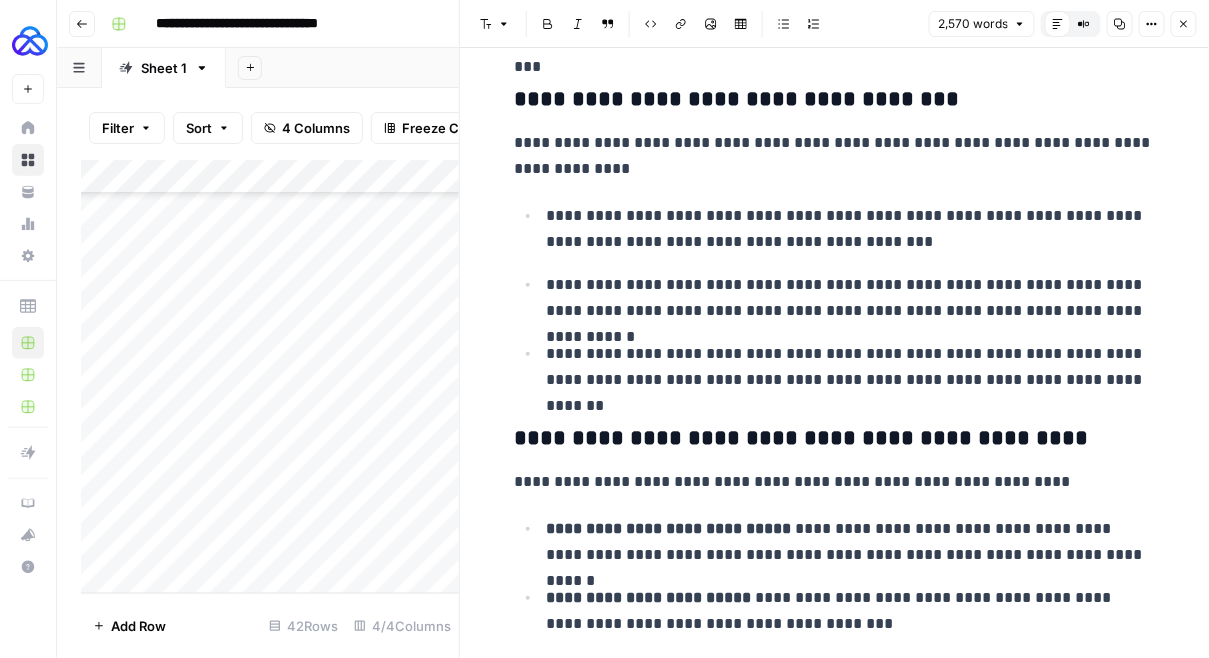 click on "**********" at bounding box center [835, 439] 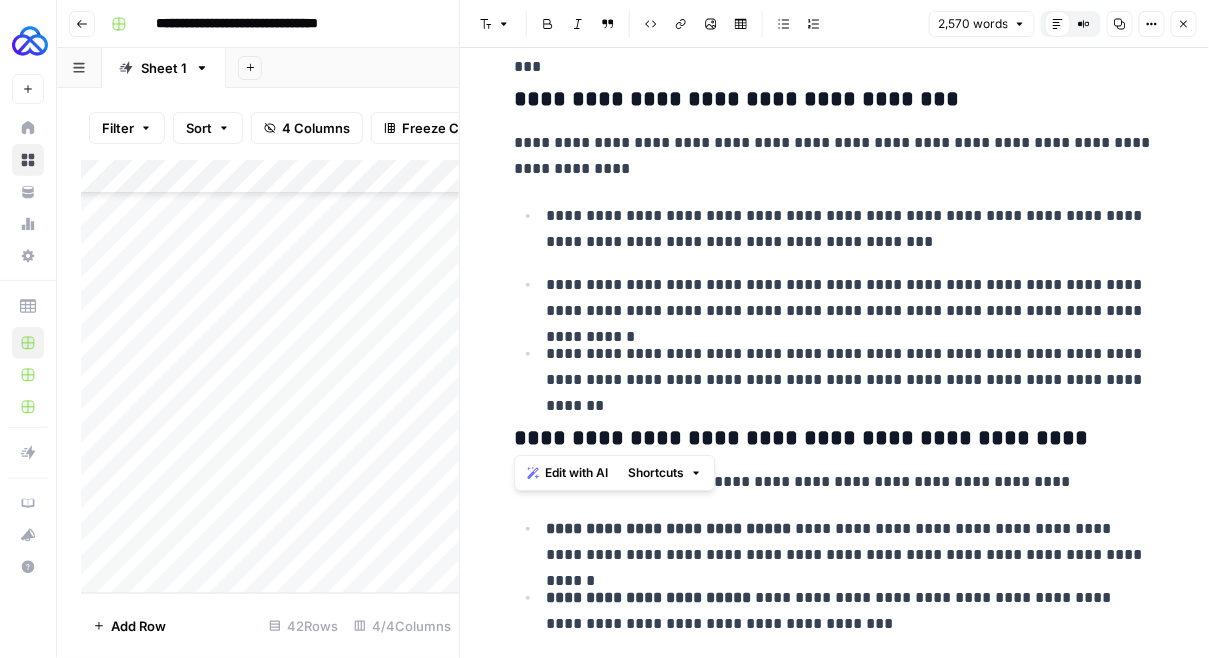 click on "**********" at bounding box center [835, 439] 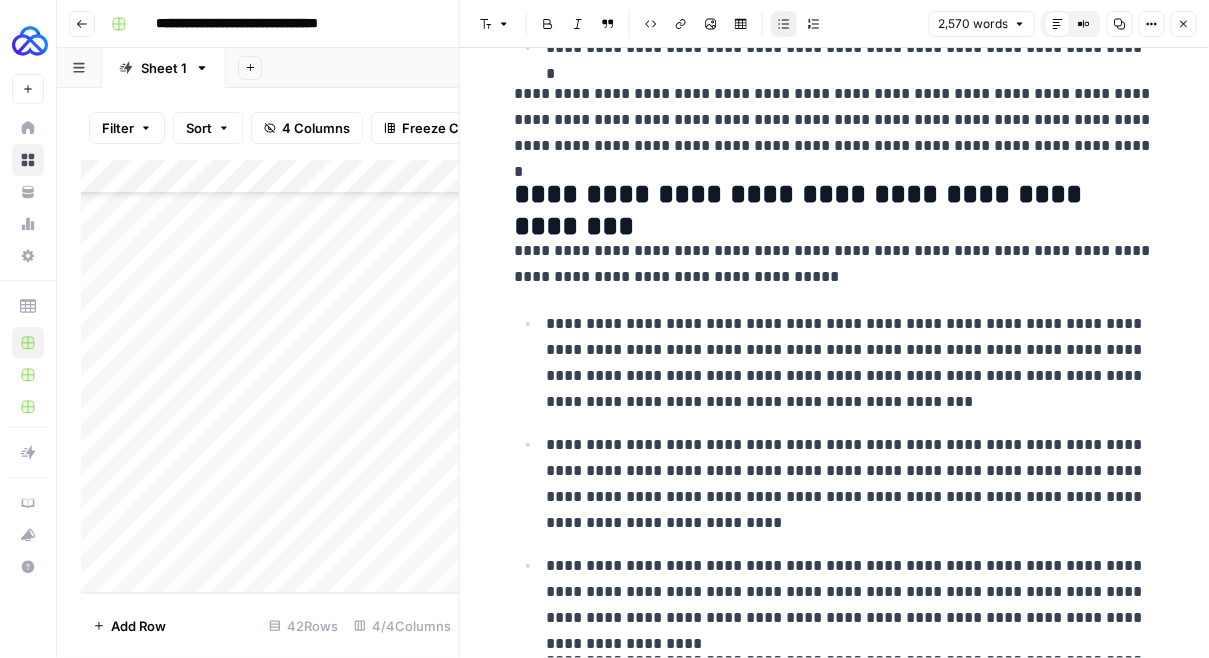 scroll, scrollTop: 6284, scrollLeft: 0, axis: vertical 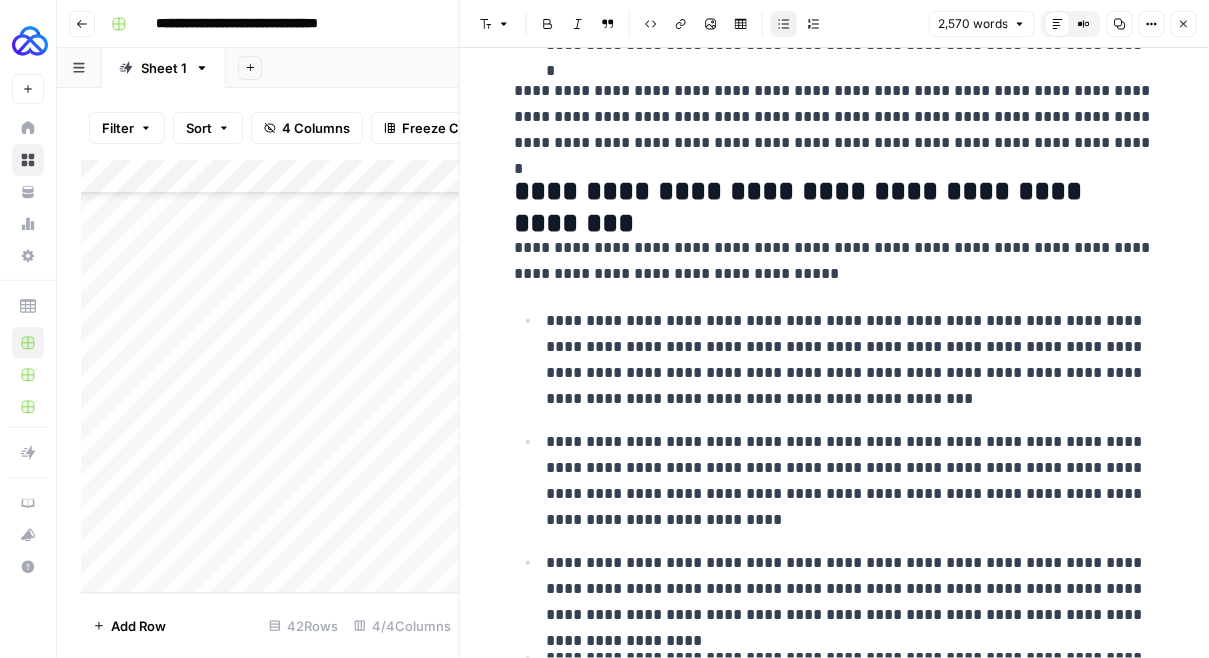 drag, startPoint x: 613, startPoint y: 311, endPoint x: 479, endPoint y: 311, distance: 134 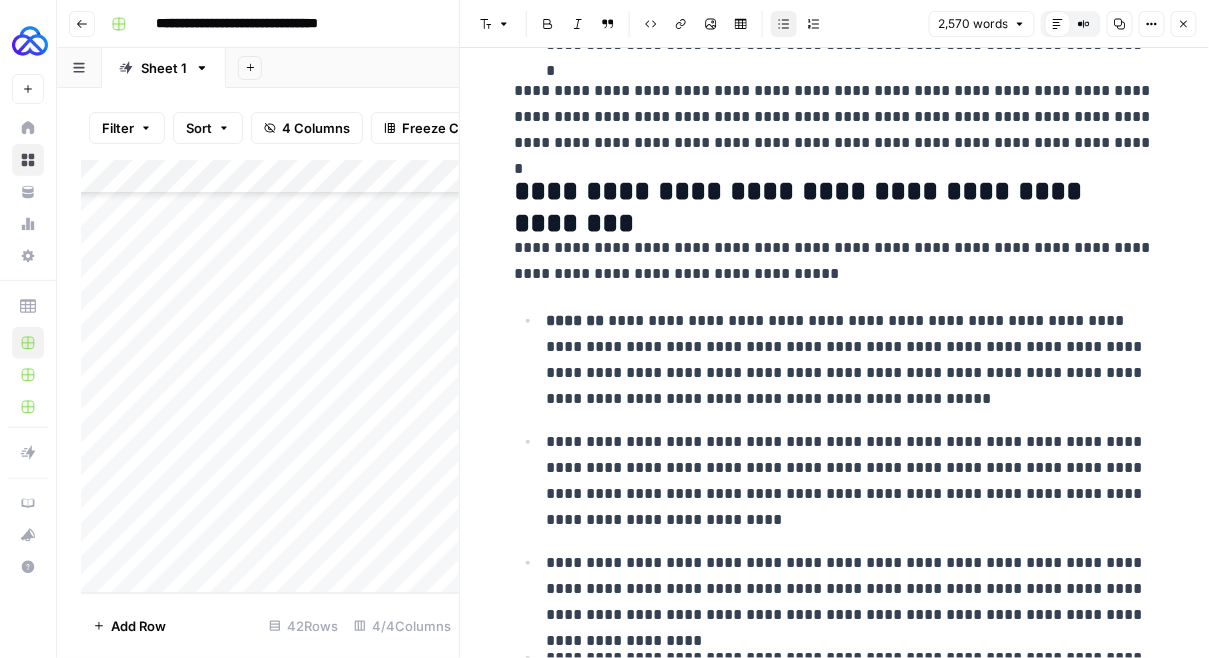 drag, startPoint x: 613, startPoint y: 429, endPoint x: 471, endPoint y: 427, distance: 142.01408 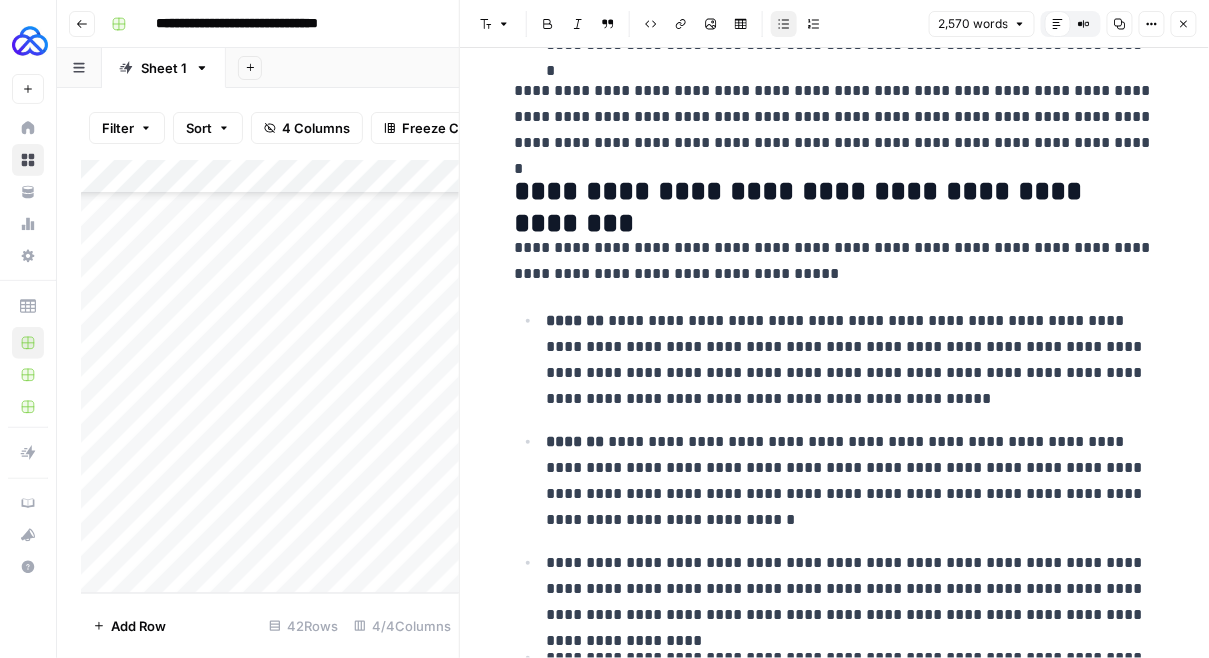 click on "**********" at bounding box center [851, 589] 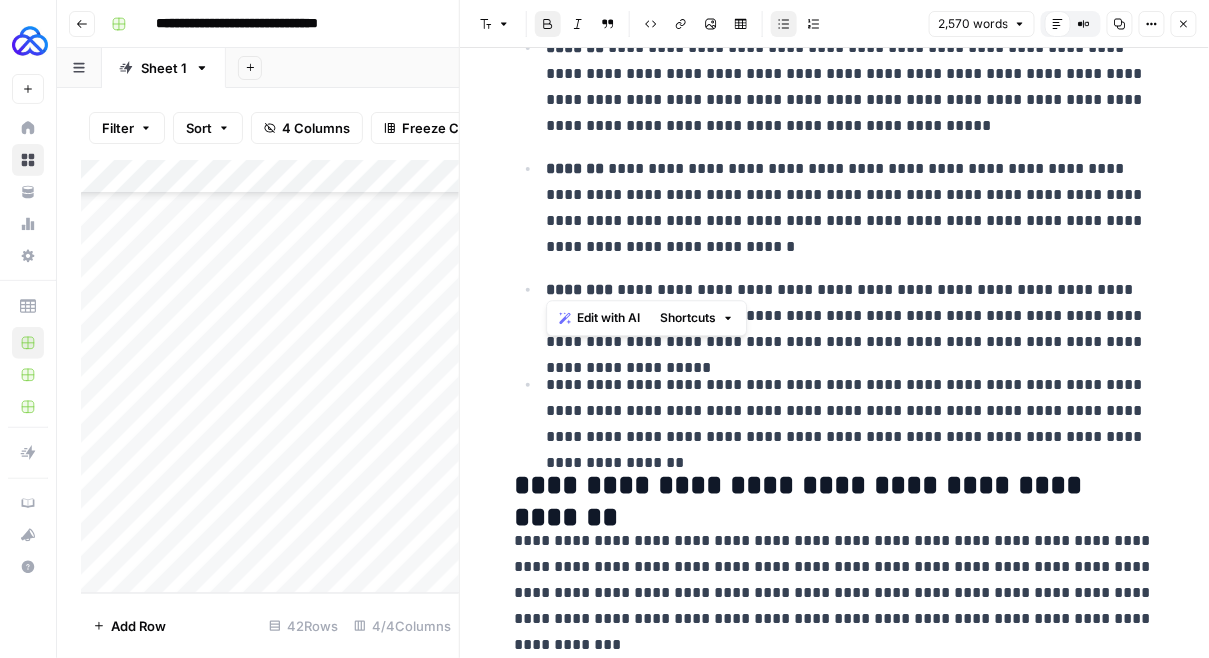 scroll, scrollTop: 6568, scrollLeft: 0, axis: vertical 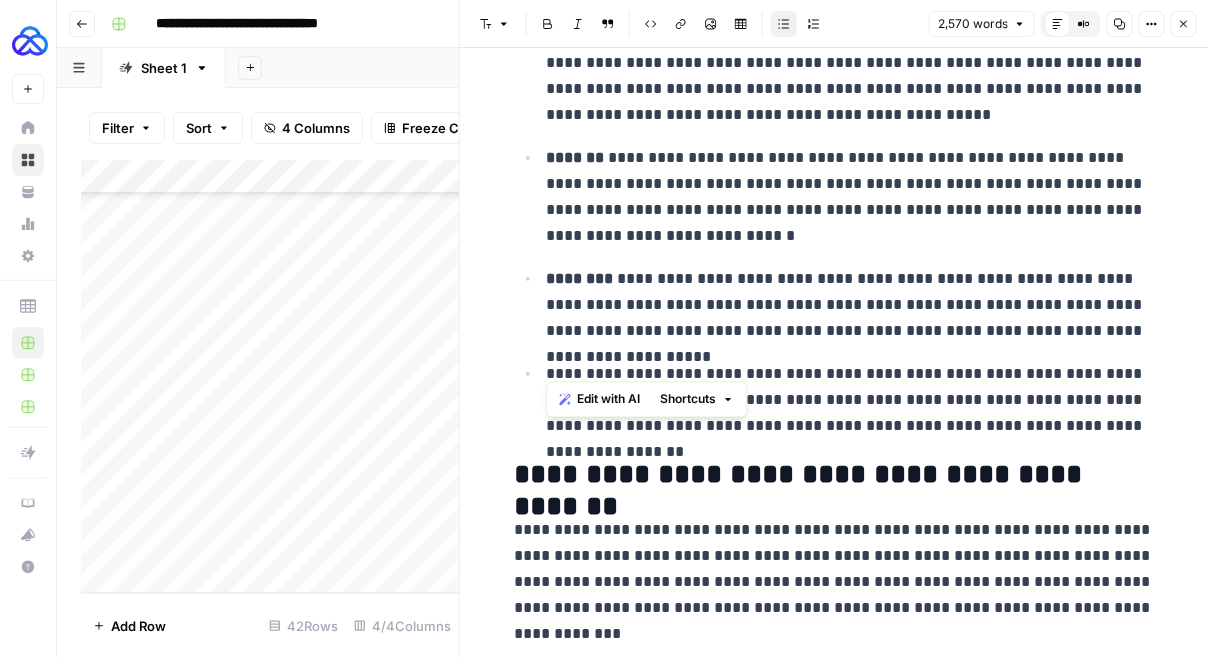 drag, startPoint x: 594, startPoint y: 362, endPoint x: 269, endPoint y: 362, distance: 325 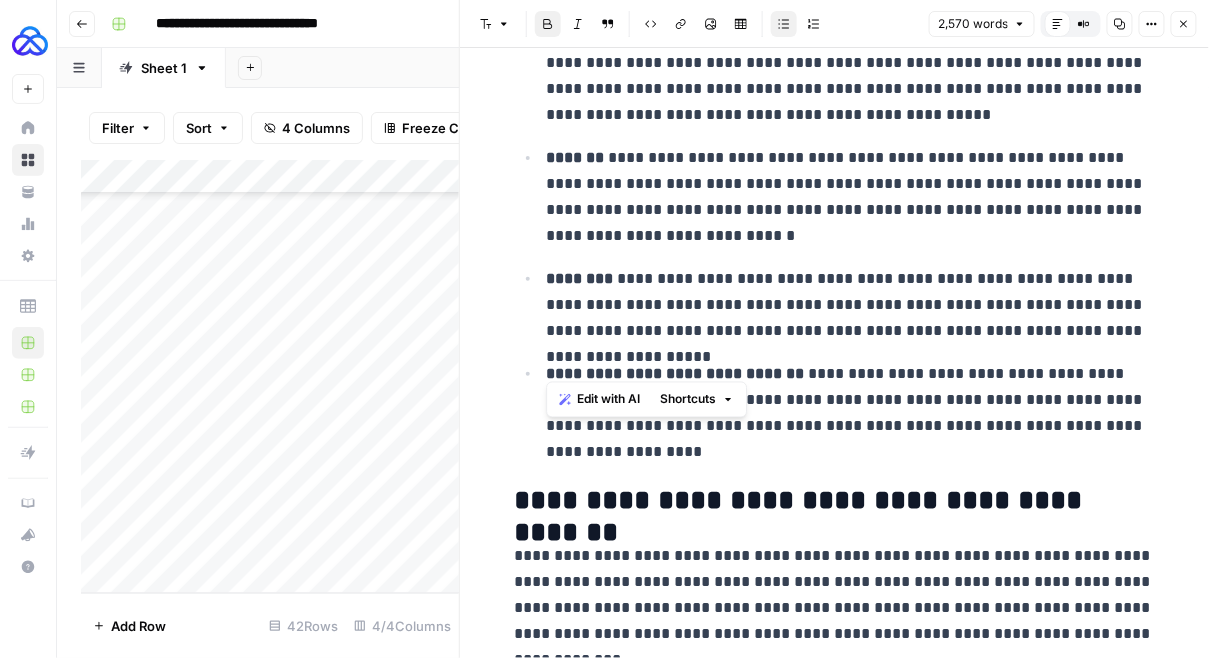 click on "**********" at bounding box center [851, 305] 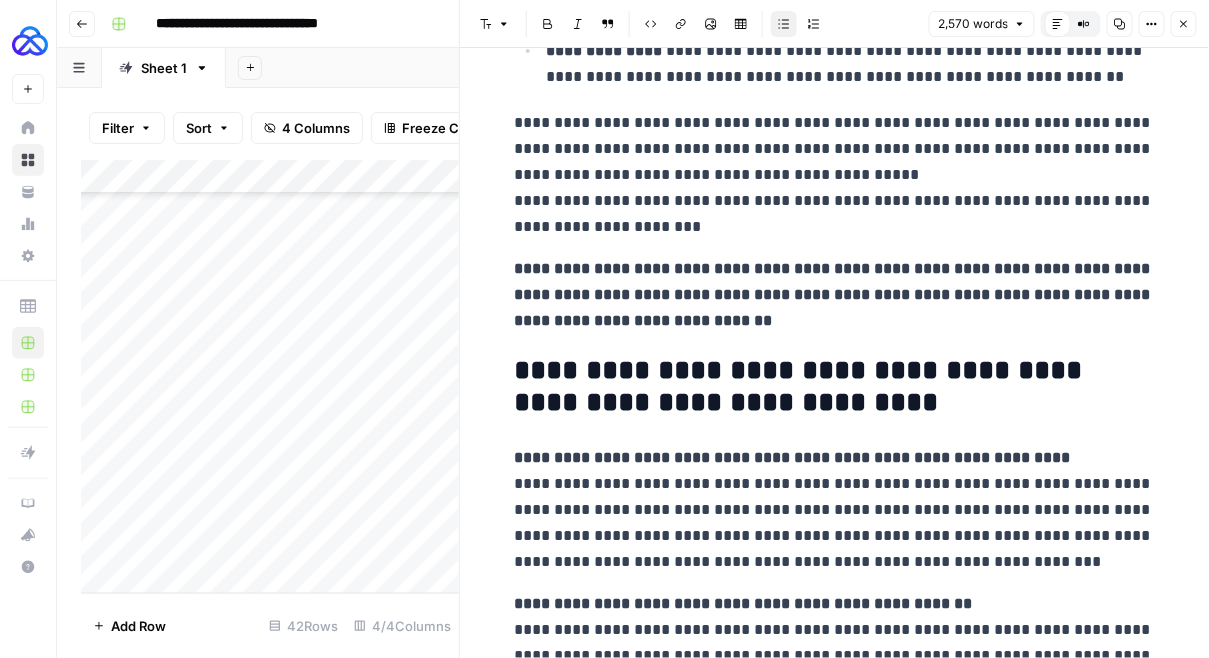scroll, scrollTop: 9751, scrollLeft: 0, axis: vertical 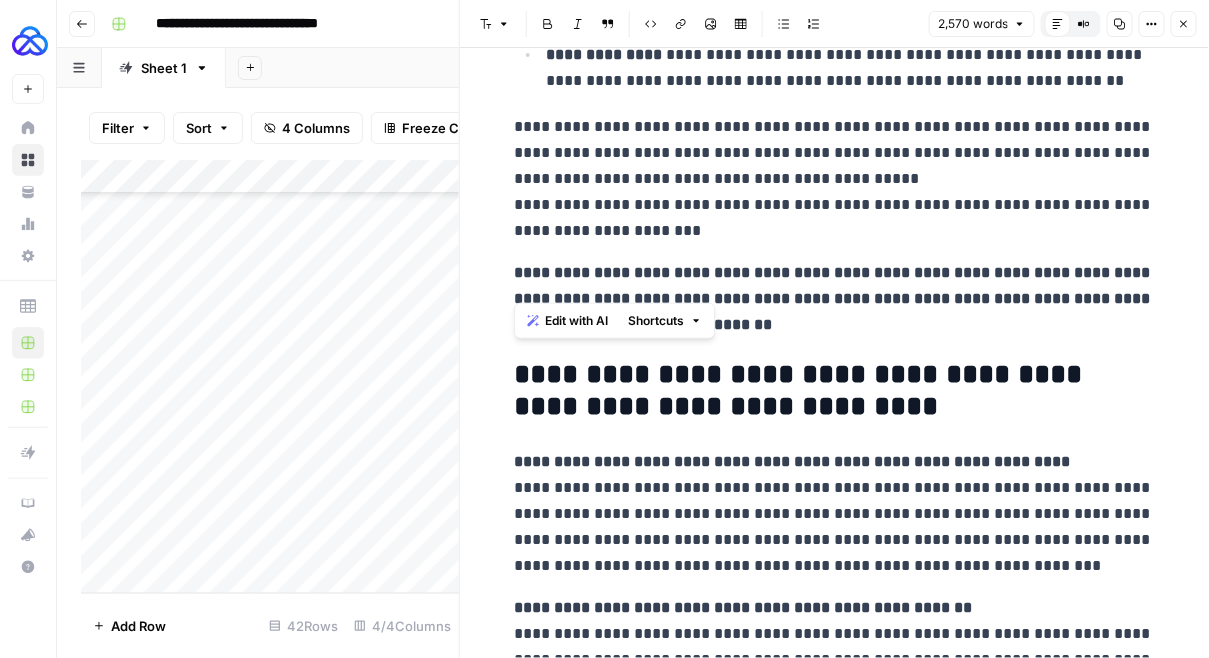 drag, startPoint x: 512, startPoint y: 190, endPoint x: 764, endPoint y: 301, distance: 275.3634 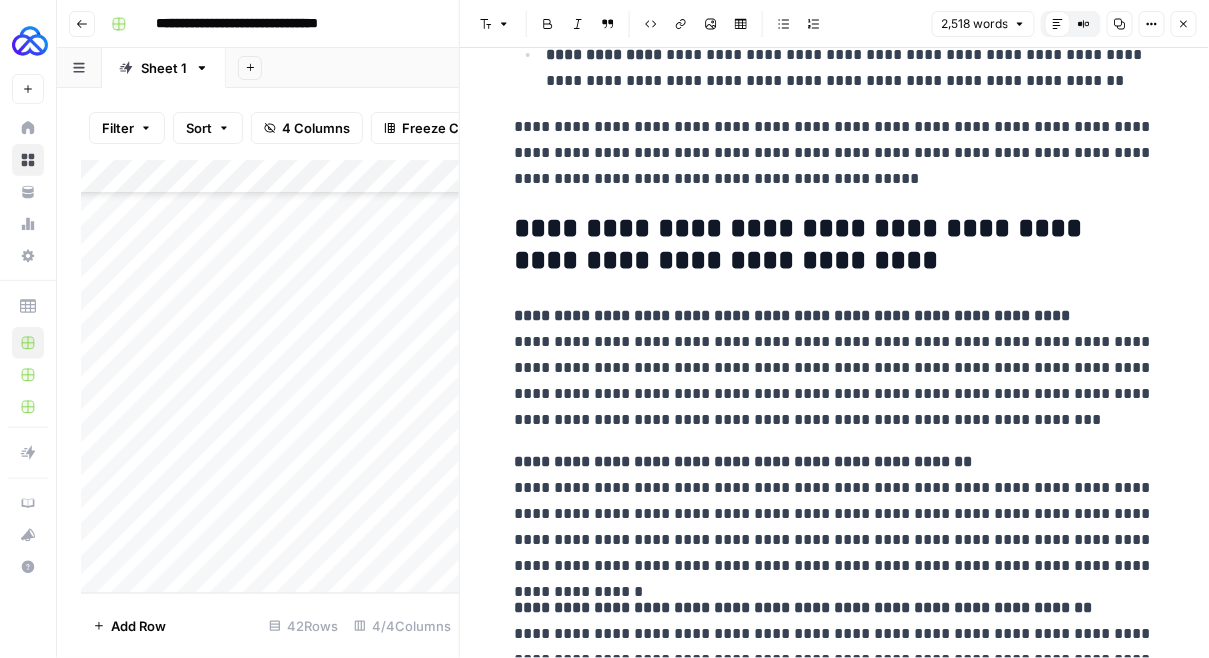 click on "**********" at bounding box center (835, 153) 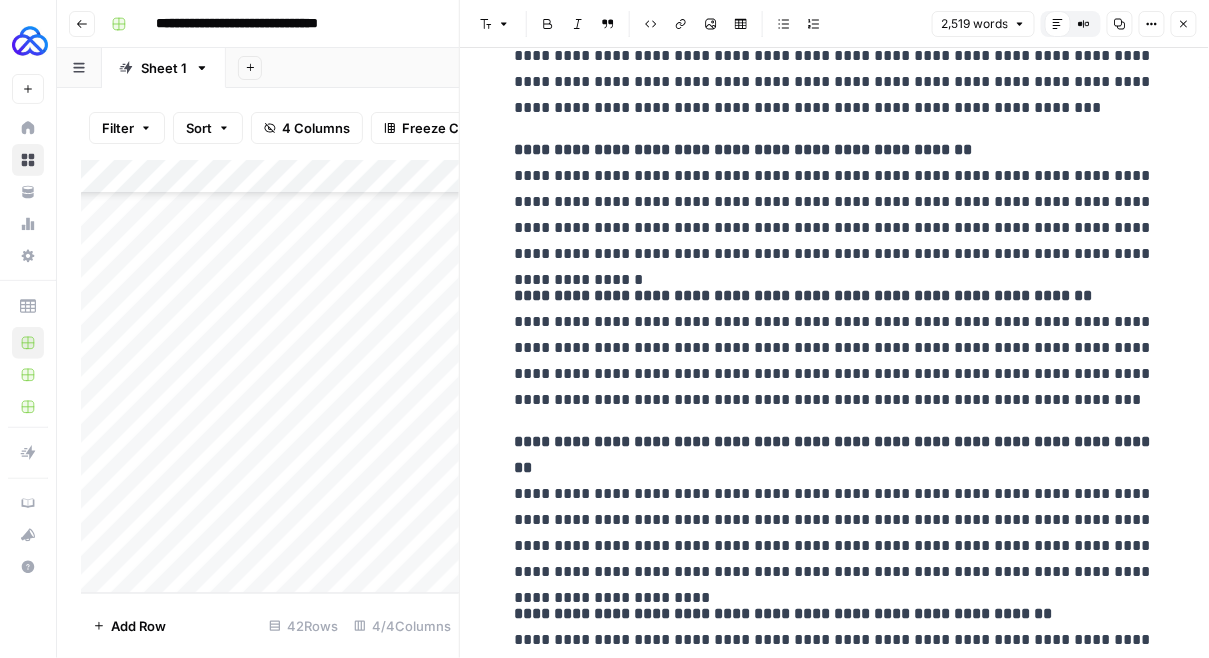scroll, scrollTop: 10128, scrollLeft: 0, axis: vertical 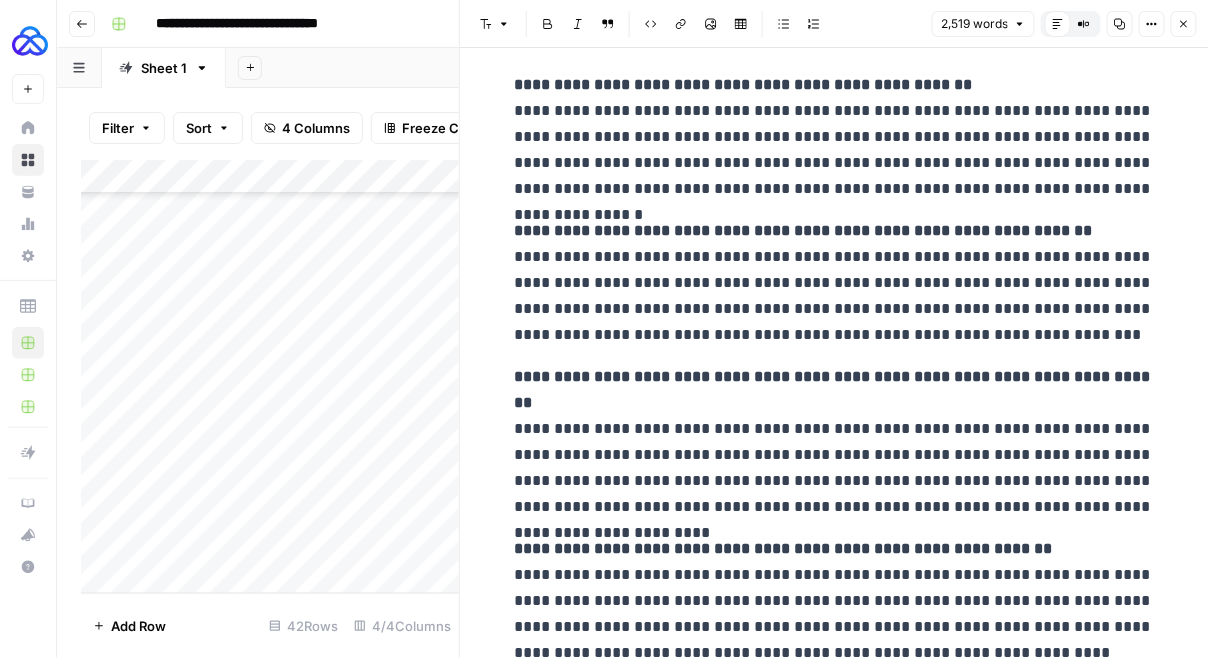 click on "**********" at bounding box center (835, 137) 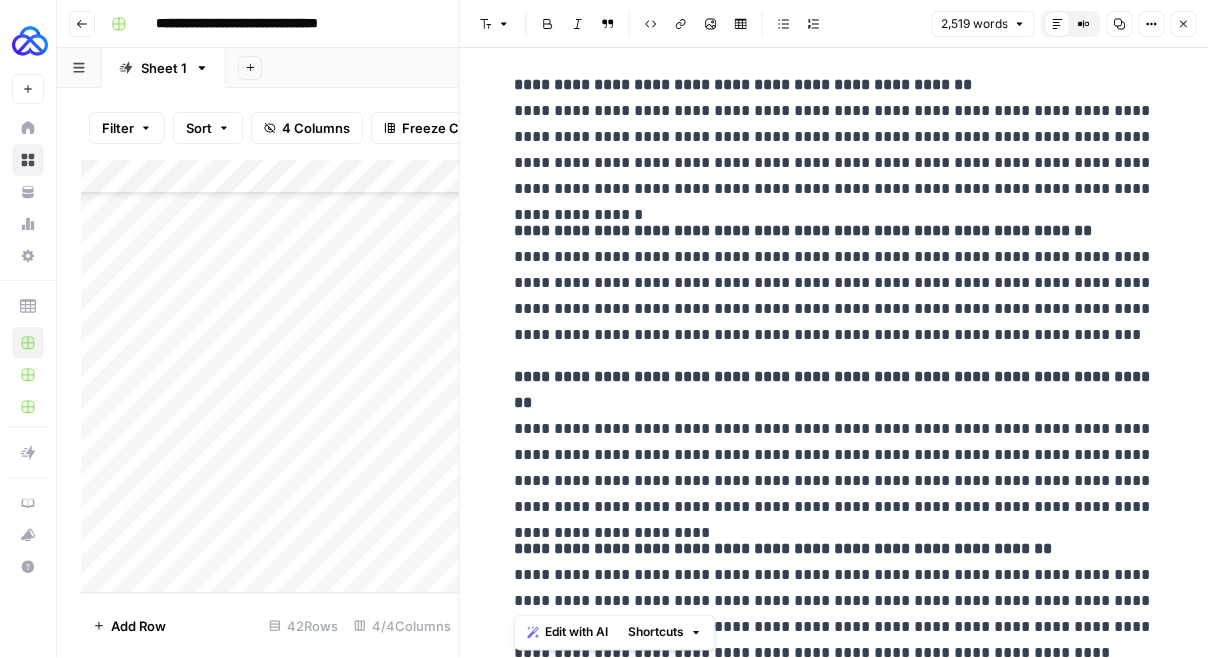 copy on "**********" 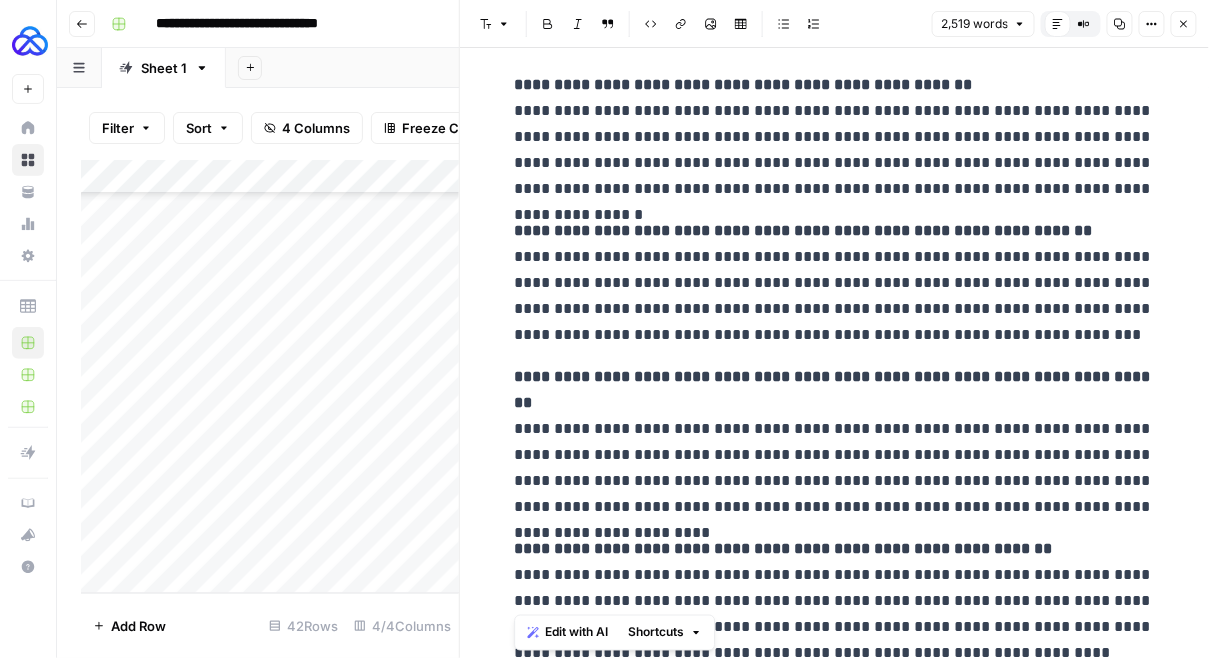 click on "Close" at bounding box center (1184, 24) 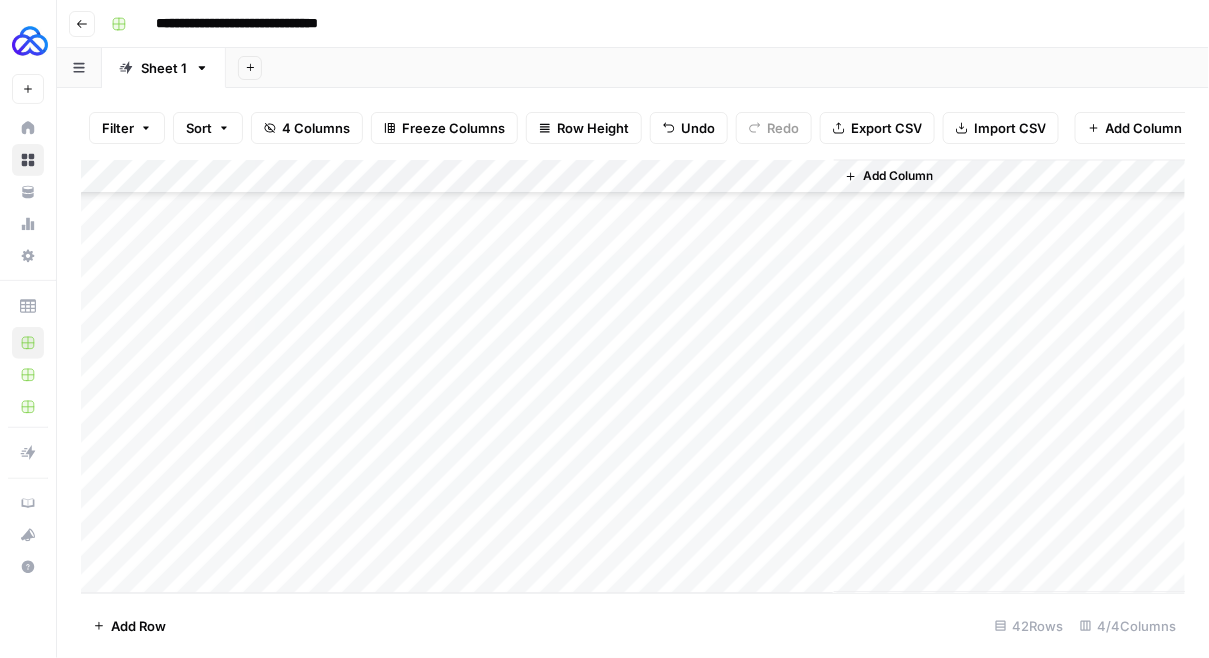 click on "Add Column" at bounding box center [633, 377] 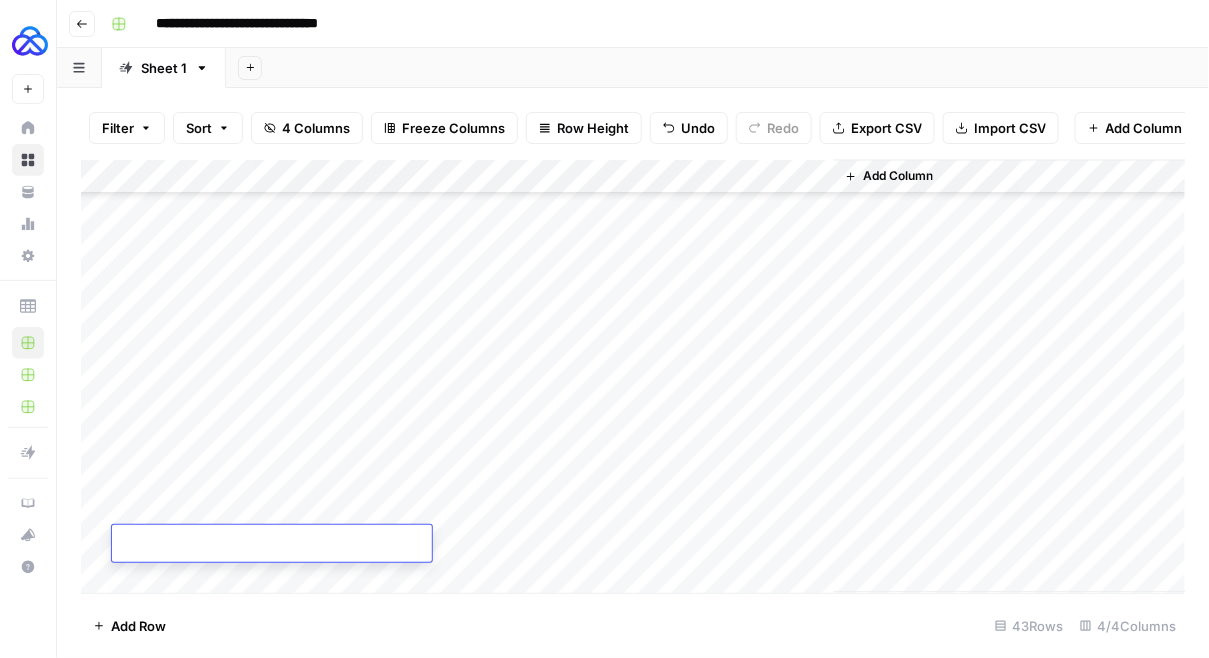 scroll, scrollTop: 1094, scrollLeft: 0, axis: vertical 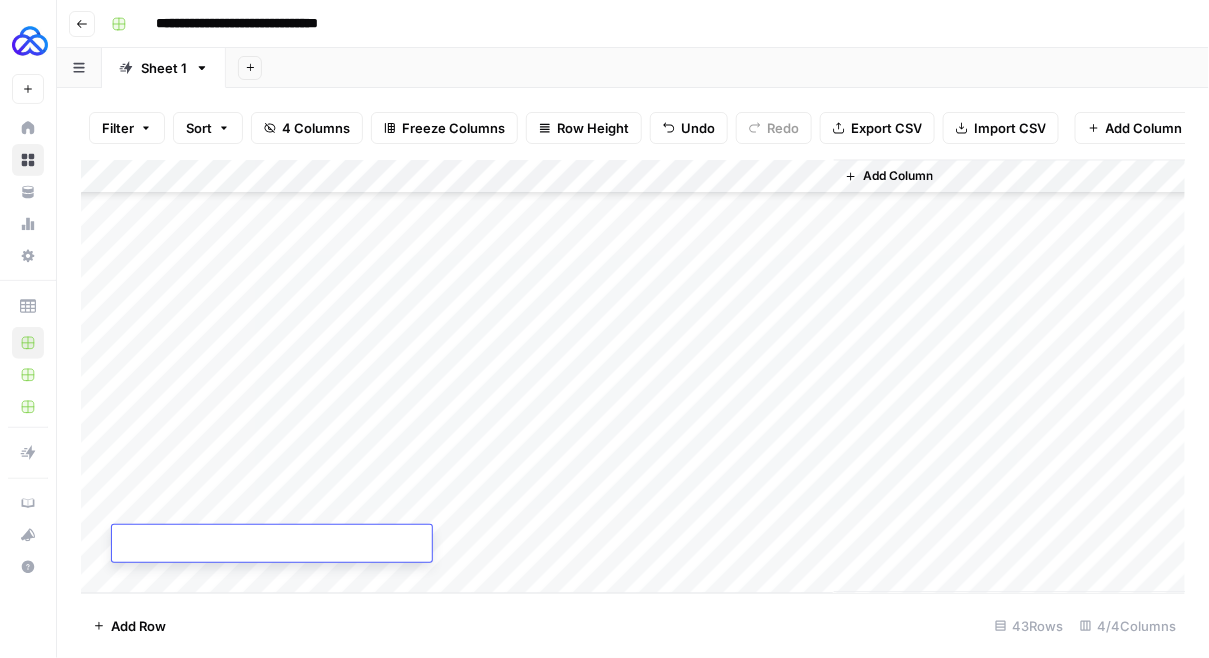 type on "**********" 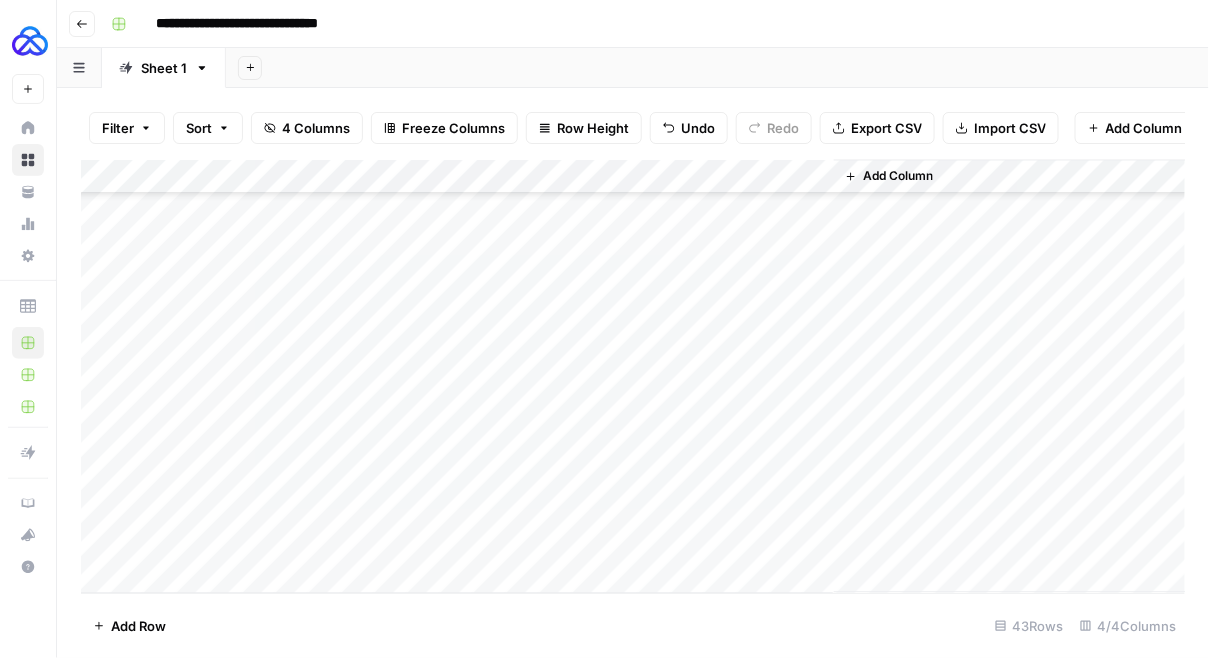 click on "Add Column" at bounding box center (633, 377) 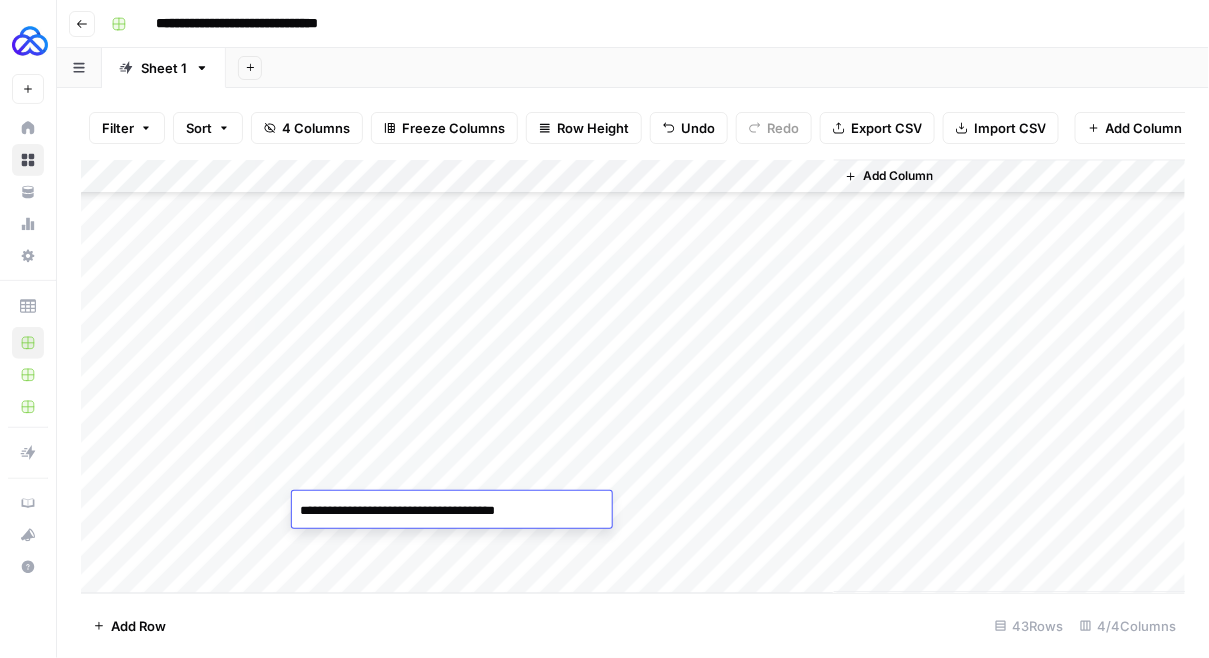 click on "**********" at bounding box center (452, 511) 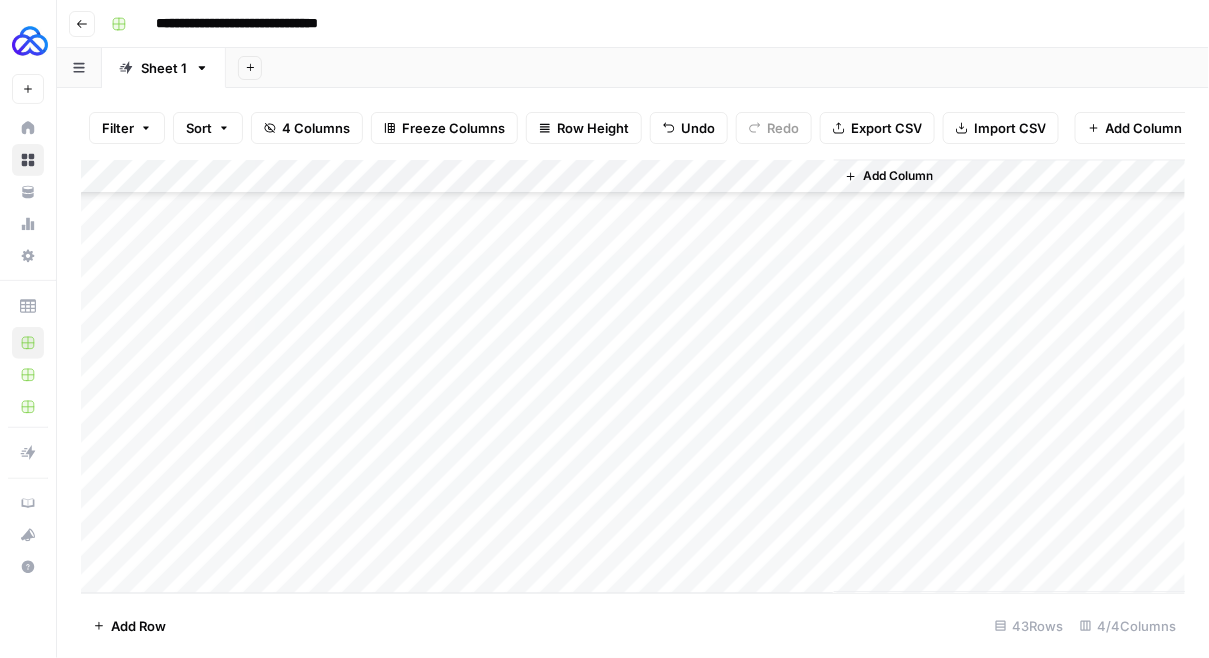 click on "Add Column" at bounding box center (633, 377) 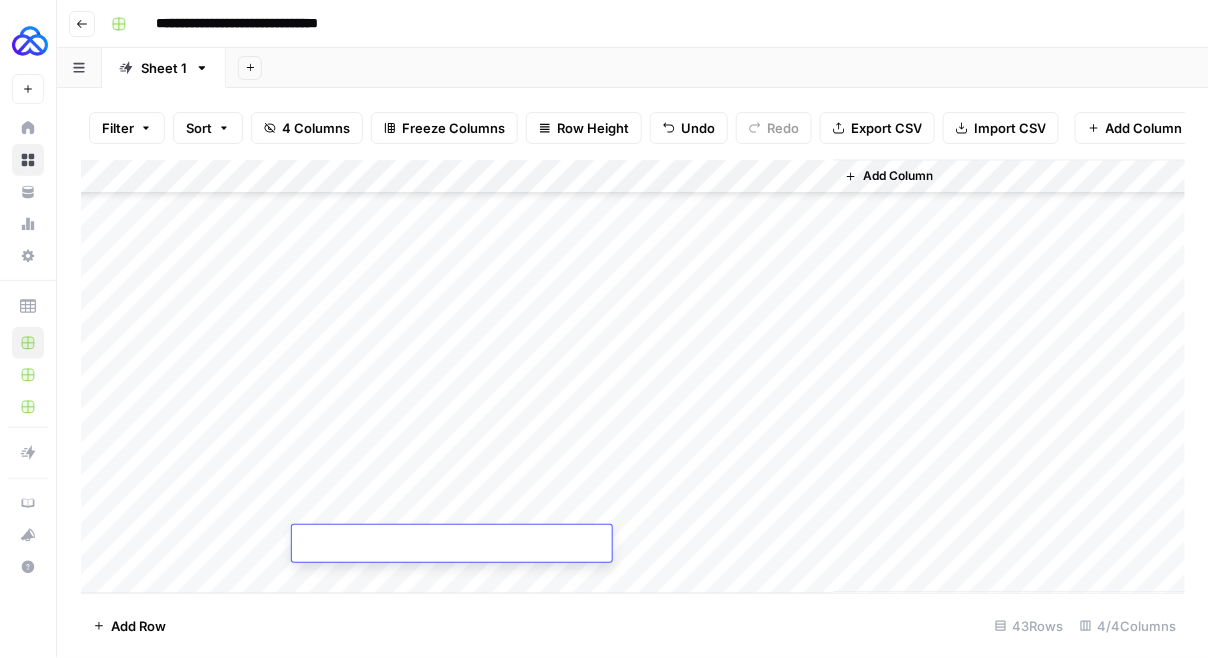 type on "**********" 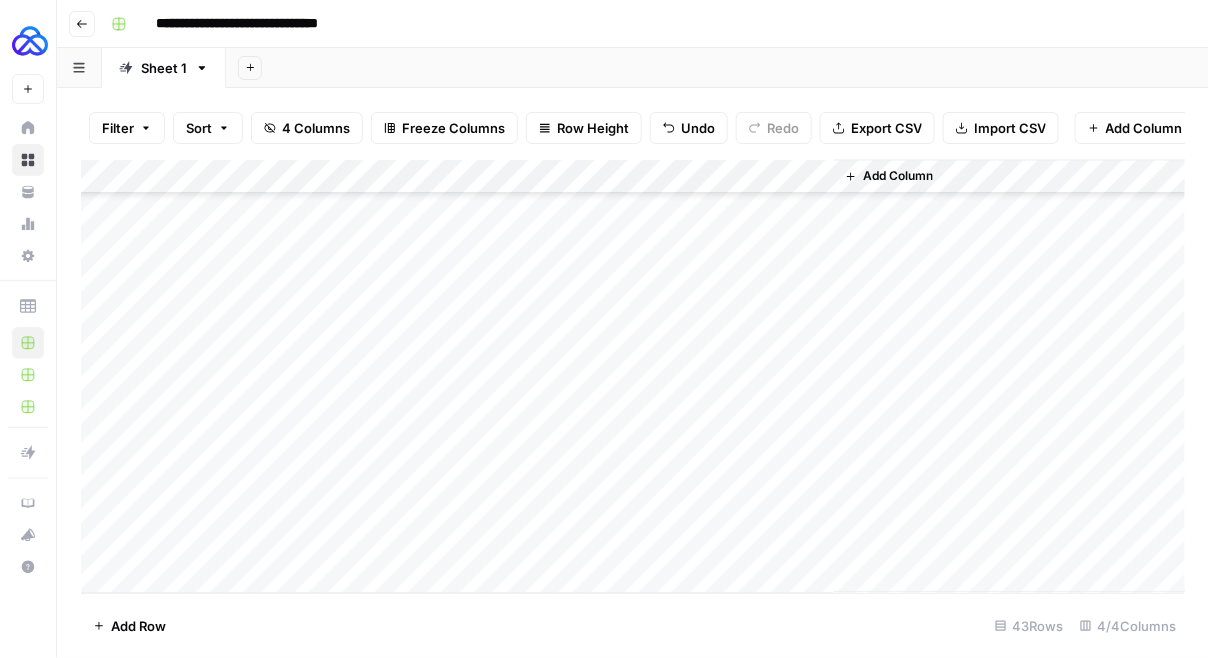 click on "Add Column" at bounding box center (633, 377) 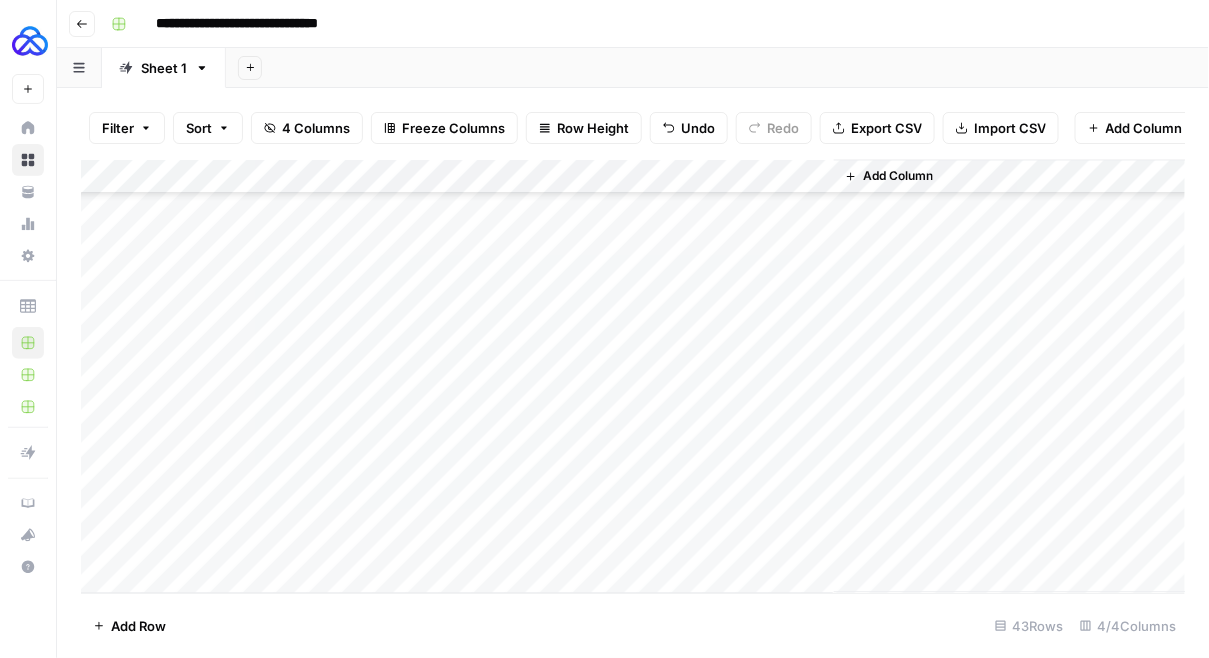 click on "Add Column" at bounding box center (633, 377) 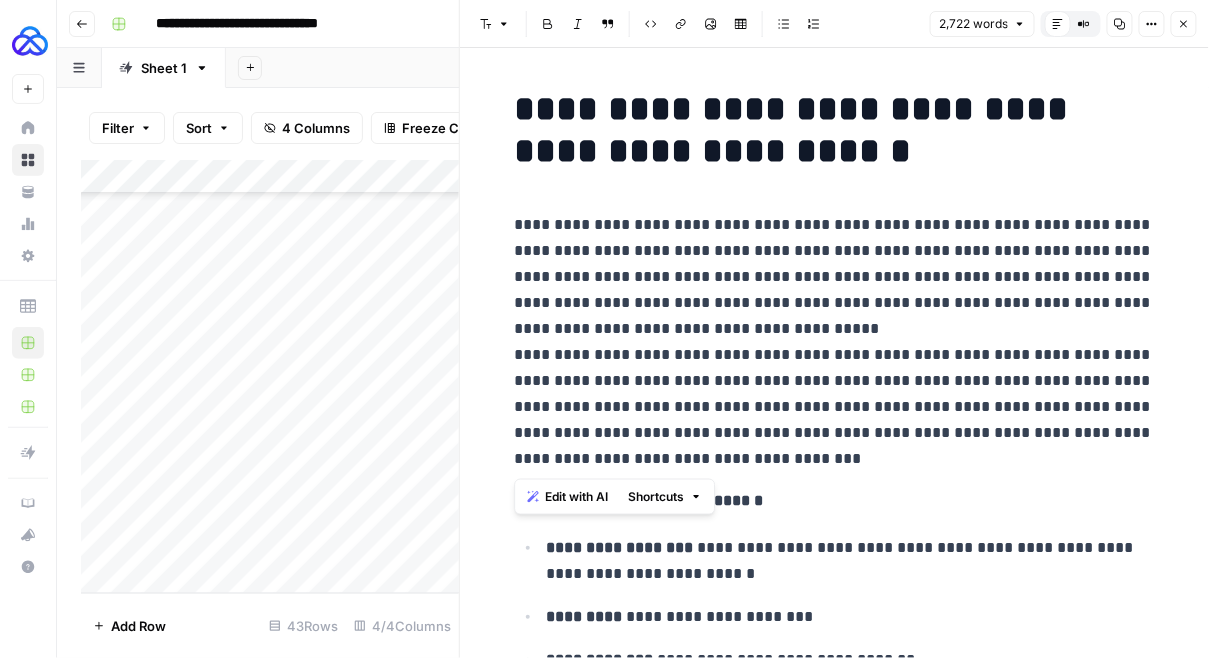 drag, startPoint x: 698, startPoint y: 461, endPoint x: 506, endPoint y: 363, distance: 215.56438 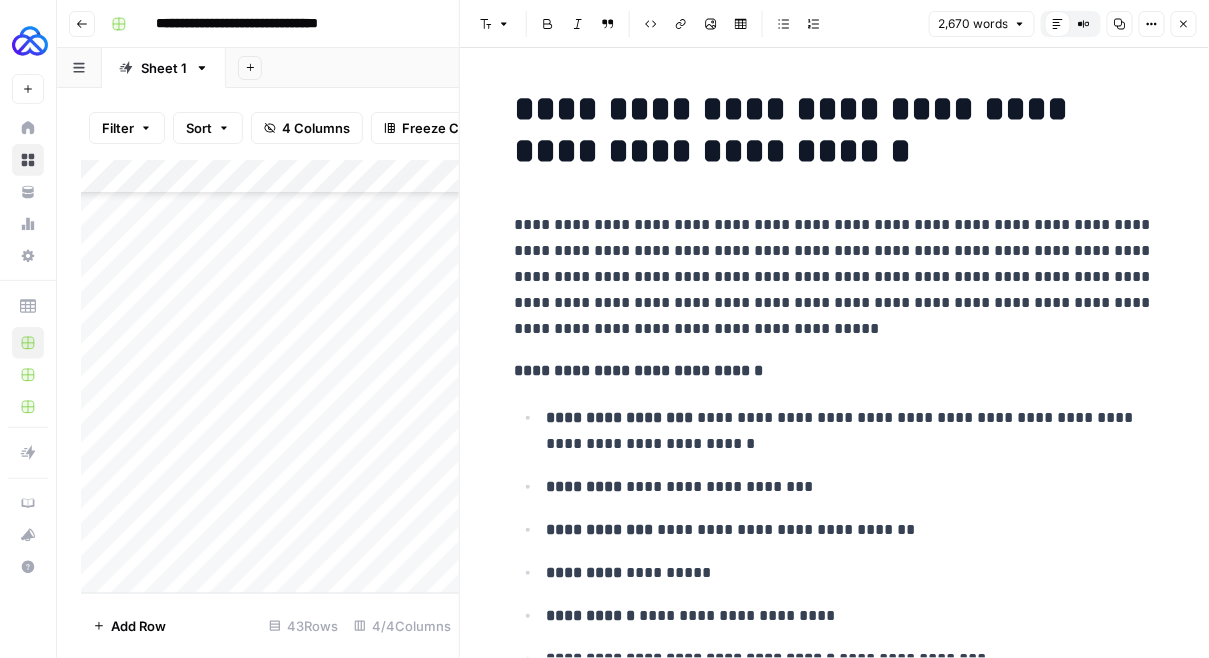 click on "**********" at bounding box center (835, 371) 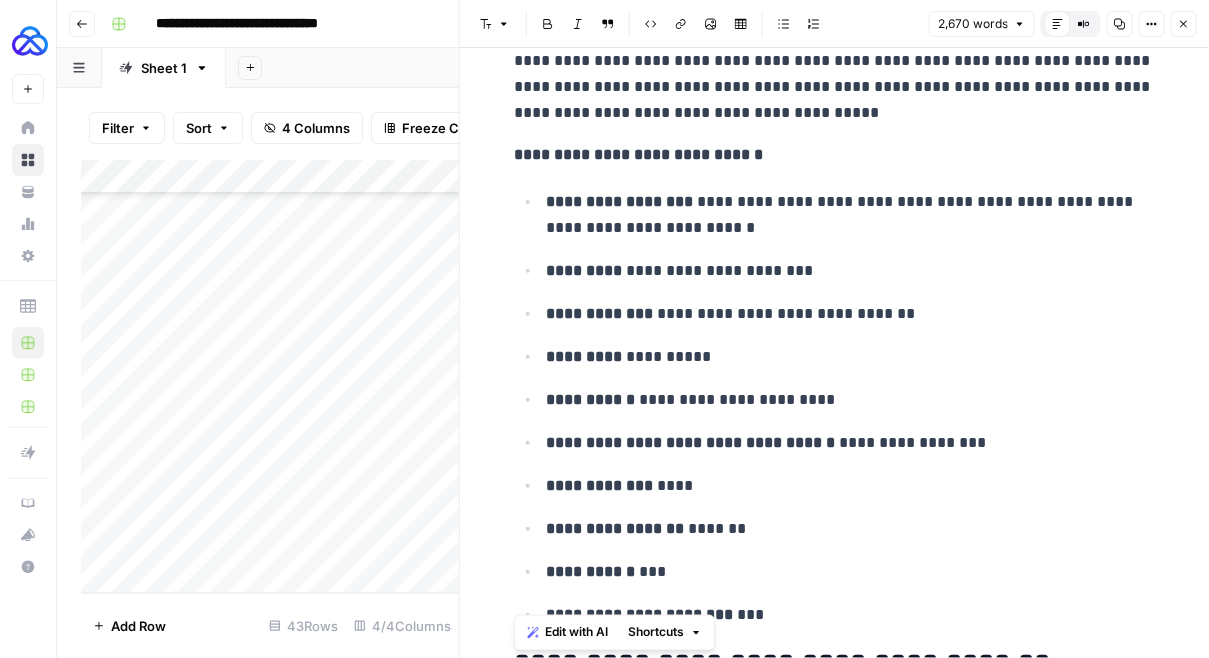 scroll, scrollTop: 247, scrollLeft: 0, axis: vertical 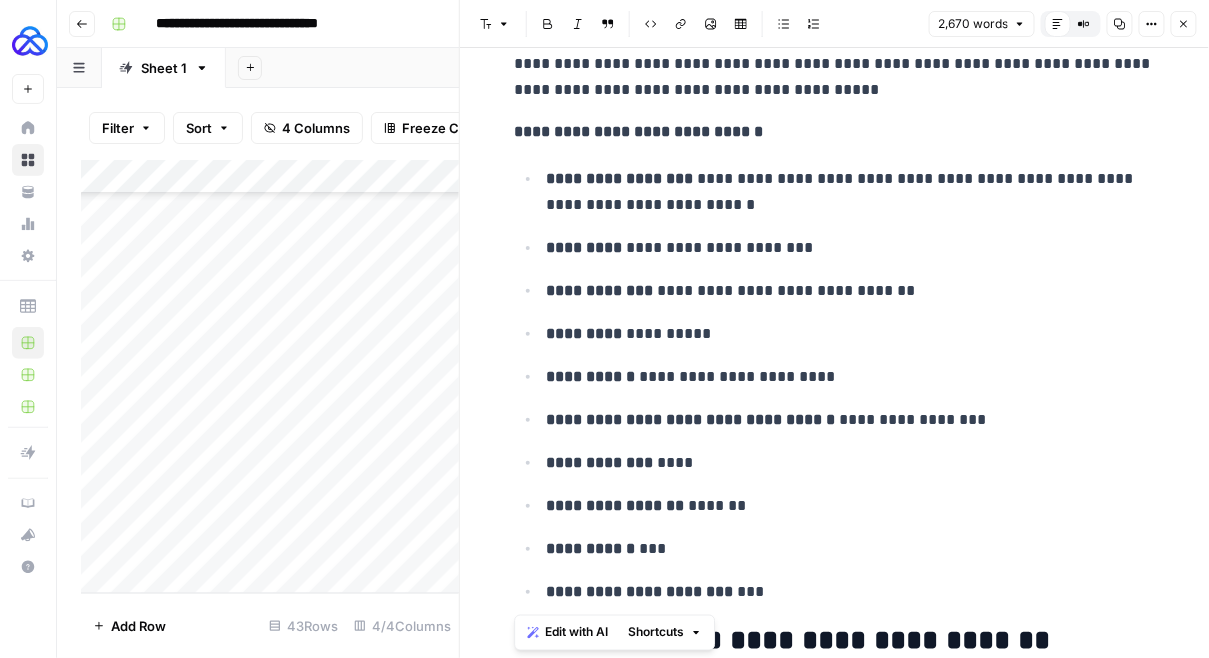 copy on "**********" 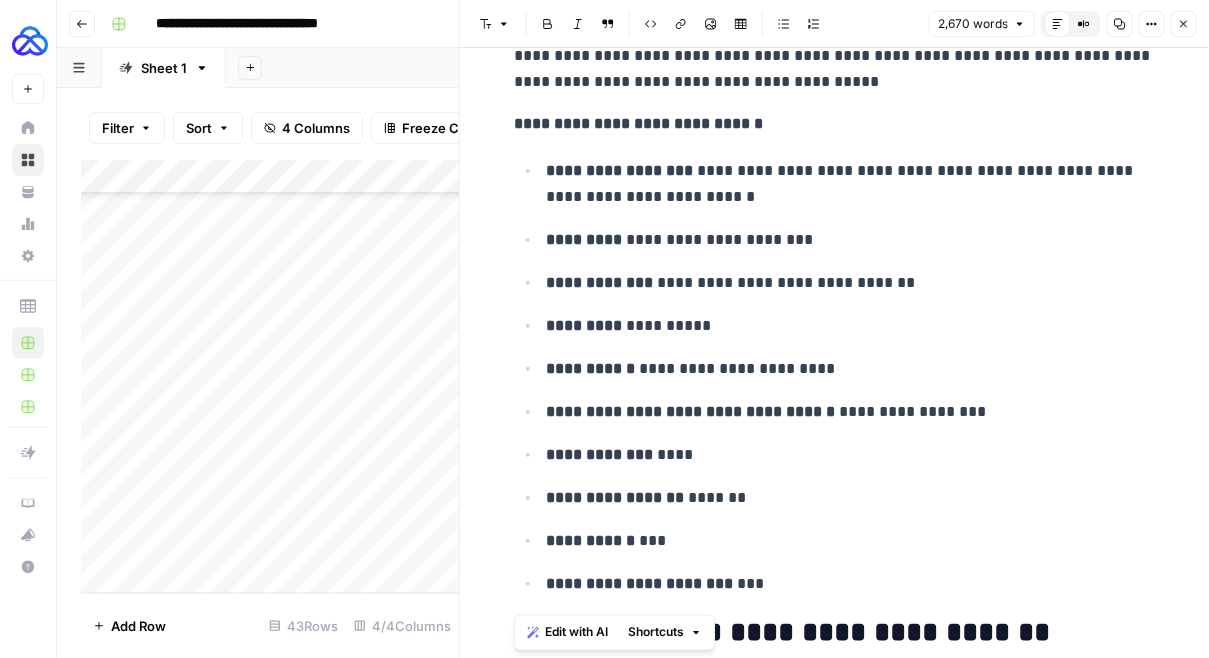 click on "Close" at bounding box center (1184, 24) 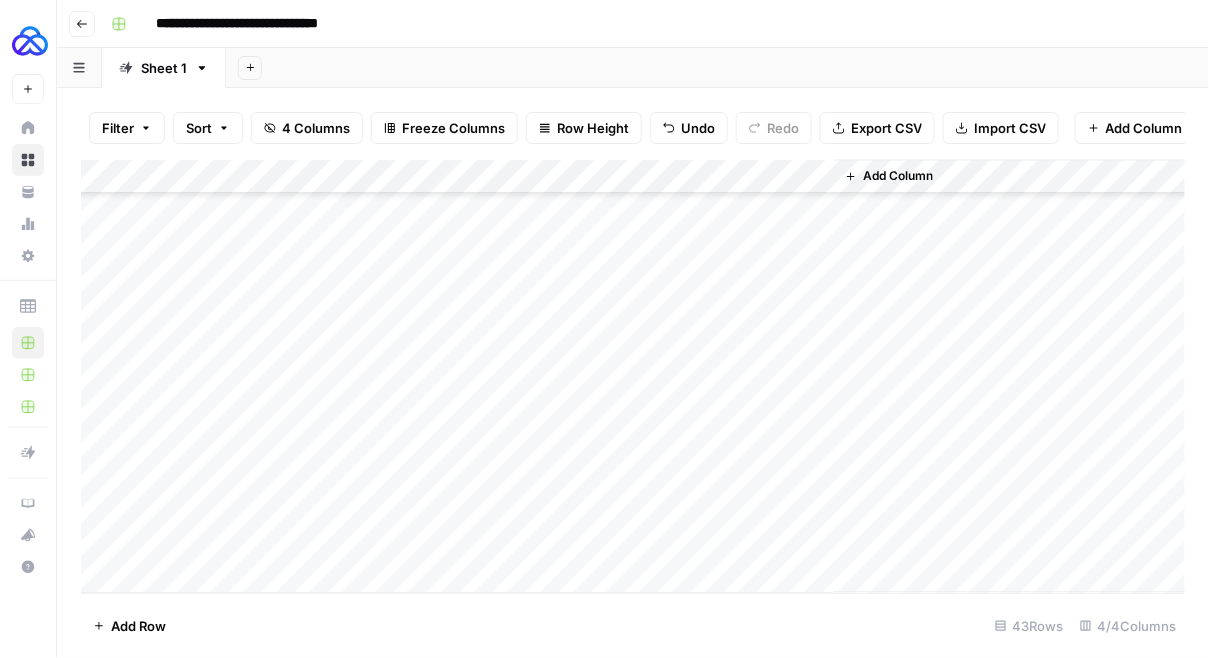 click on "Add Column" at bounding box center (633, 377) 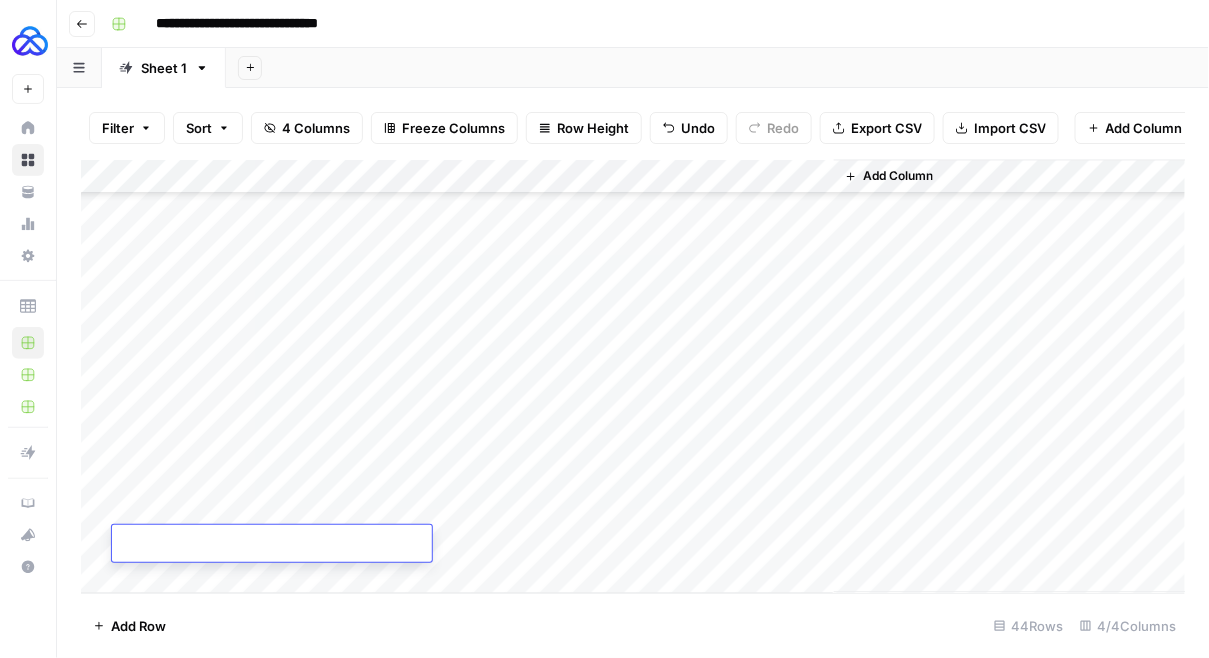 type on "**********" 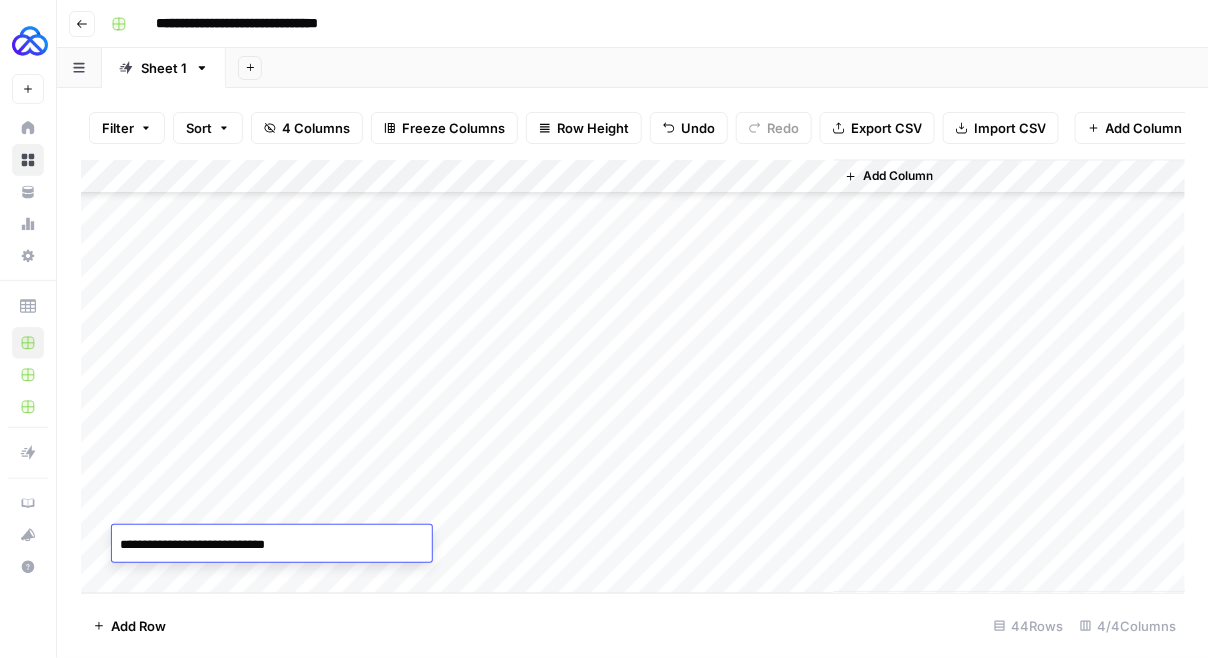 click on "Add Column" at bounding box center [633, 377] 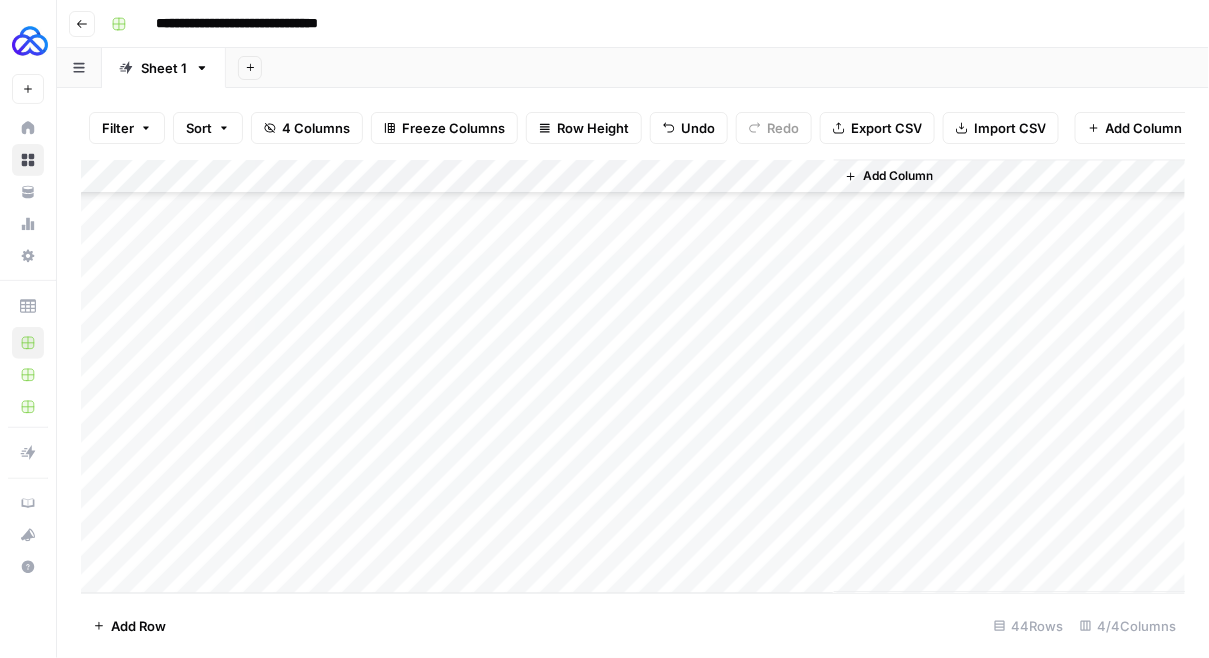click on "Add Column" at bounding box center (633, 377) 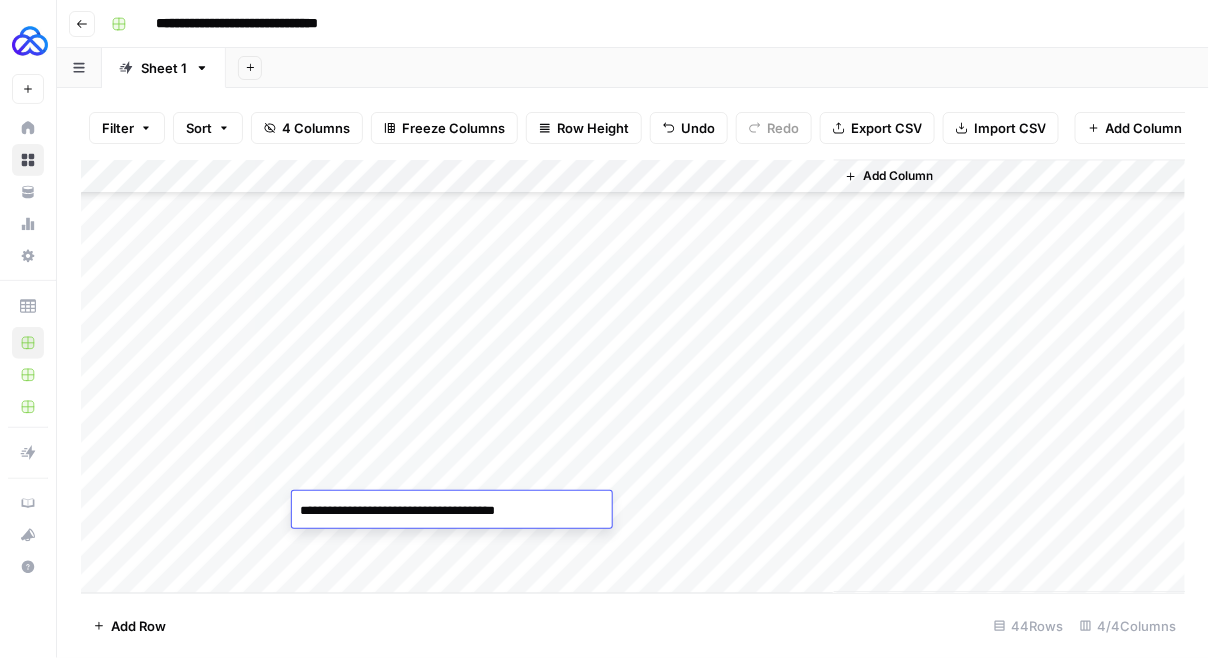 click on "**********" at bounding box center [452, 511] 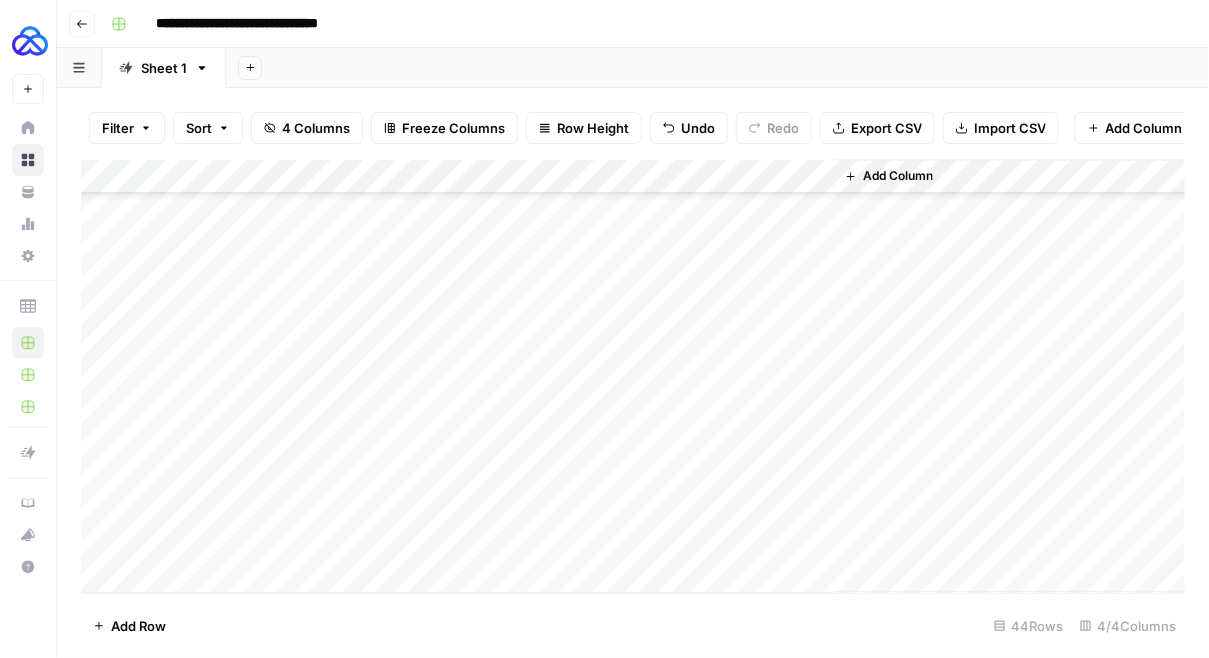 click on "Add Column" at bounding box center [633, 377] 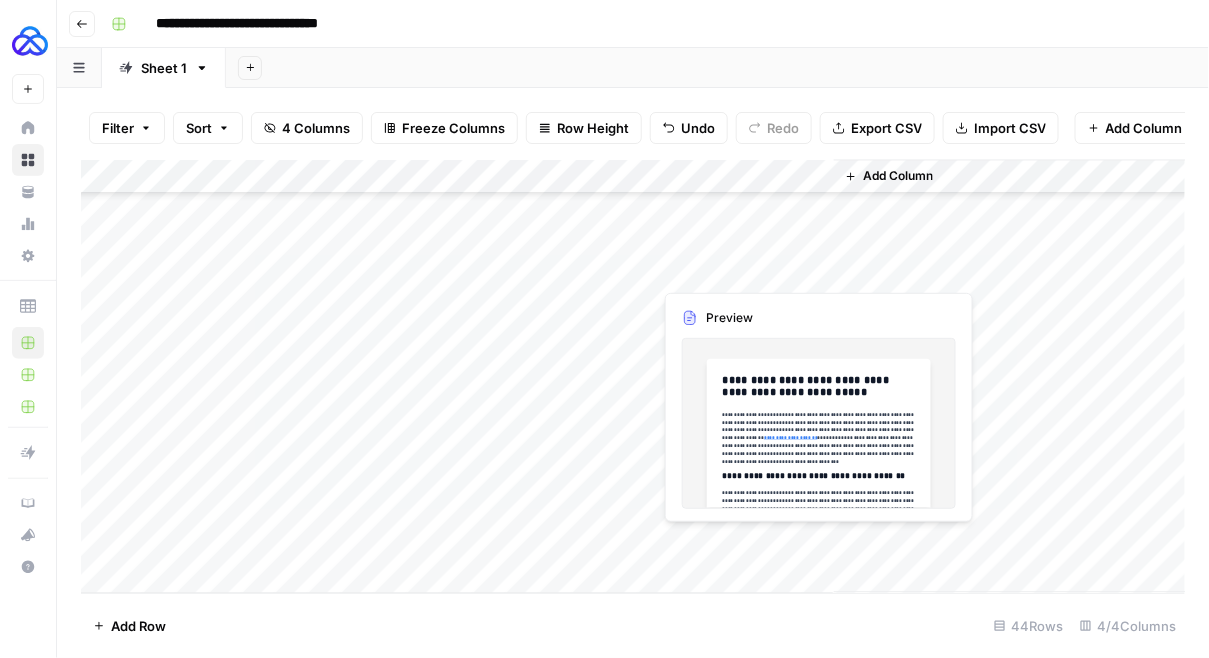 click on "Add Column" at bounding box center (633, 377) 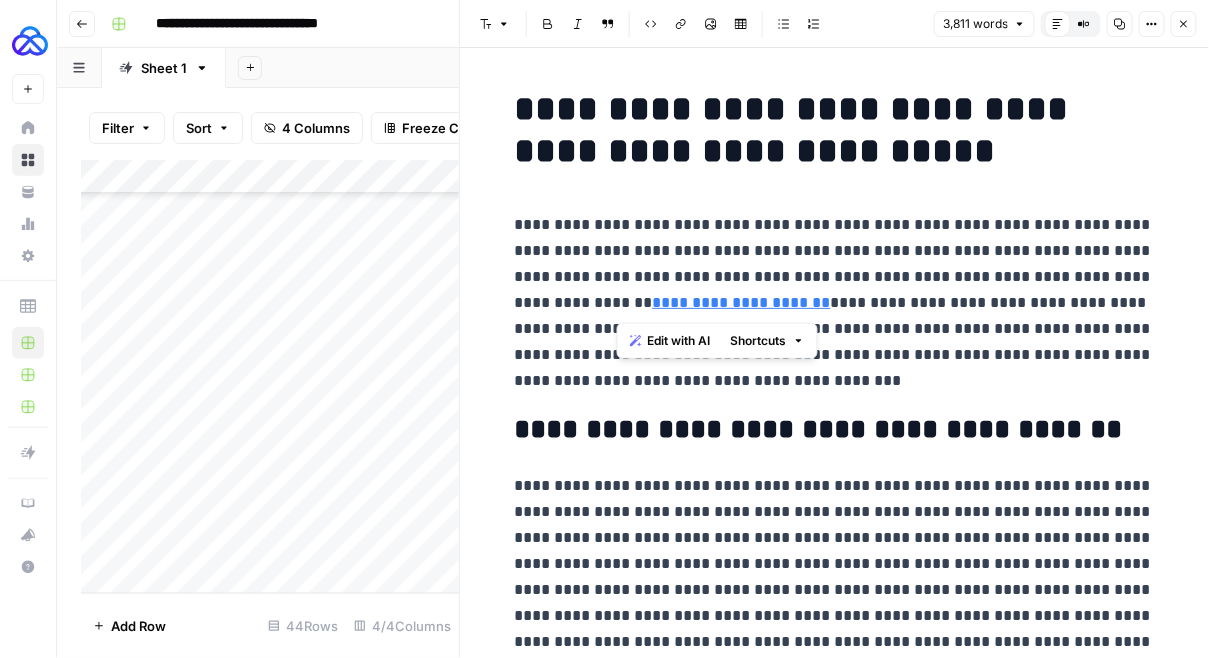 drag, startPoint x: 814, startPoint y: 302, endPoint x: 617, endPoint y: 302, distance: 197 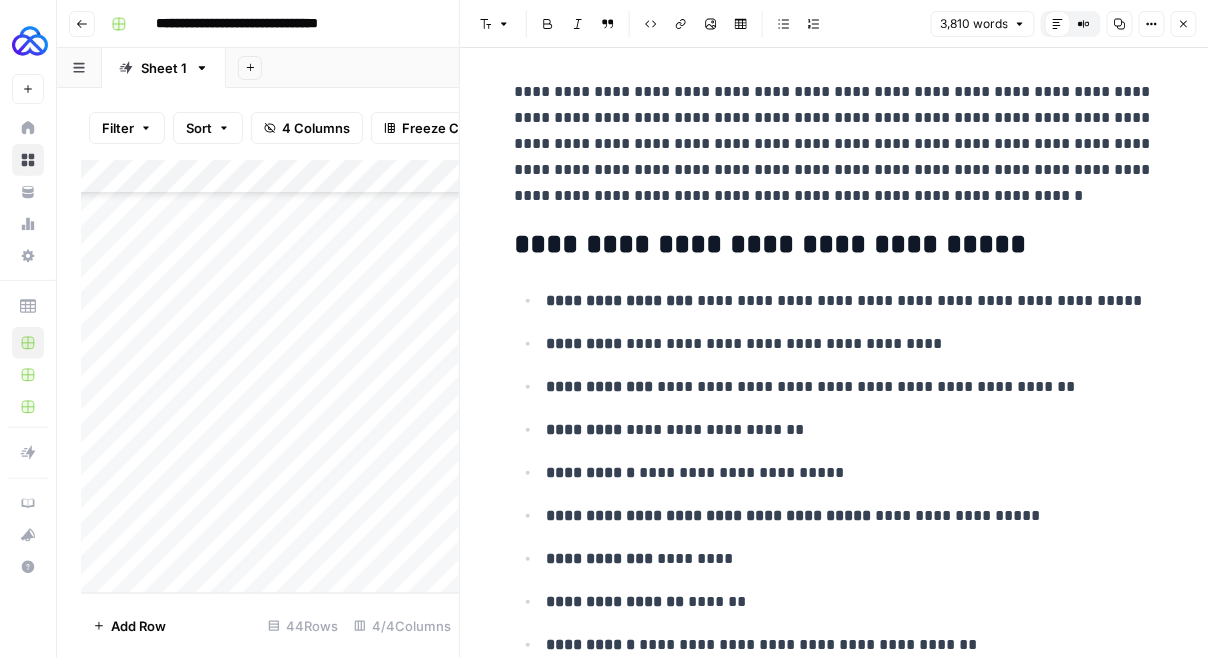 scroll, scrollTop: 3487, scrollLeft: 0, axis: vertical 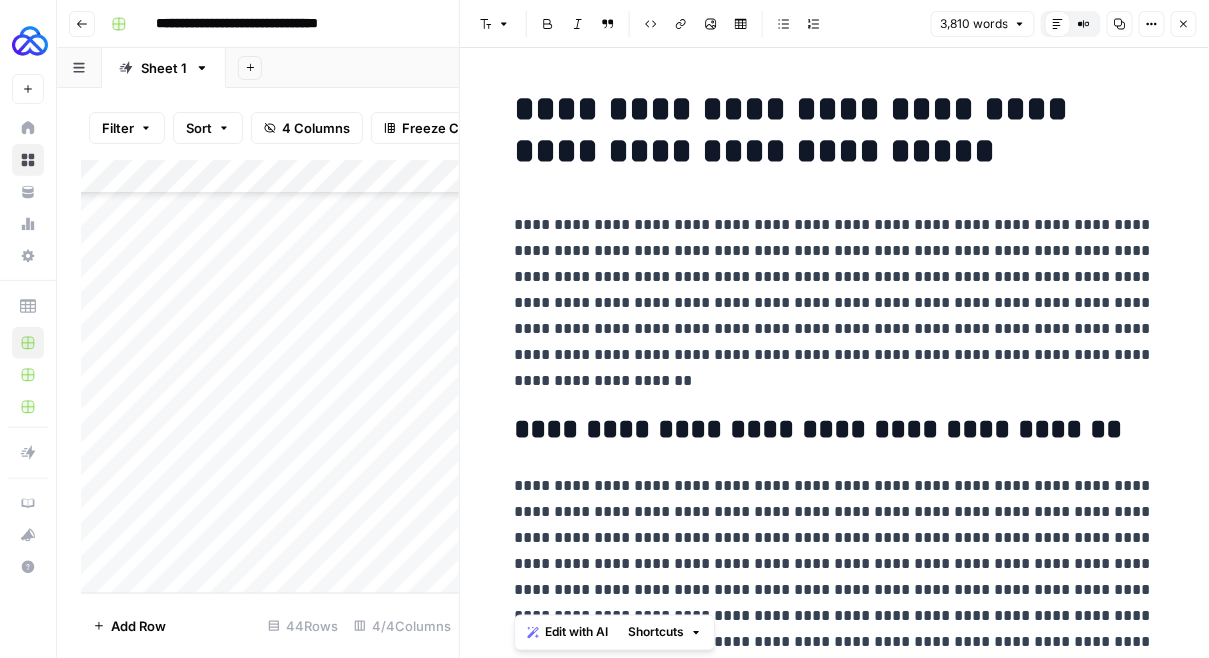 drag, startPoint x: 847, startPoint y: 438, endPoint x: 495, endPoint y: 407, distance: 353.36243 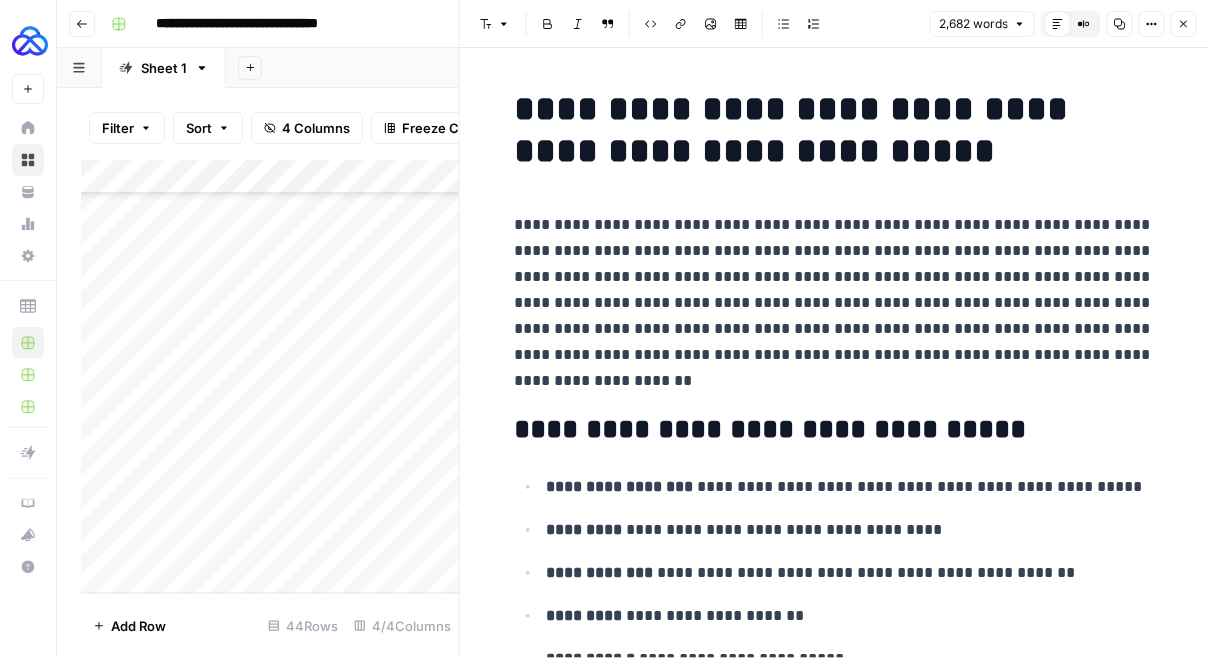 click on "**********" at bounding box center [835, 303] 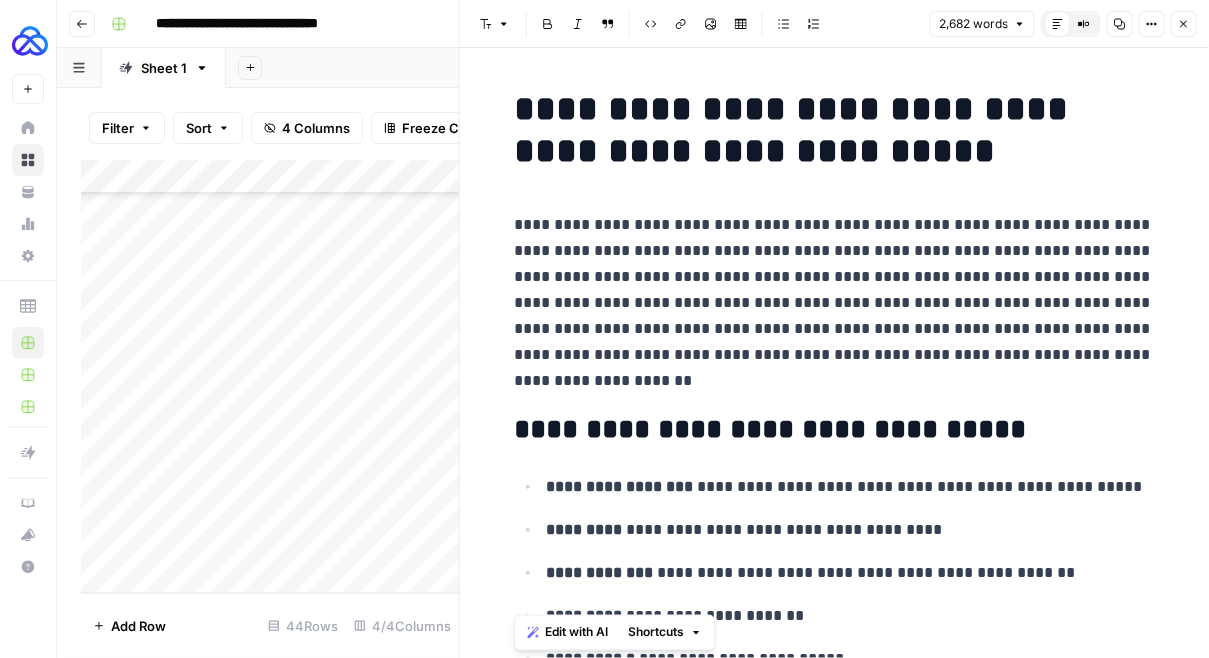 copy on "**********" 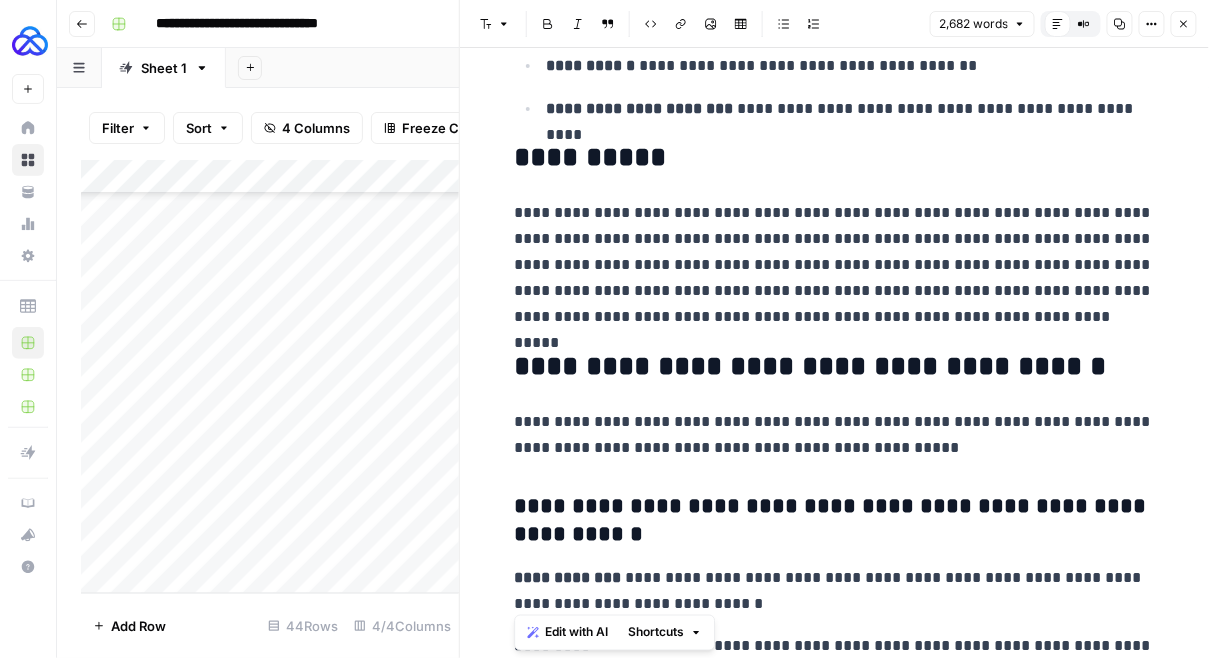 scroll, scrollTop: 788, scrollLeft: 0, axis: vertical 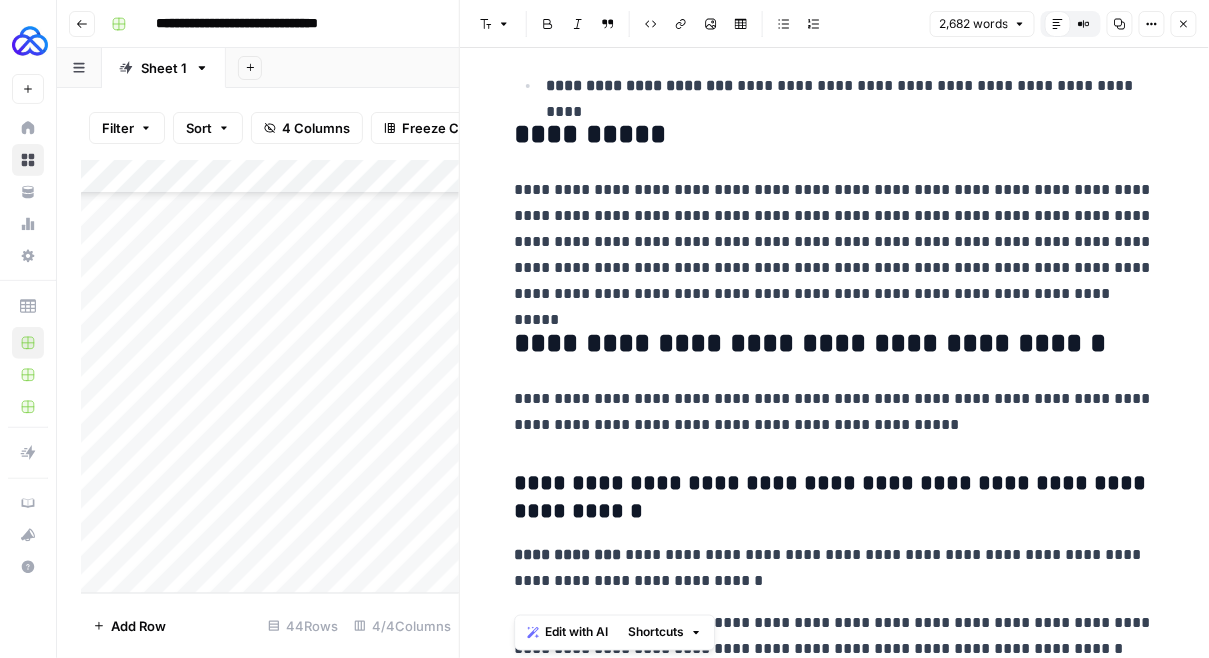 click on "**********" at bounding box center [835, 135] 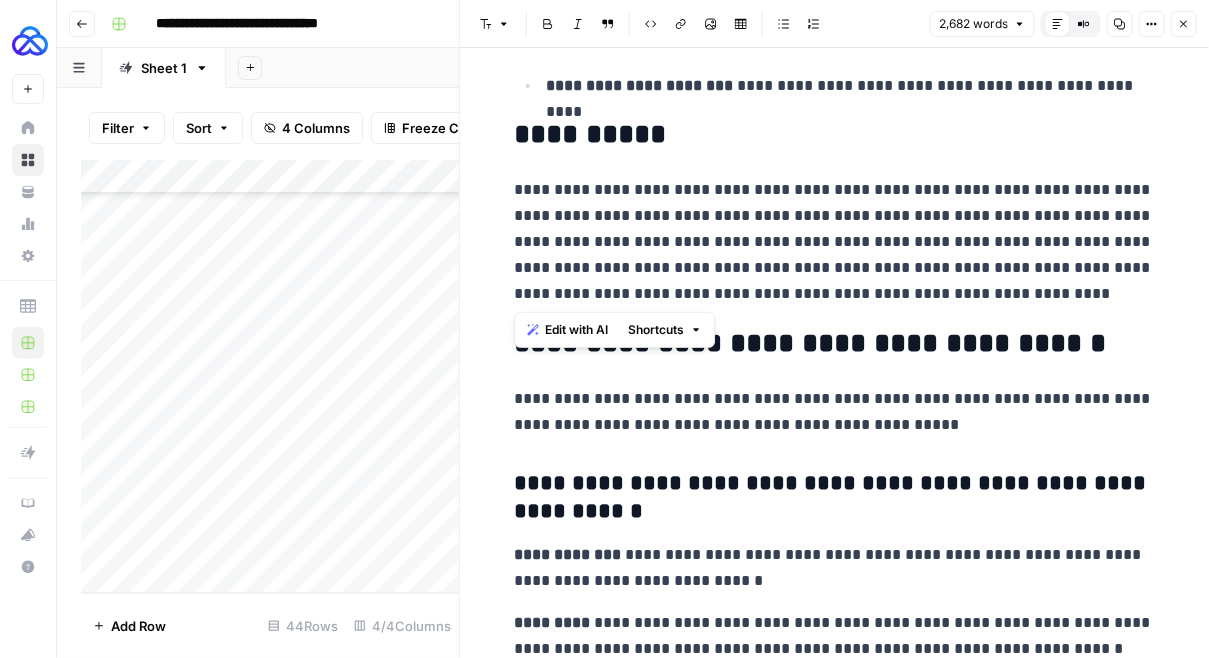 drag, startPoint x: 1029, startPoint y: 287, endPoint x: 516, endPoint y: 111, distance: 542.3514 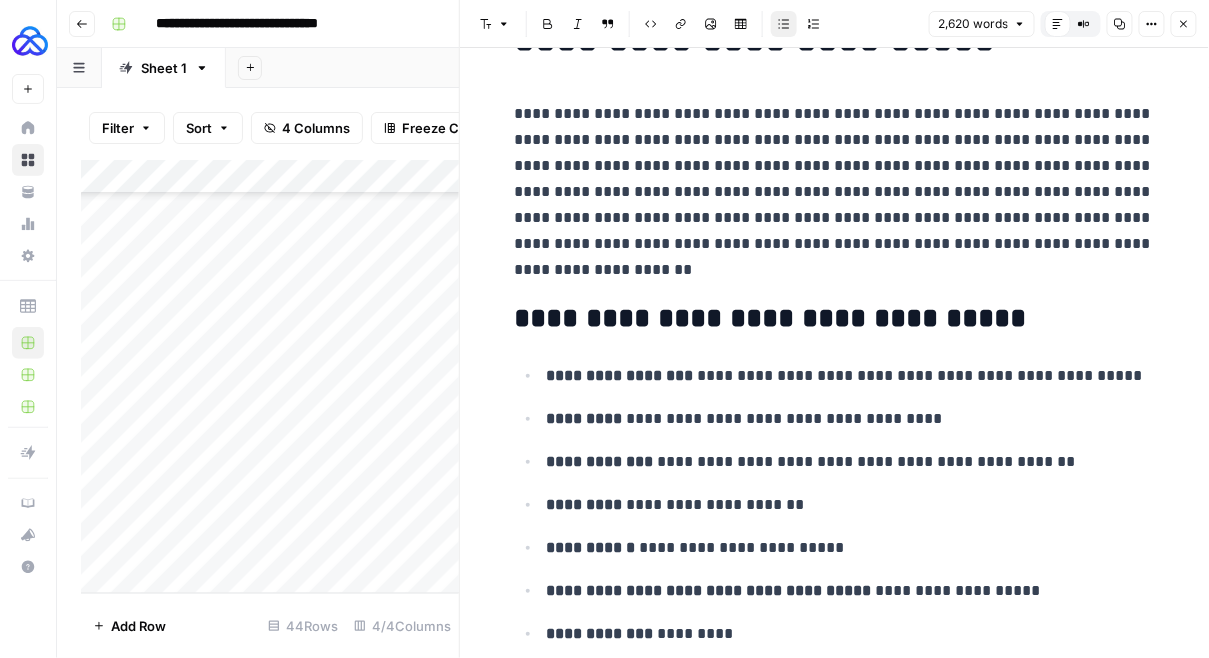 scroll, scrollTop: 0, scrollLeft: 0, axis: both 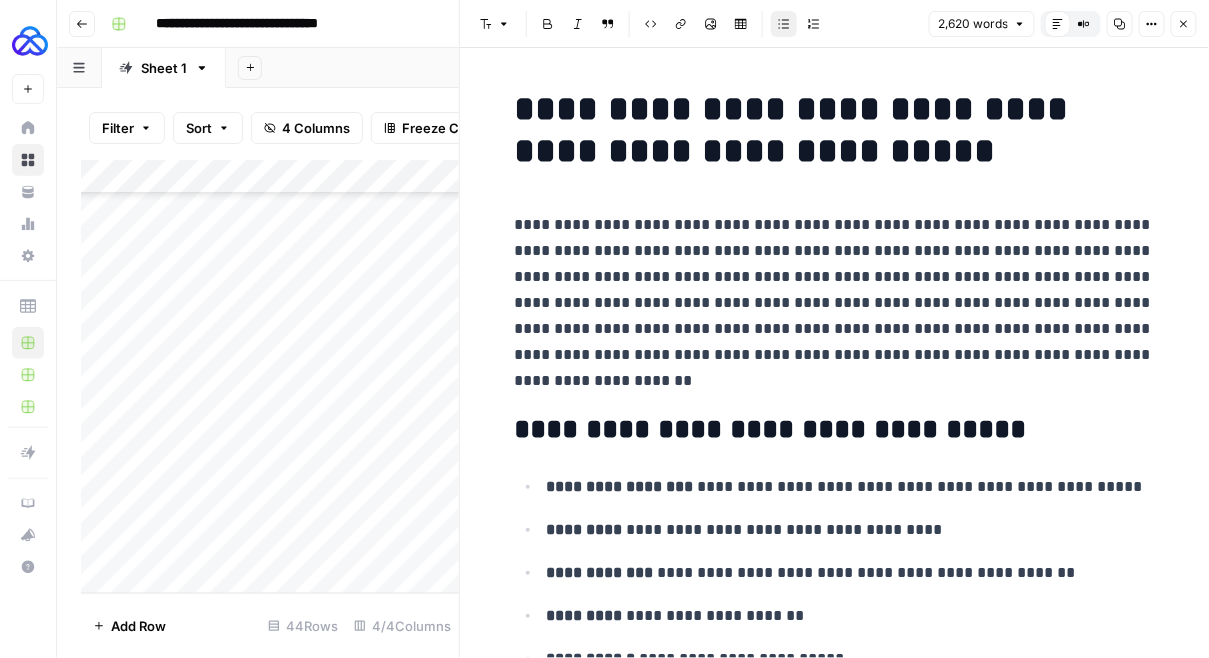 click on "**********" at bounding box center (835, 430) 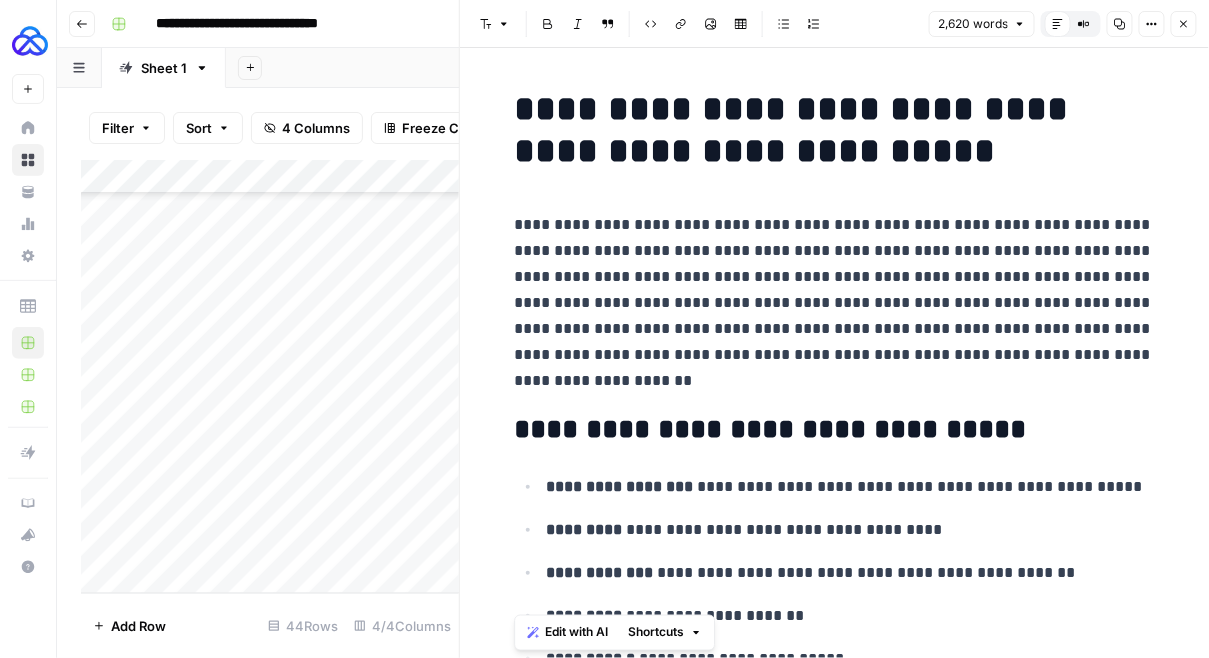 copy on "**********" 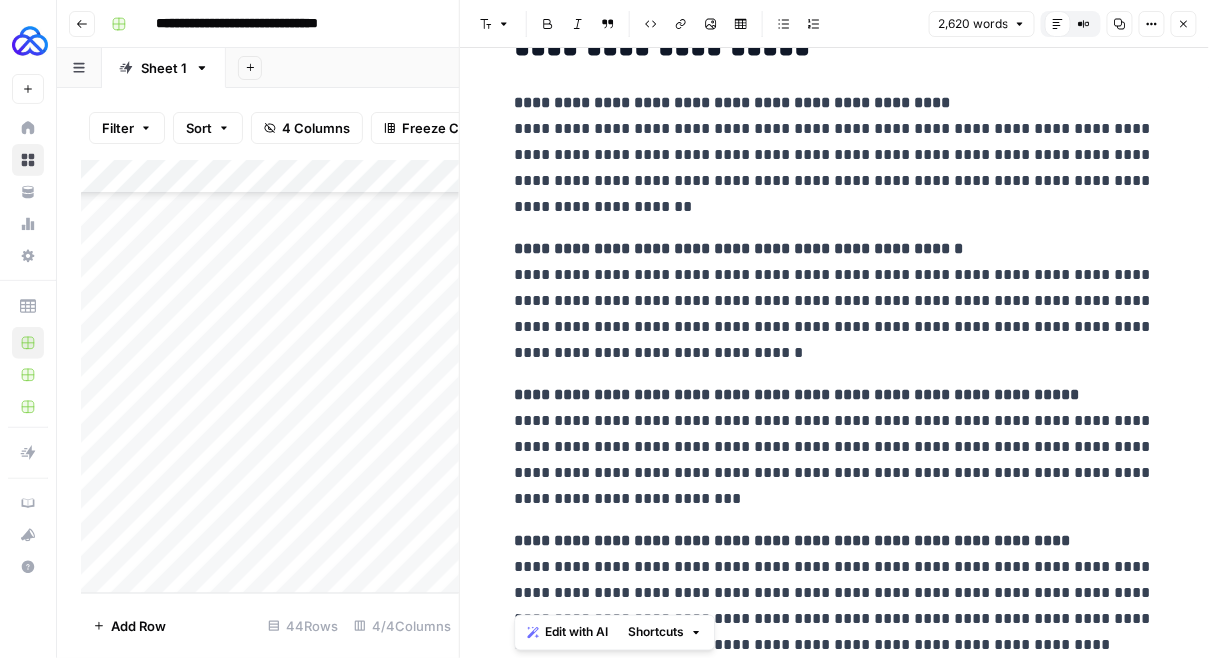 scroll, scrollTop: 10996, scrollLeft: 0, axis: vertical 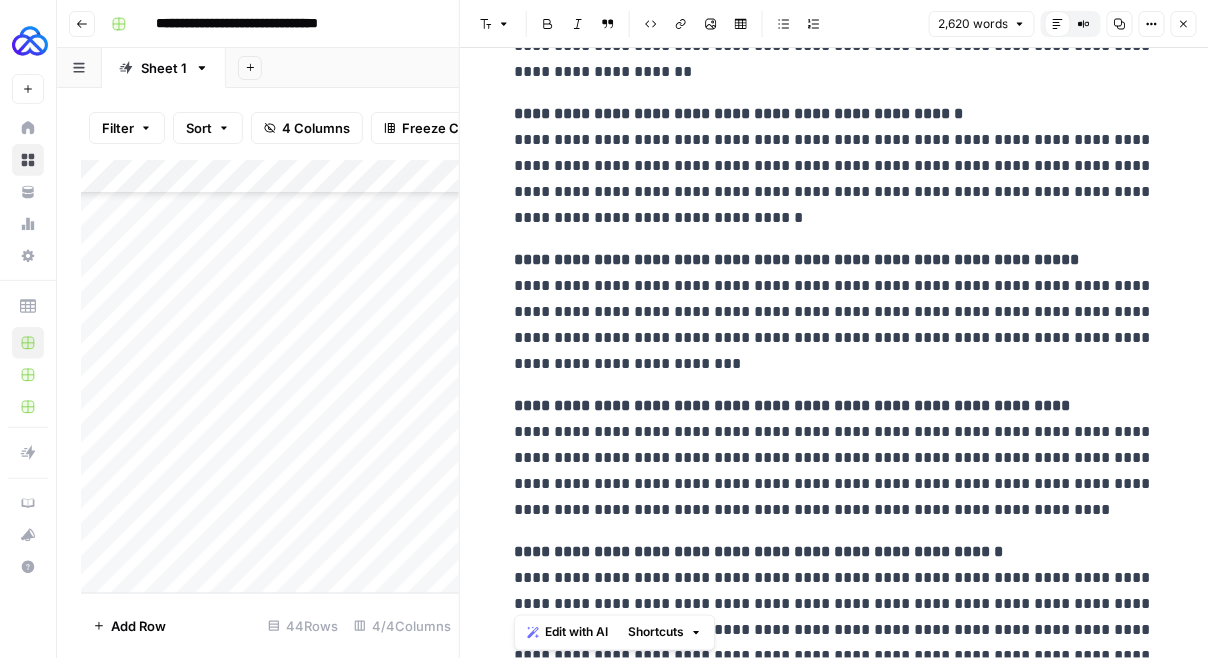 click on "Close" at bounding box center (1184, 24) 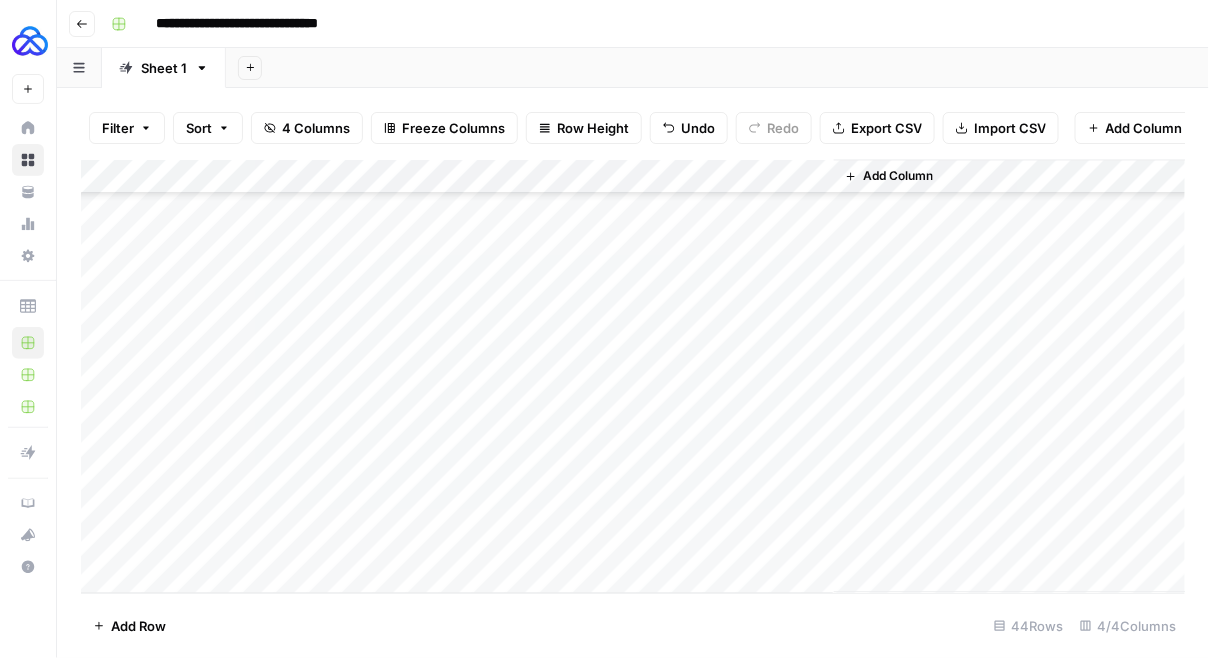 click on "Add Column" at bounding box center (633, 377) 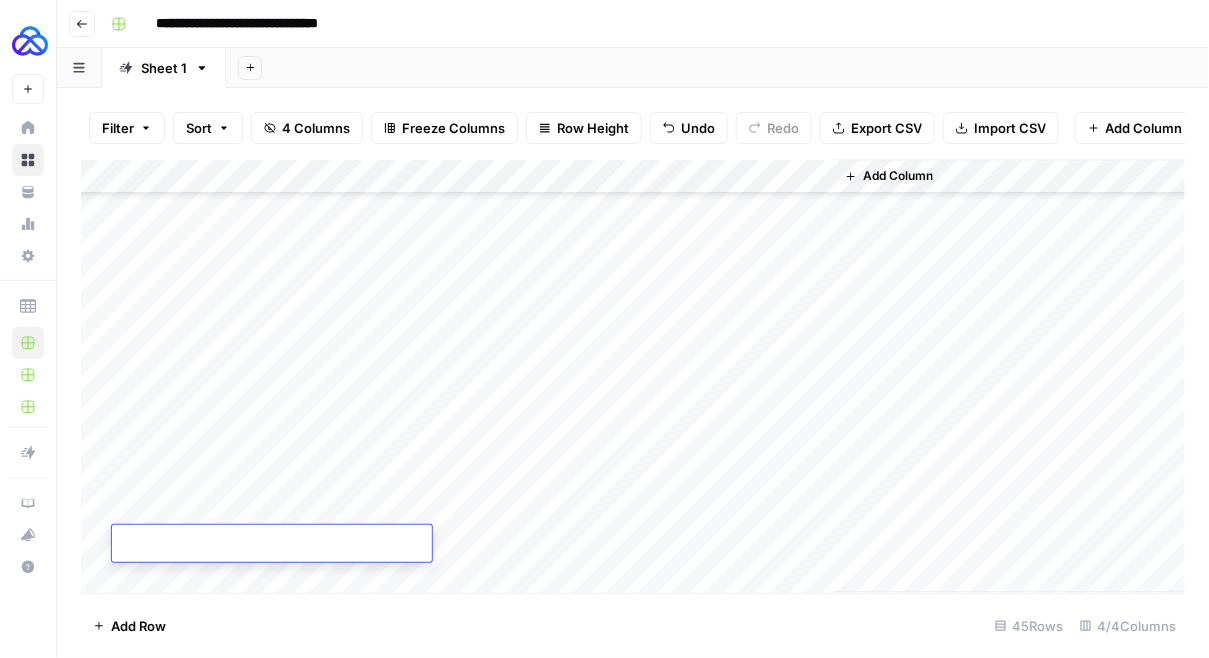 scroll, scrollTop: 1162, scrollLeft: 0, axis: vertical 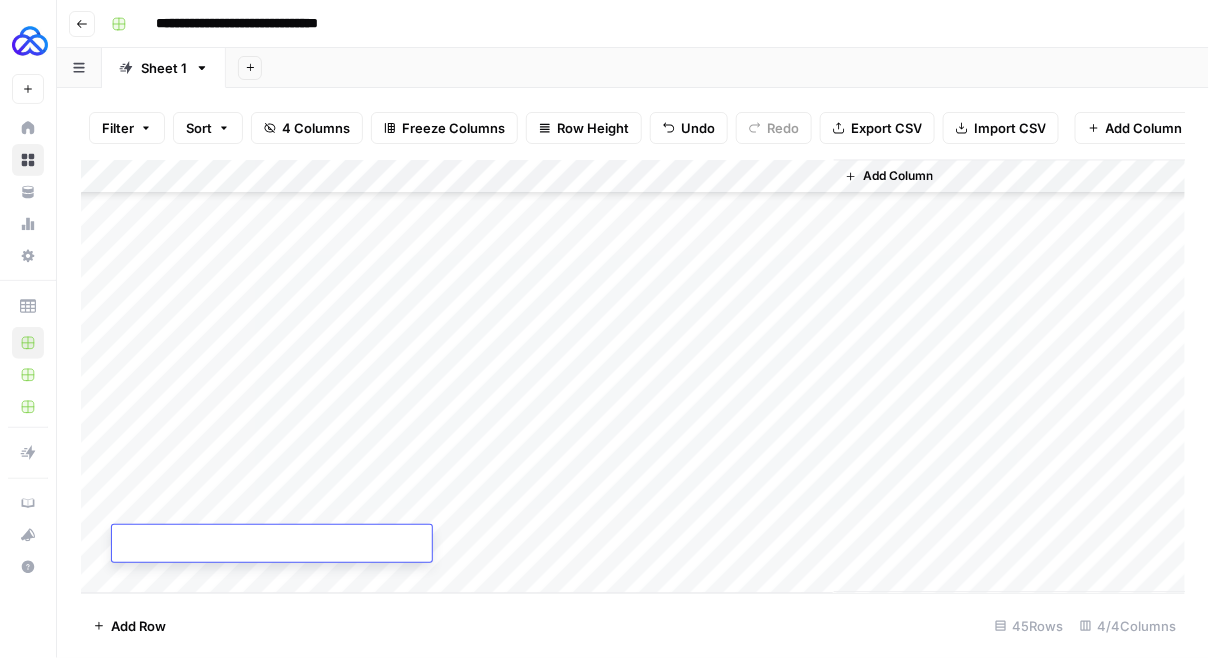 click on "Add Column" at bounding box center (633, 377) 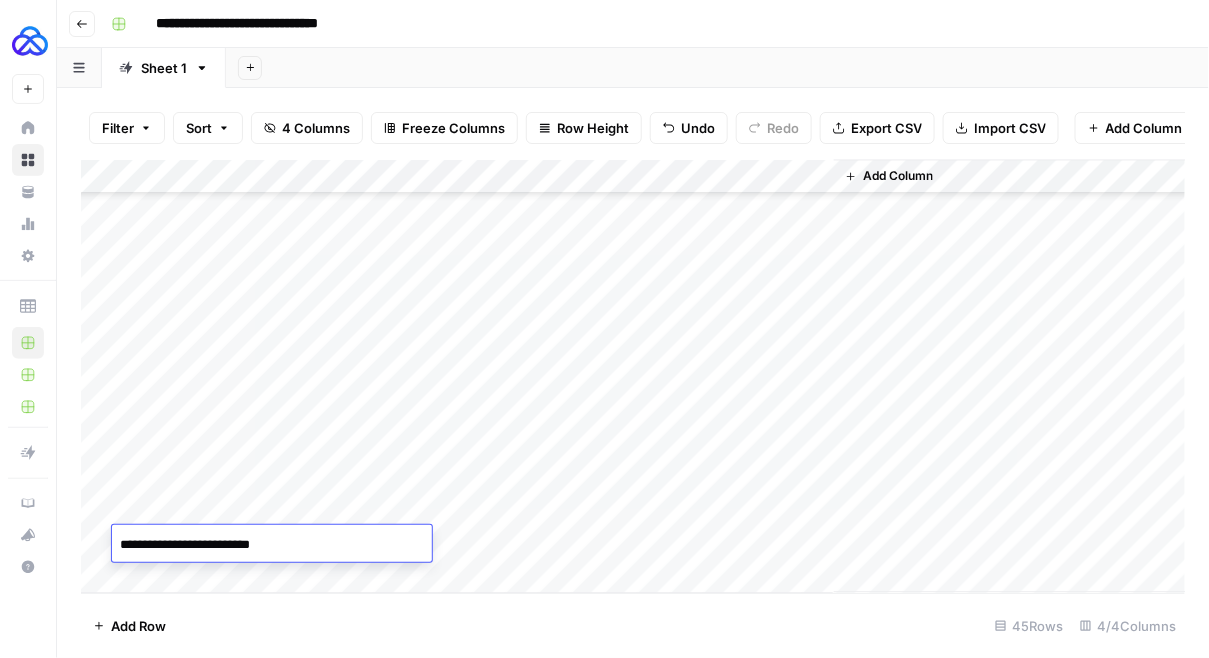 click on "Add Column" at bounding box center (633, 377) 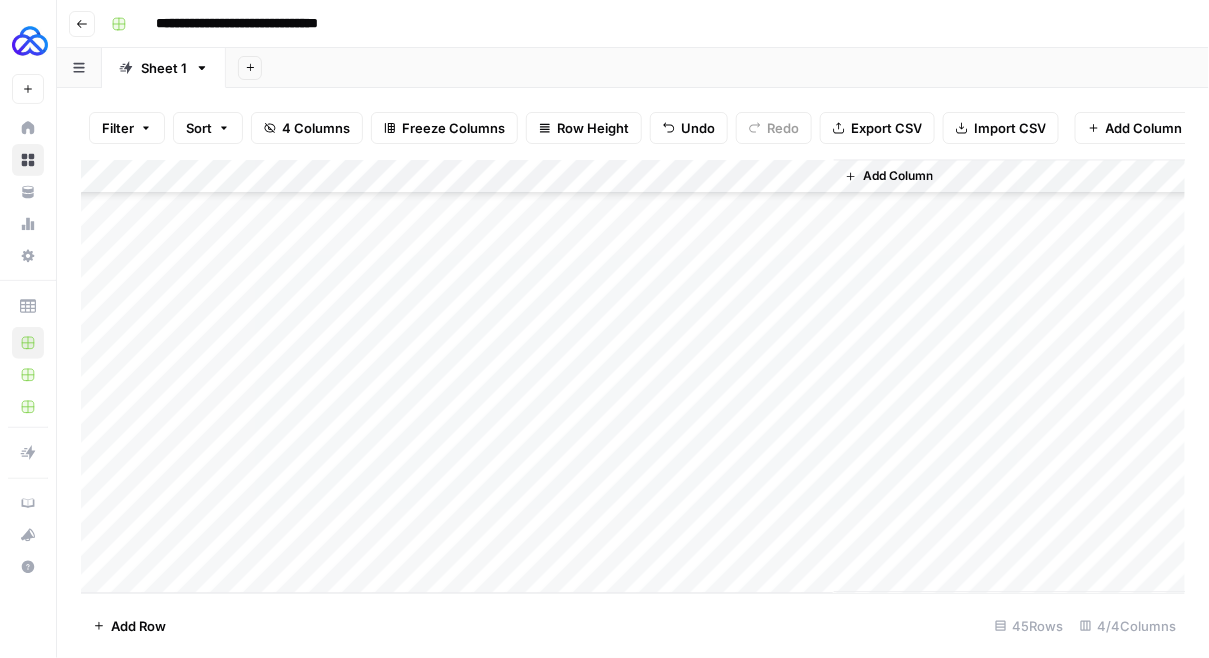 click on "Add Column" at bounding box center [633, 377] 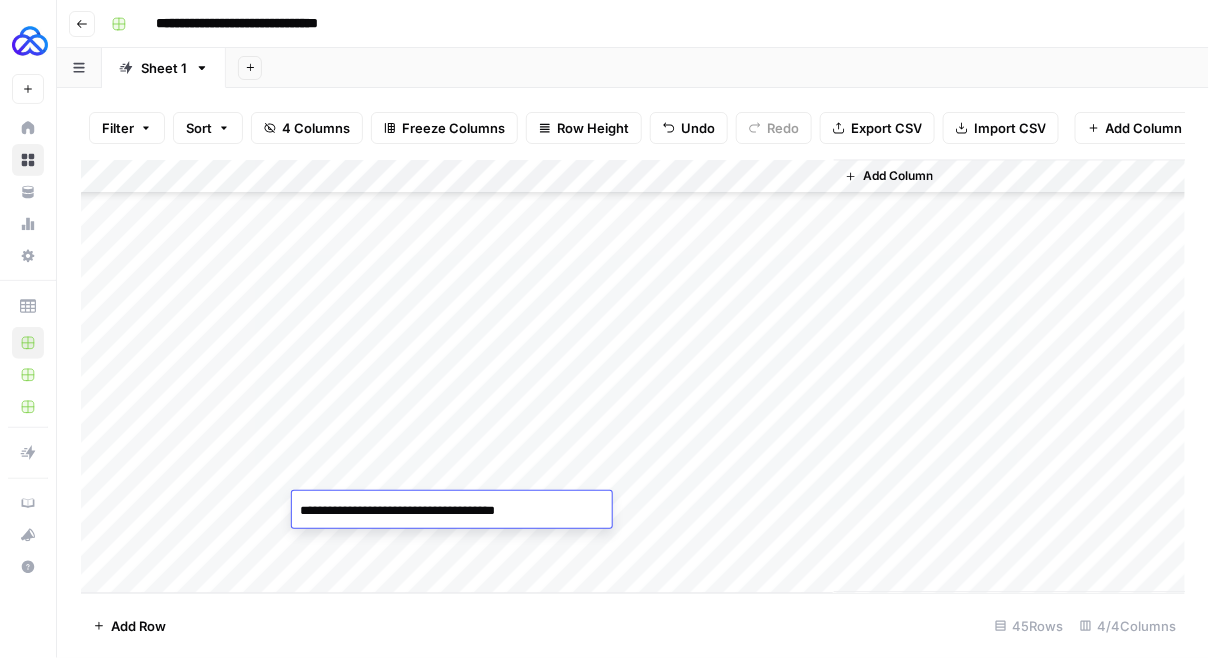 click on "**********" at bounding box center [452, 511] 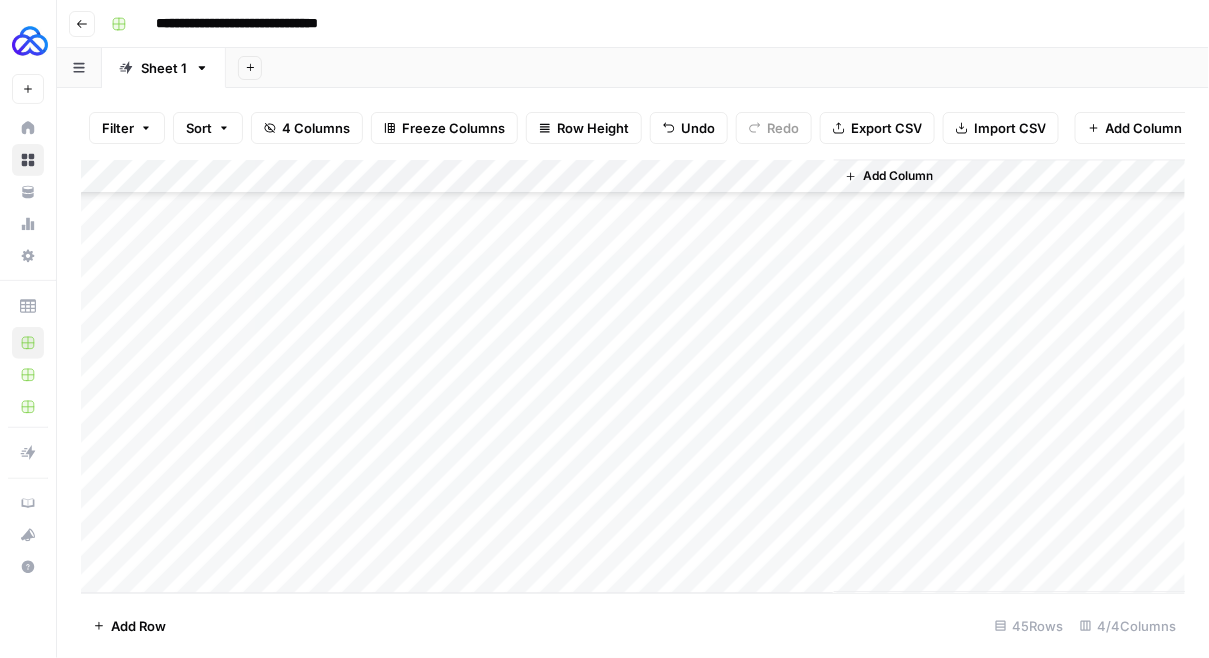 click on "Add Column" at bounding box center (633, 377) 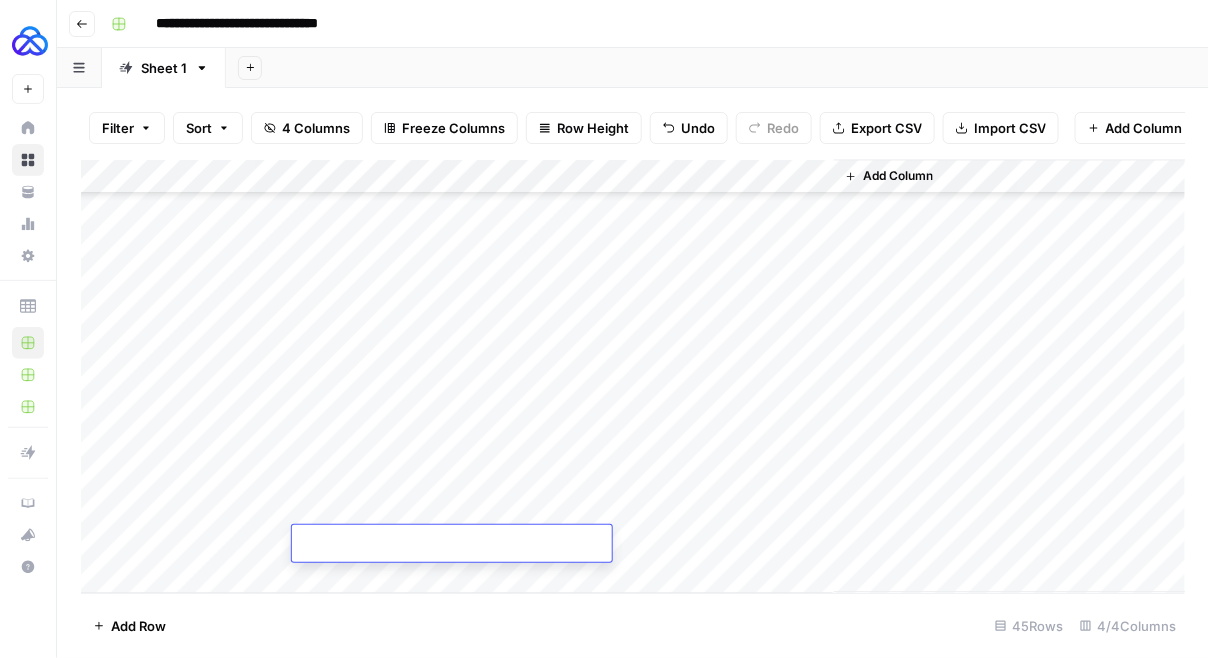 type on "**********" 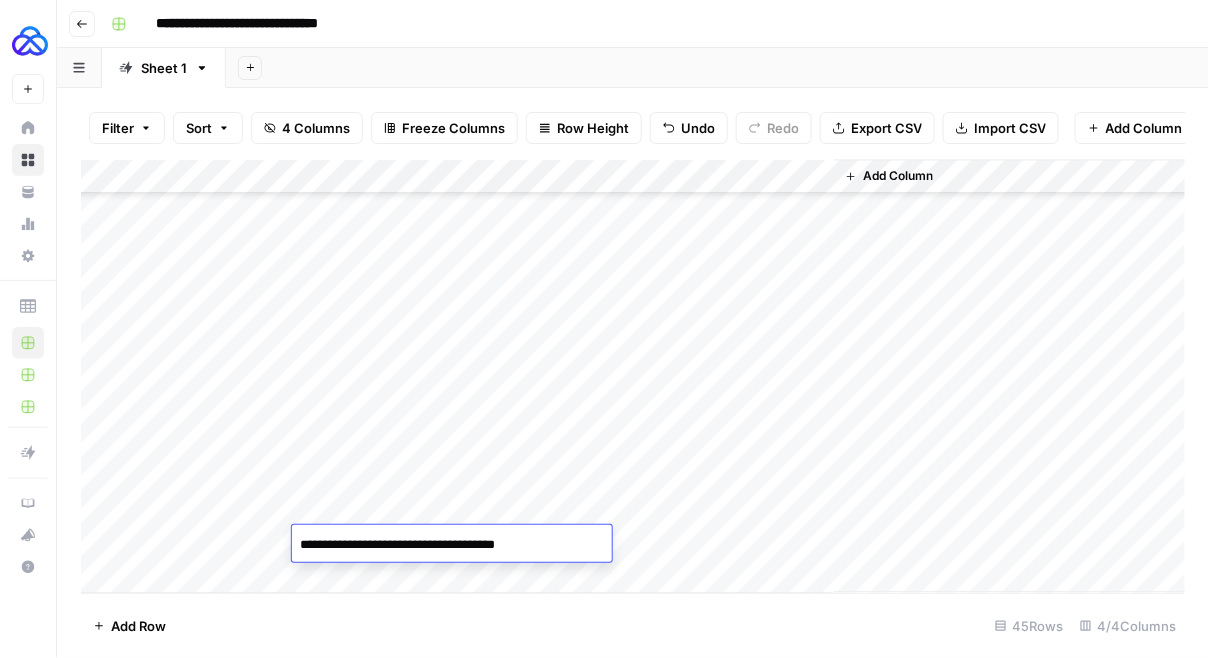 click on "Add Column" at bounding box center [633, 377] 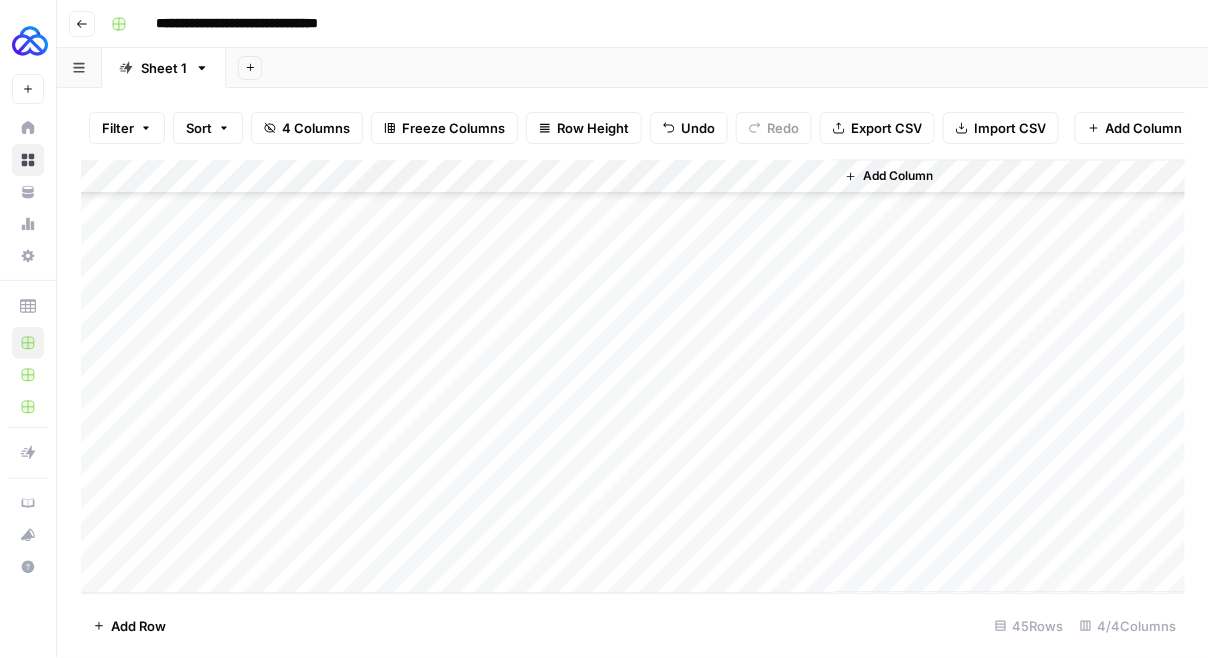 click on "Add Column" at bounding box center [633, 377] 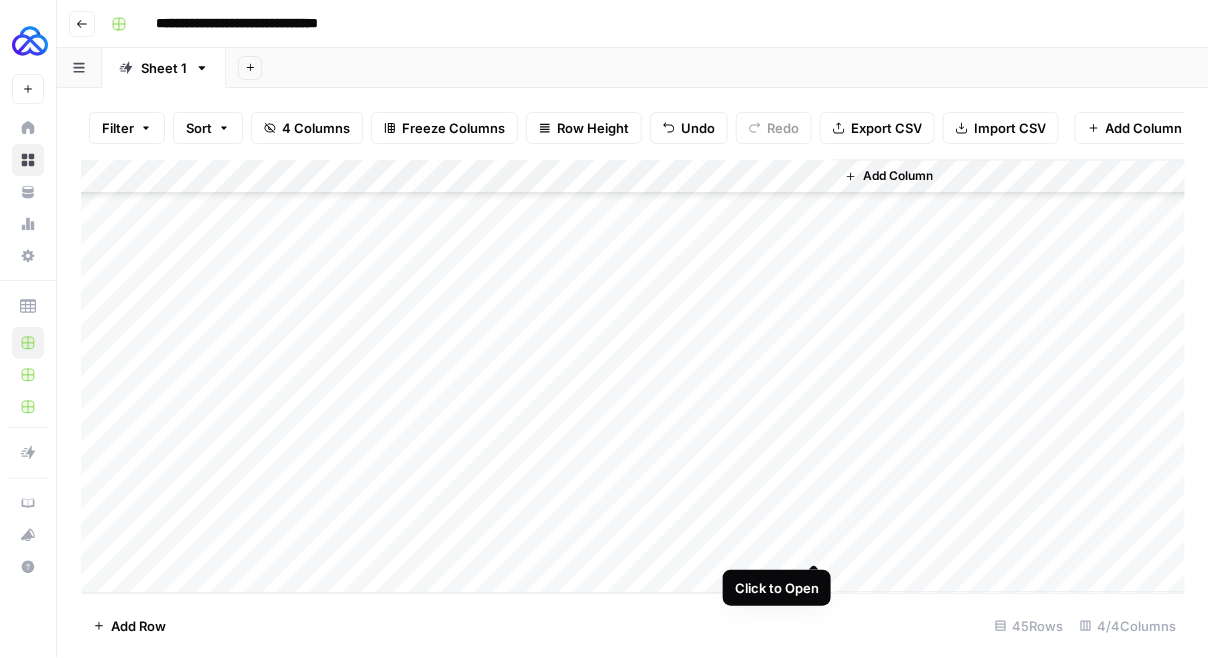 click on "Add Column" at bounding box center (633, 377) 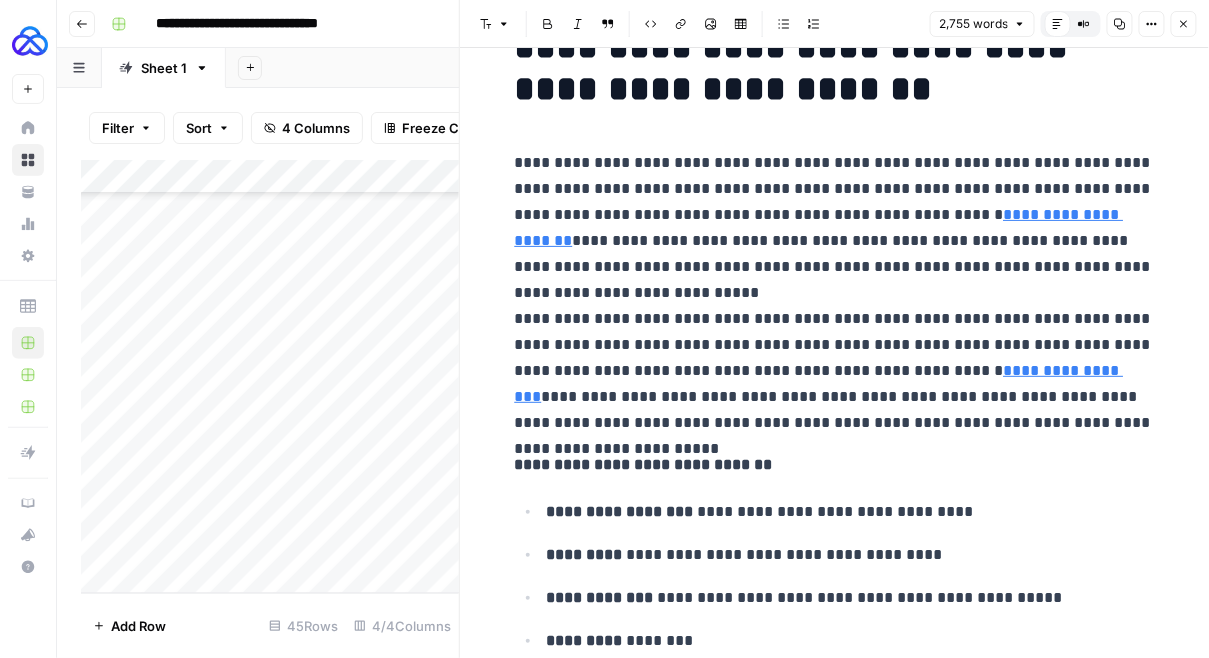 scroll, scrollTop: 63, scrollLeft: 0, axis: vertical 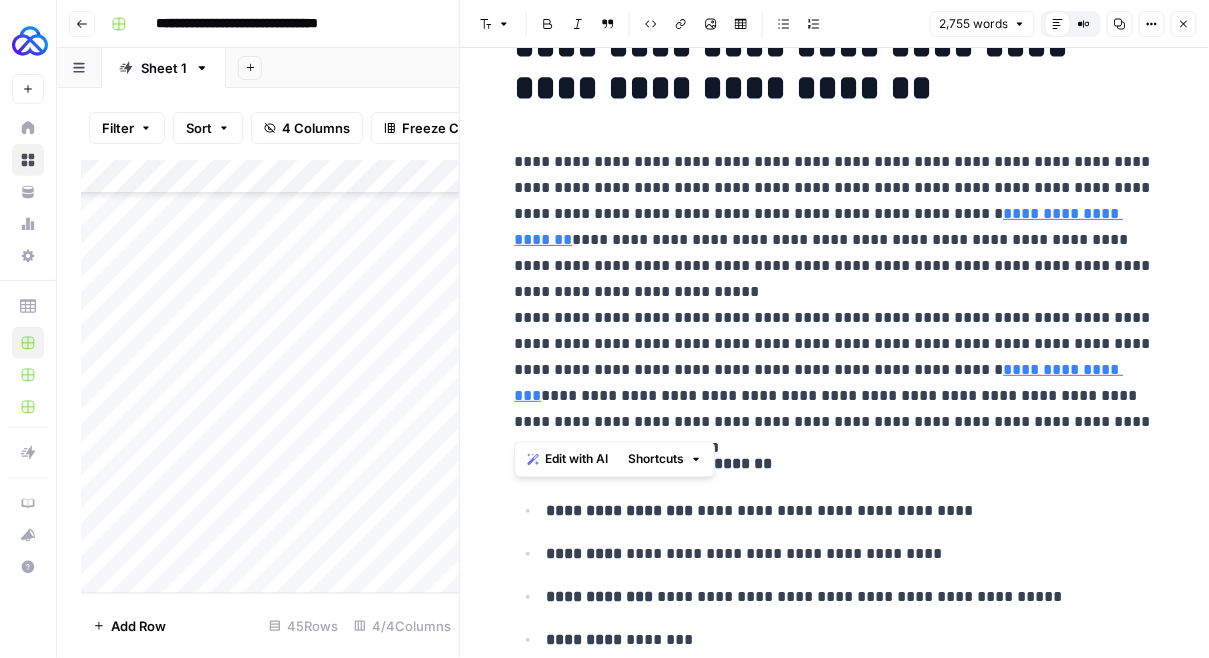 drag, startPoint x: 1122, startPoint y: 420, endPoint x: 507, endPoint y: 309, distance: 624.93677 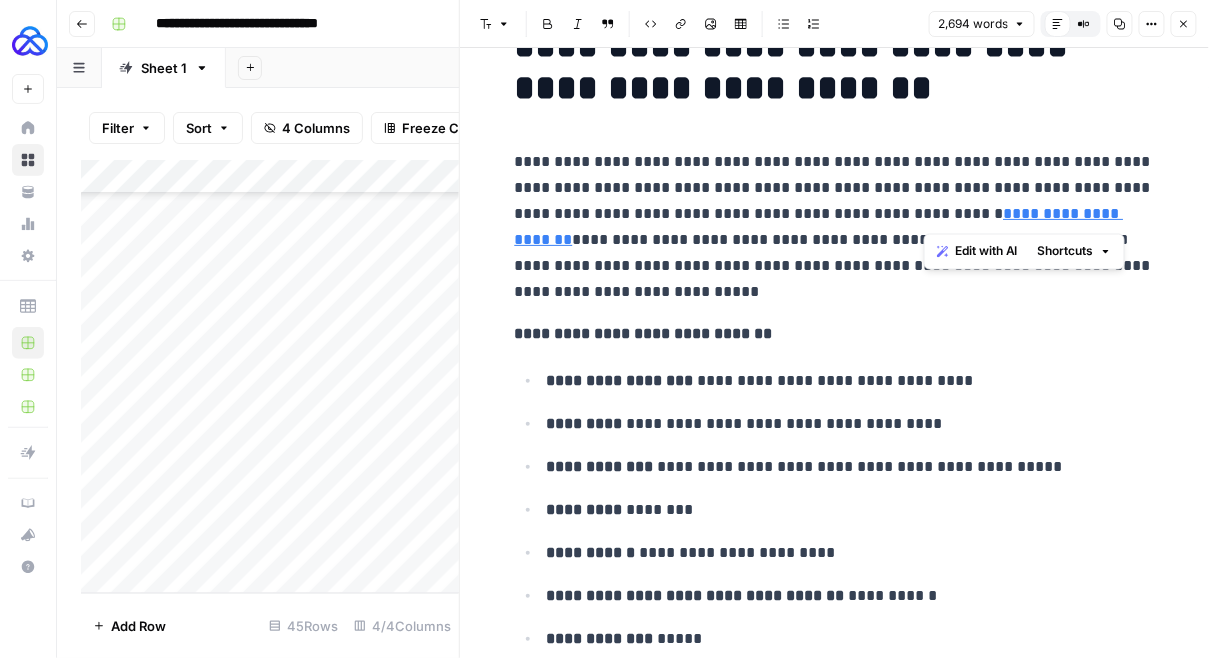 drag, startPoint x: 509, startPoint y: 244, endPoint x: 923, endPoint y: 215, distance: 415.01447 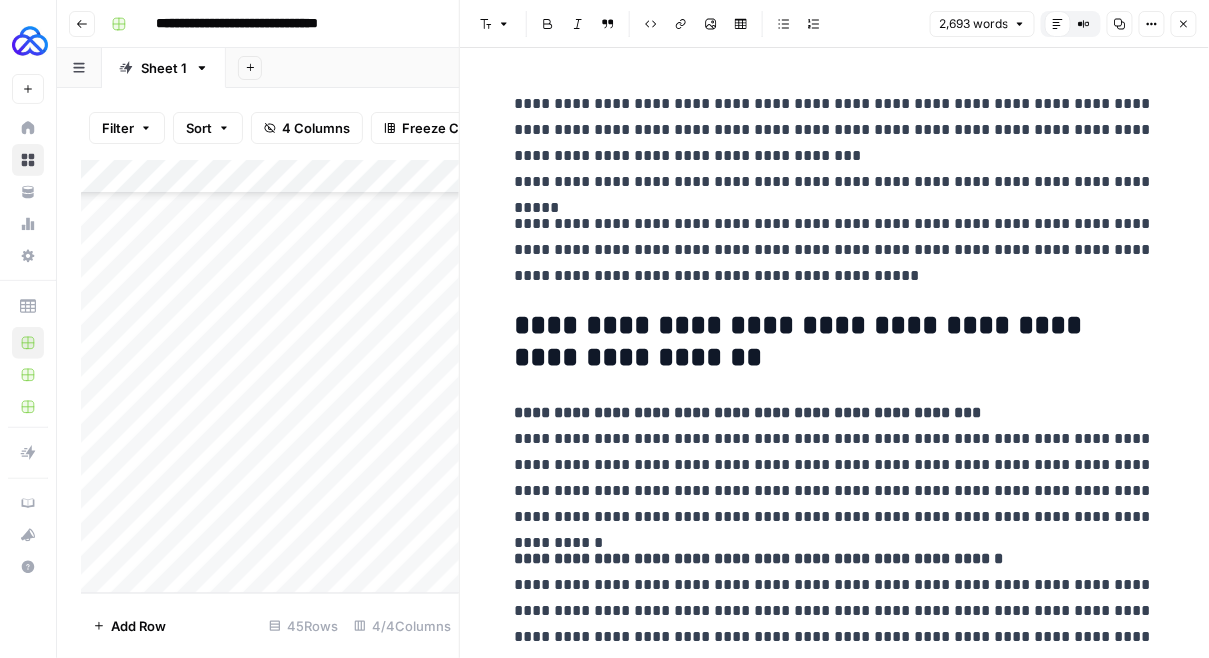 scroll, scrollTop: 9819, scrollLeft: 0, axis: vertical 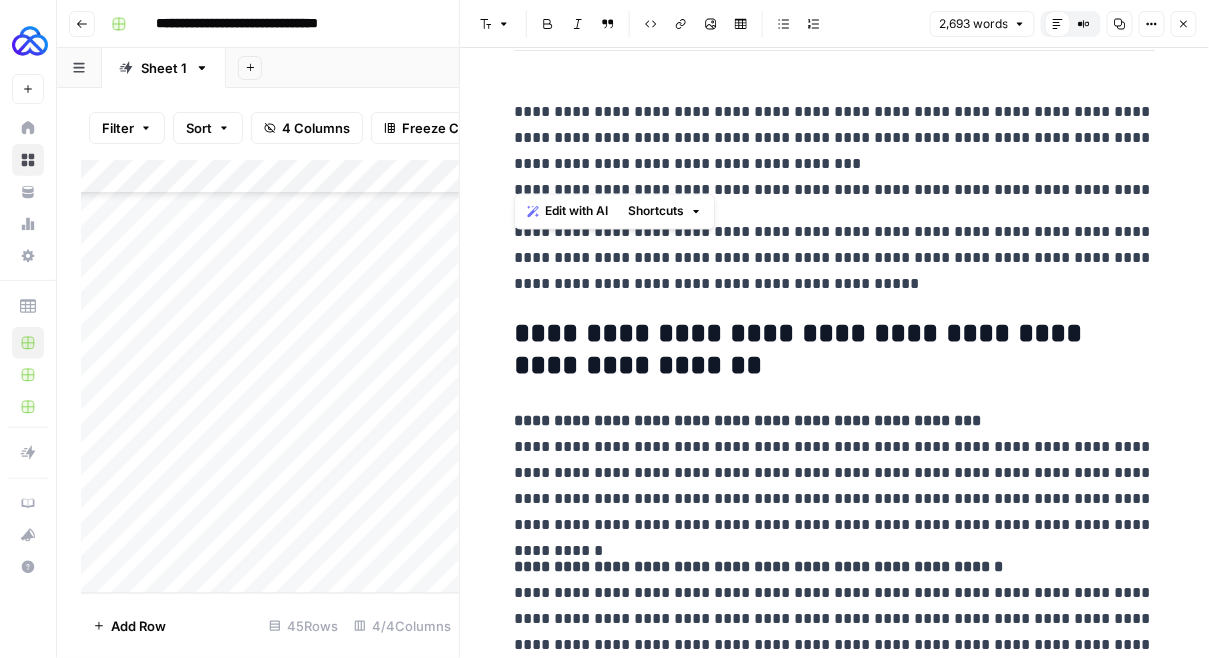 drag, startPoint x: 1145, startPoint y: 173, endPoint x: 503, endPoint y: 102, distance: 645.91406 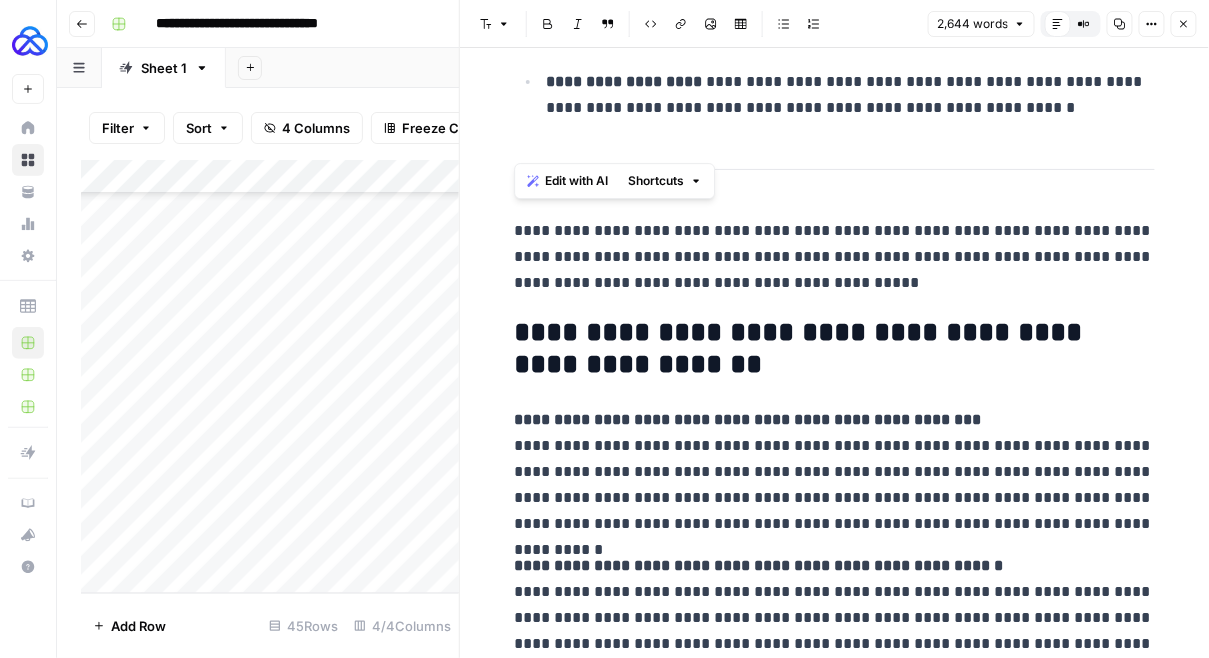 scroll, scrollTop: 9676, scrollLeft: 0, axis: vertical 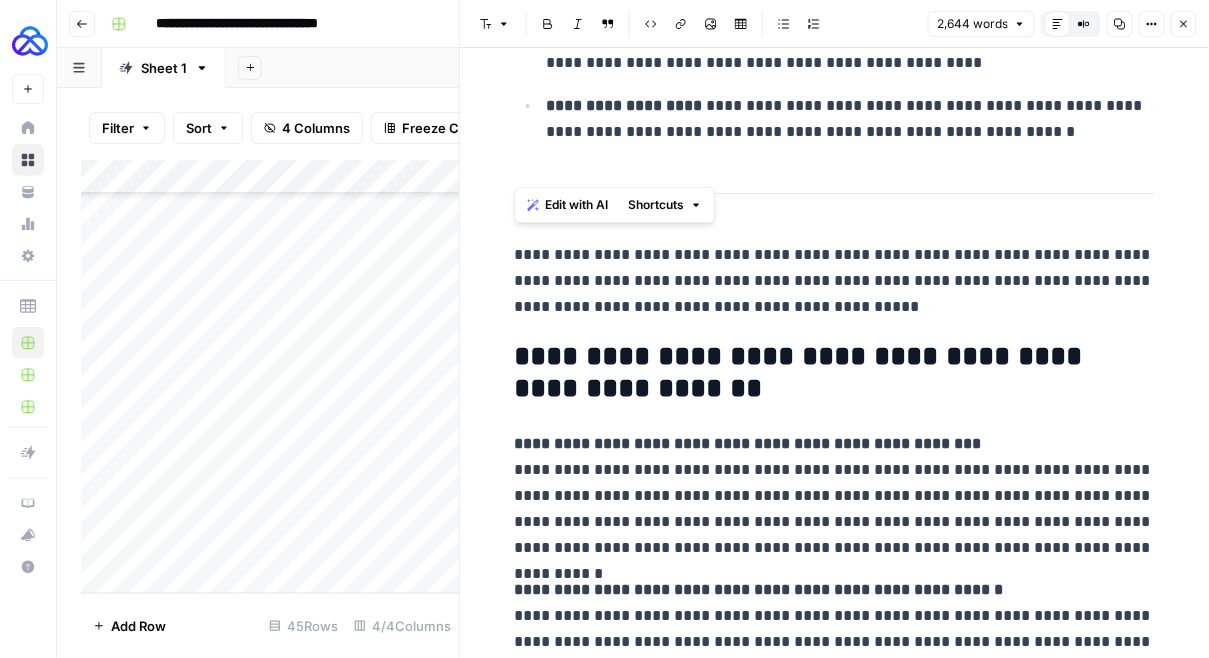 click on "**********" at bounding box center [835, 373] 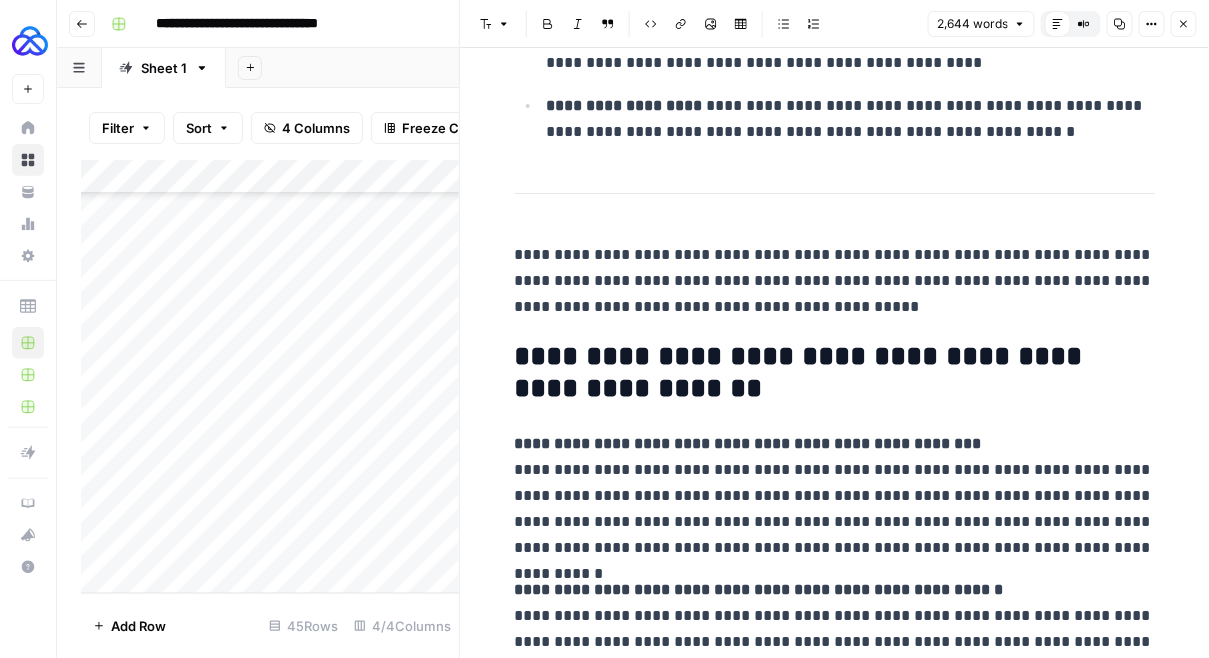 click on "**********" at bounding box center [835, -4183] 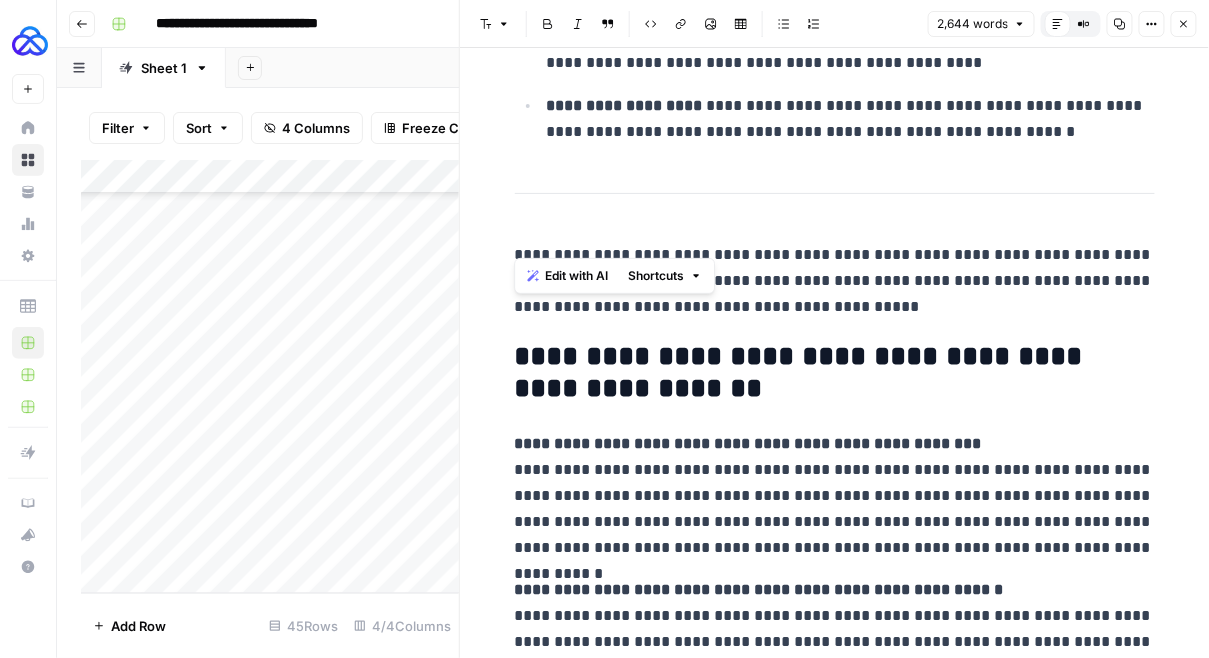 click on "**********" at bounding box center [835, 281] 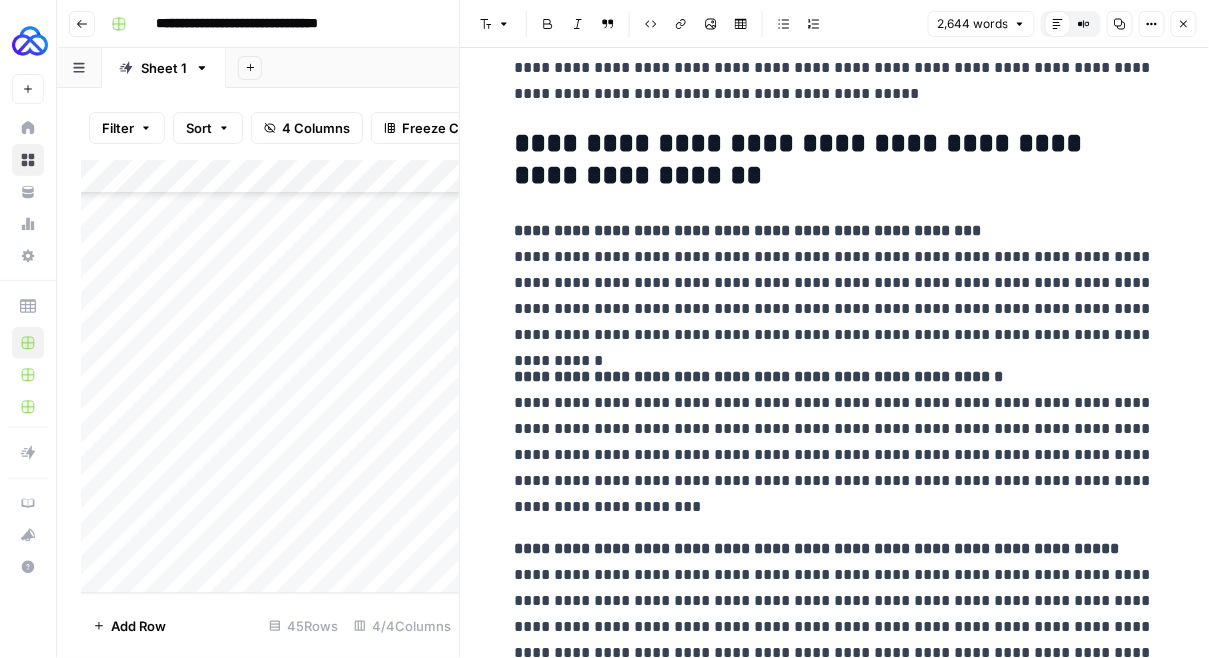 scroll, scrollTop: 9782, scrollLeft: 0, axis: vertical 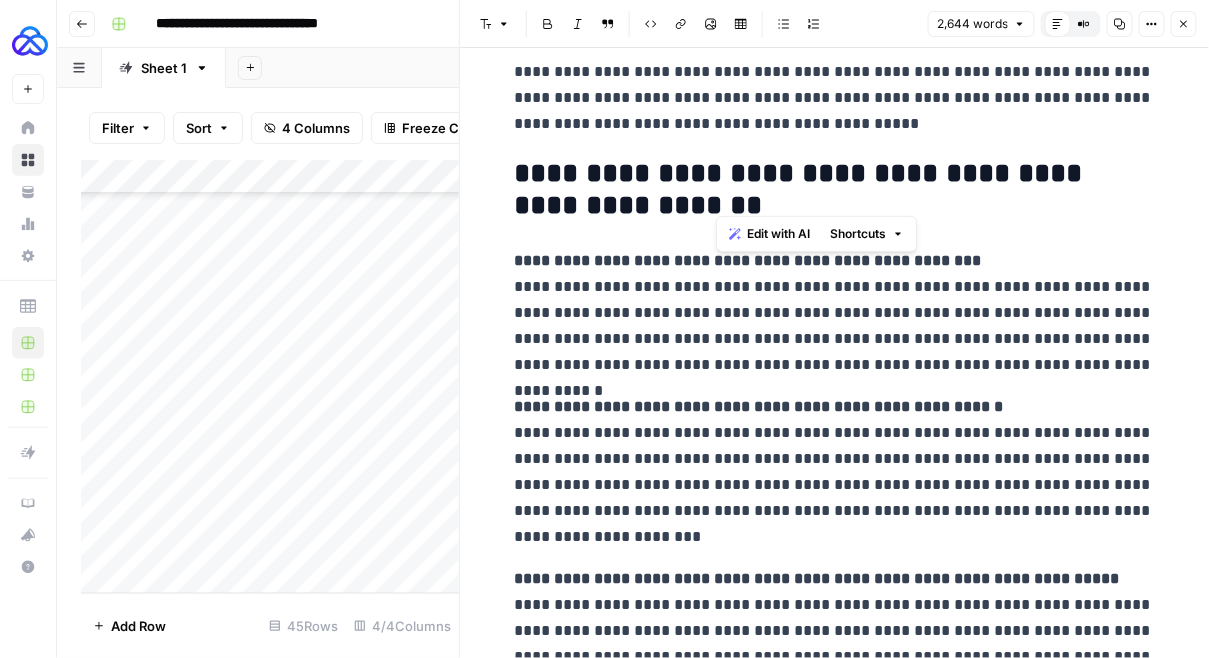 drag, startPoint x: 737, startPoint y: 192, endPoint x: 883, endPoint y: 161, distance: 149.25482 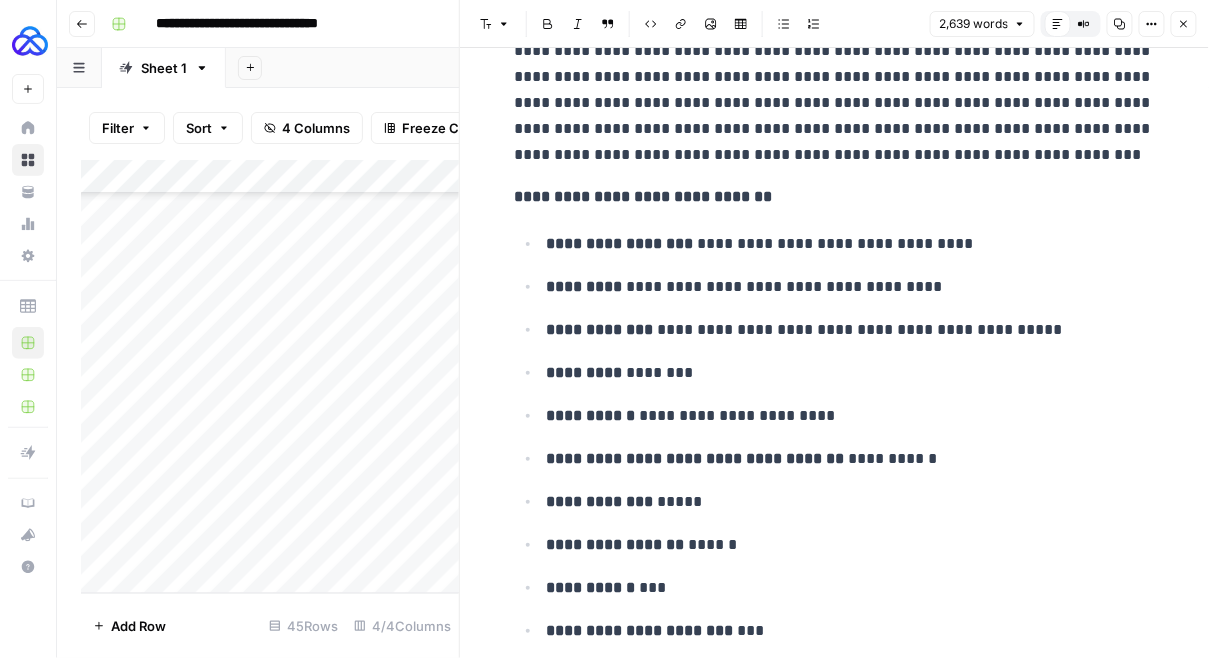 scroll, scrollTop: 0, scrollLeft: 0, axis: both 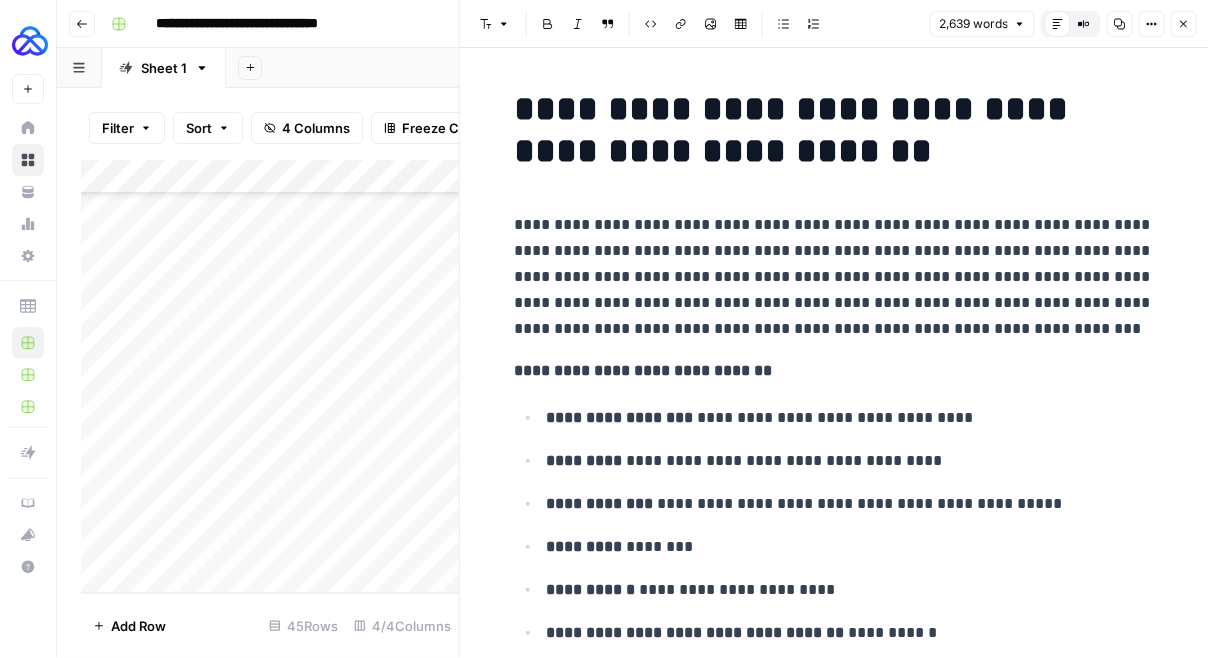 click on "**********" at bounding box center [835, 277] 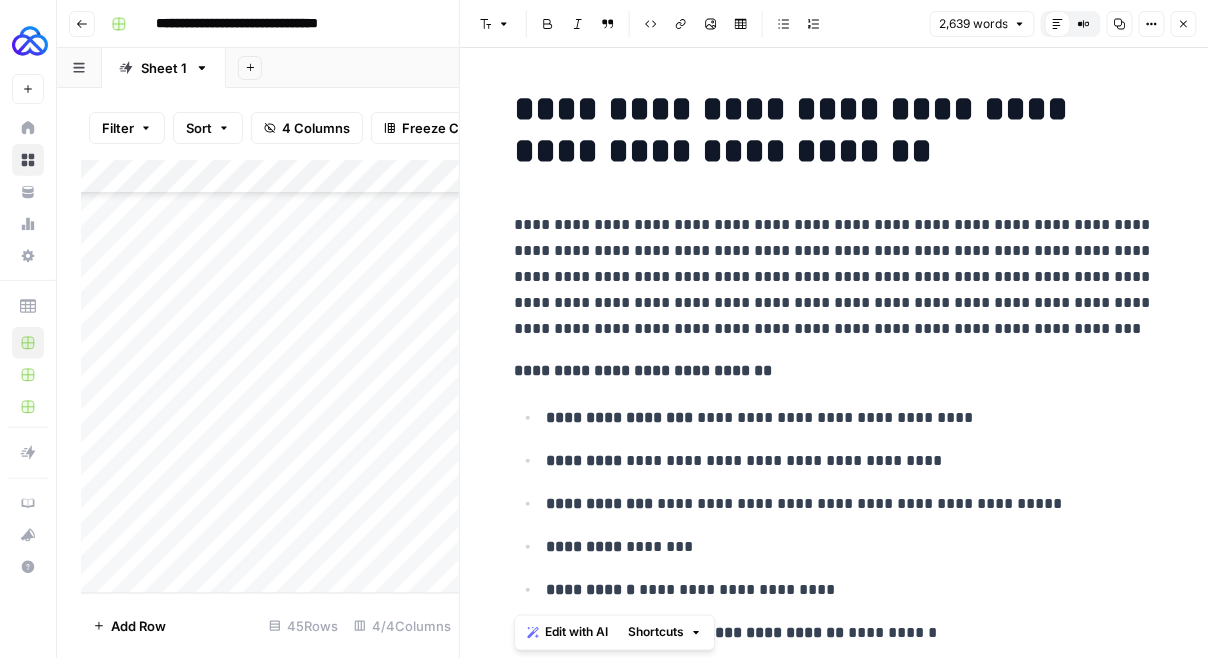 copy on "**********" 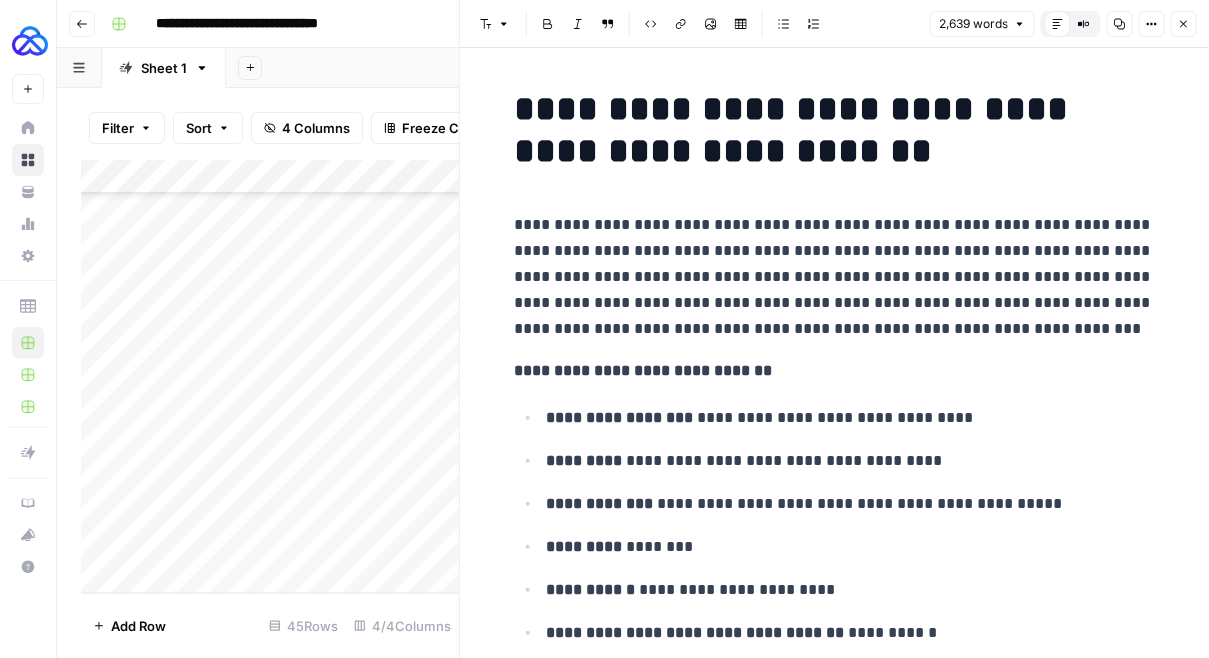 click on "Close" at bounding box center (1184, 24) 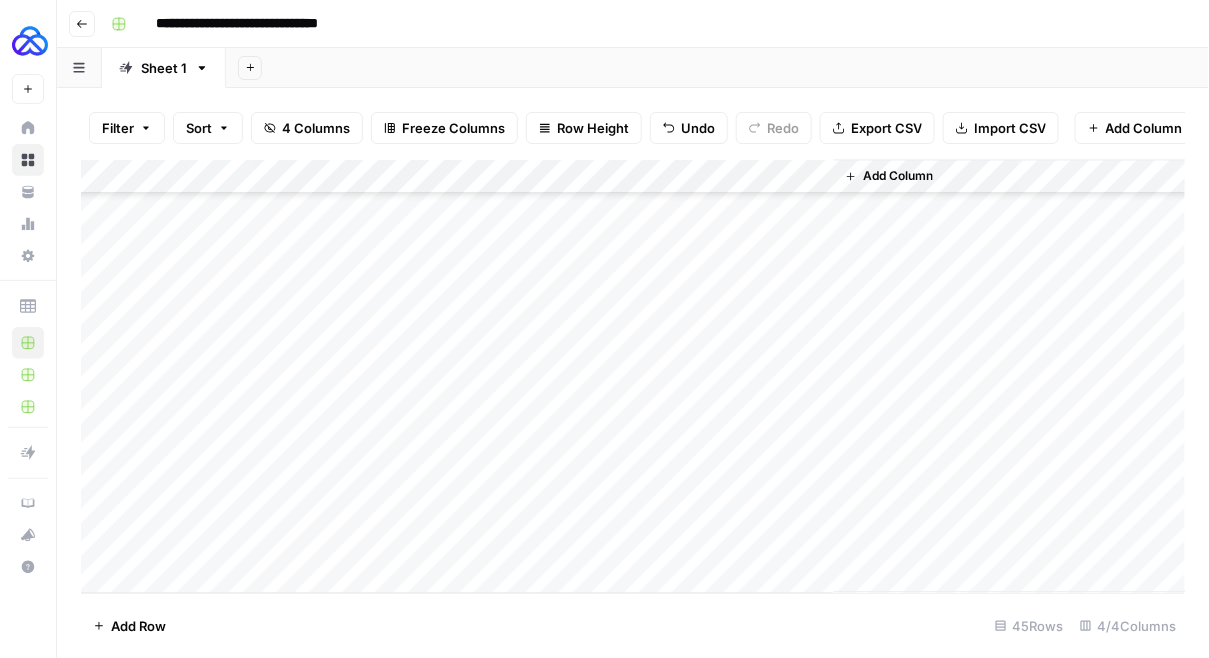 click on "Add Column" at bounding box center [633, 377] 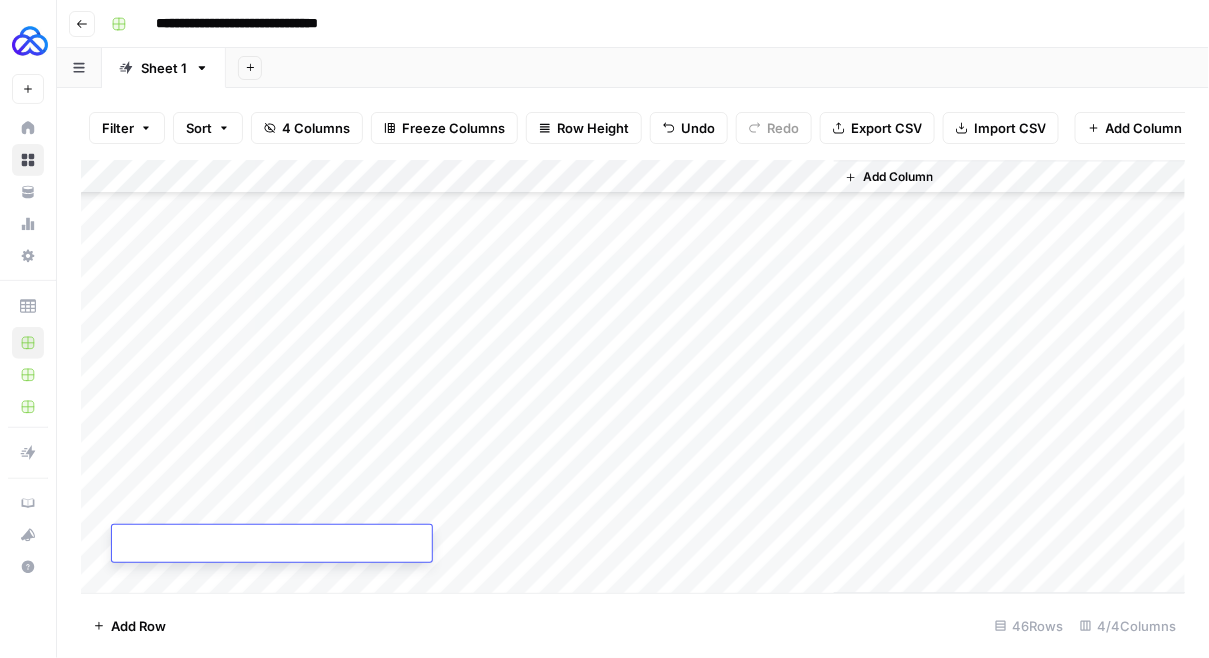 type on "**********" 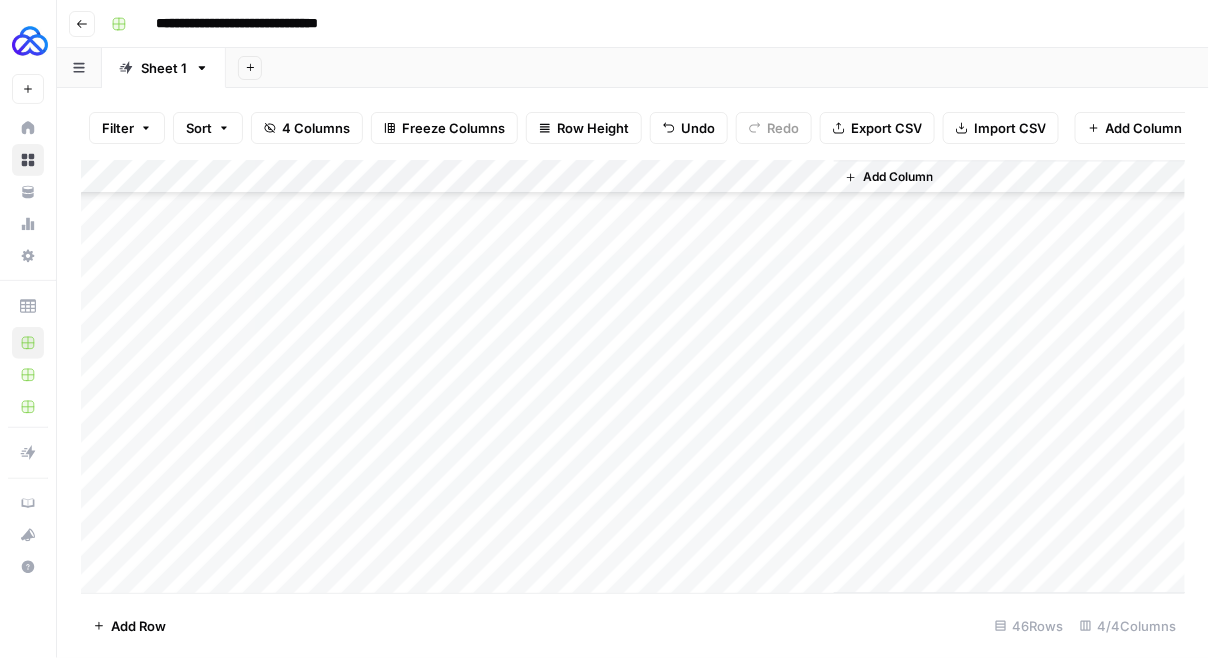 click on "Add Column" at bounding box center (633, 377) 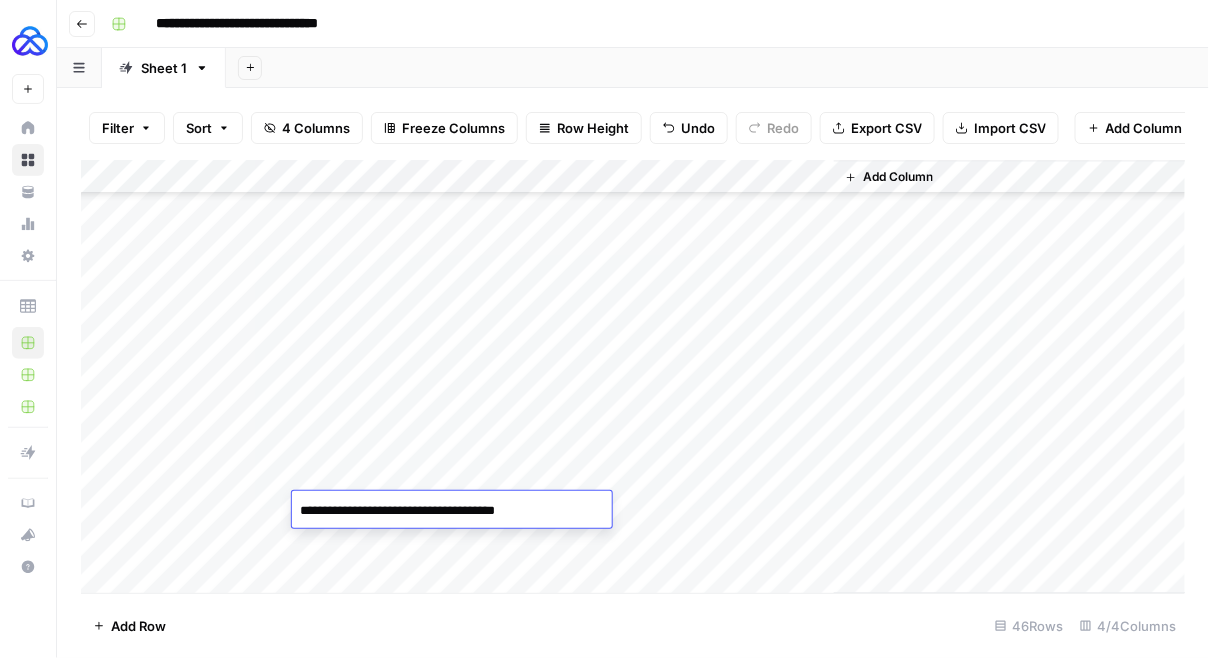 click on "**********" at bounding box center (452, 511) 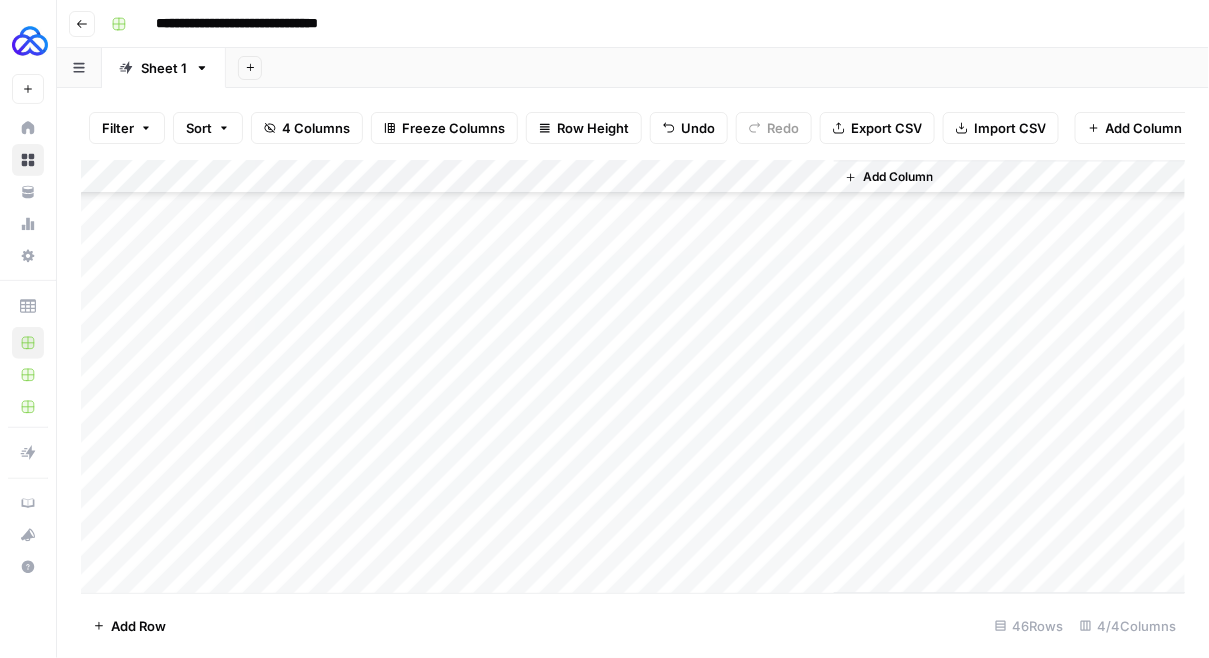 click on "Add Column" at bounding box center (633, 377) 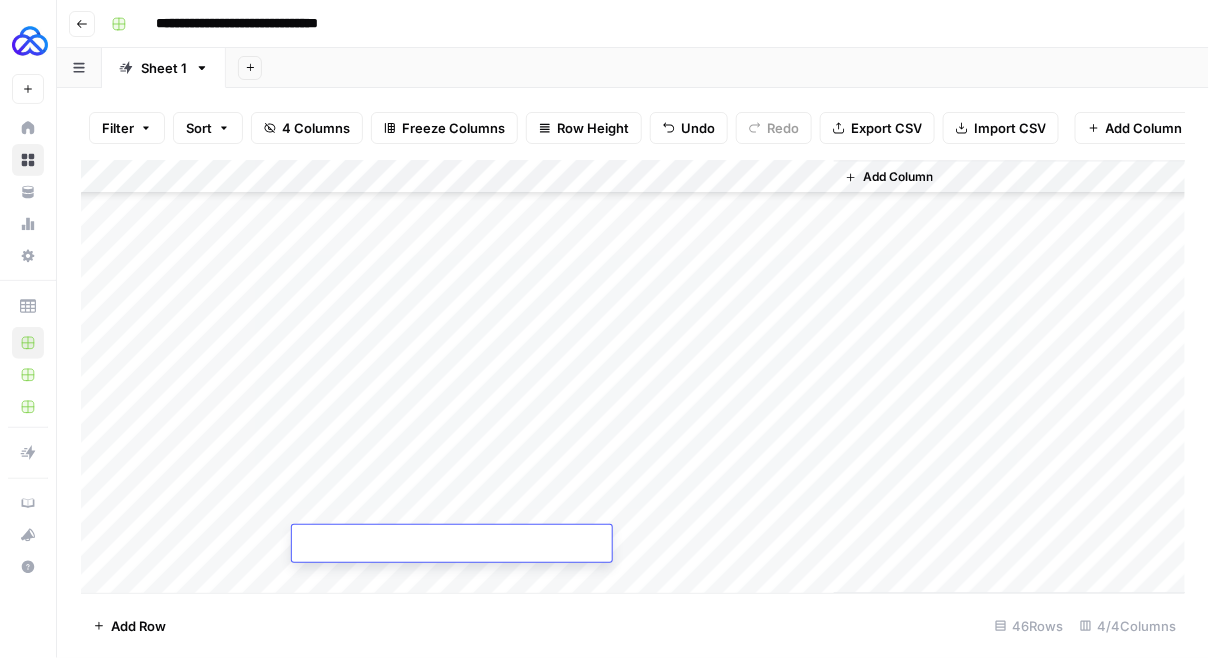 type on "**********" 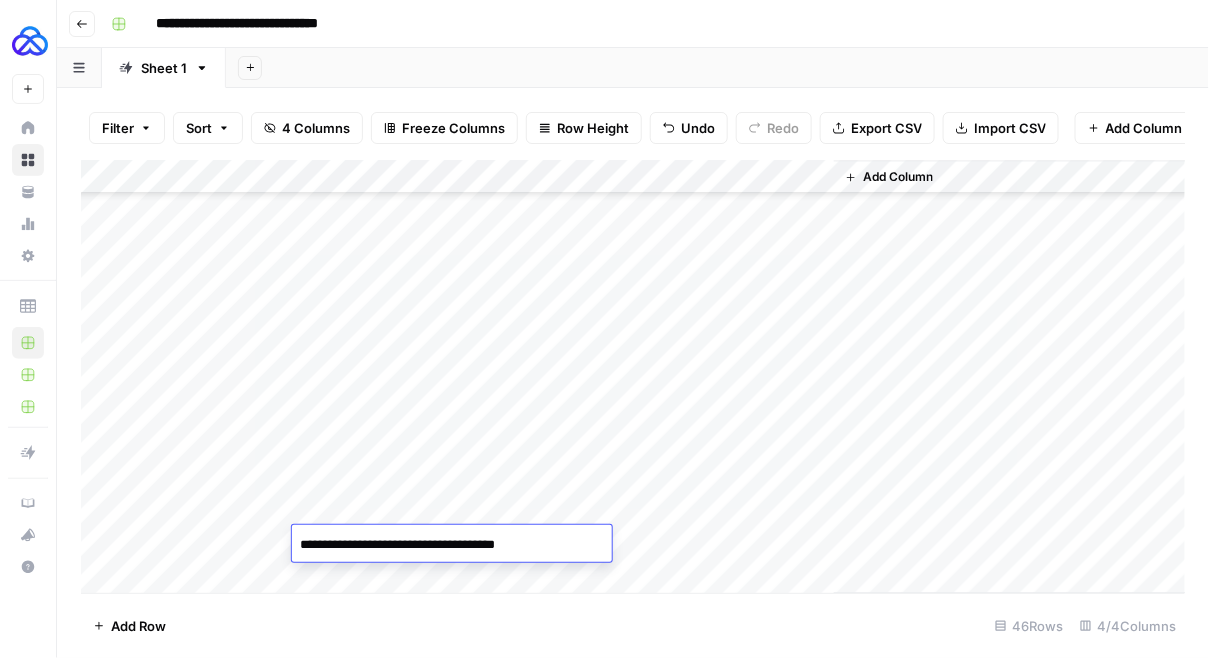click on "Add Column" at bounding box center (633, 377) 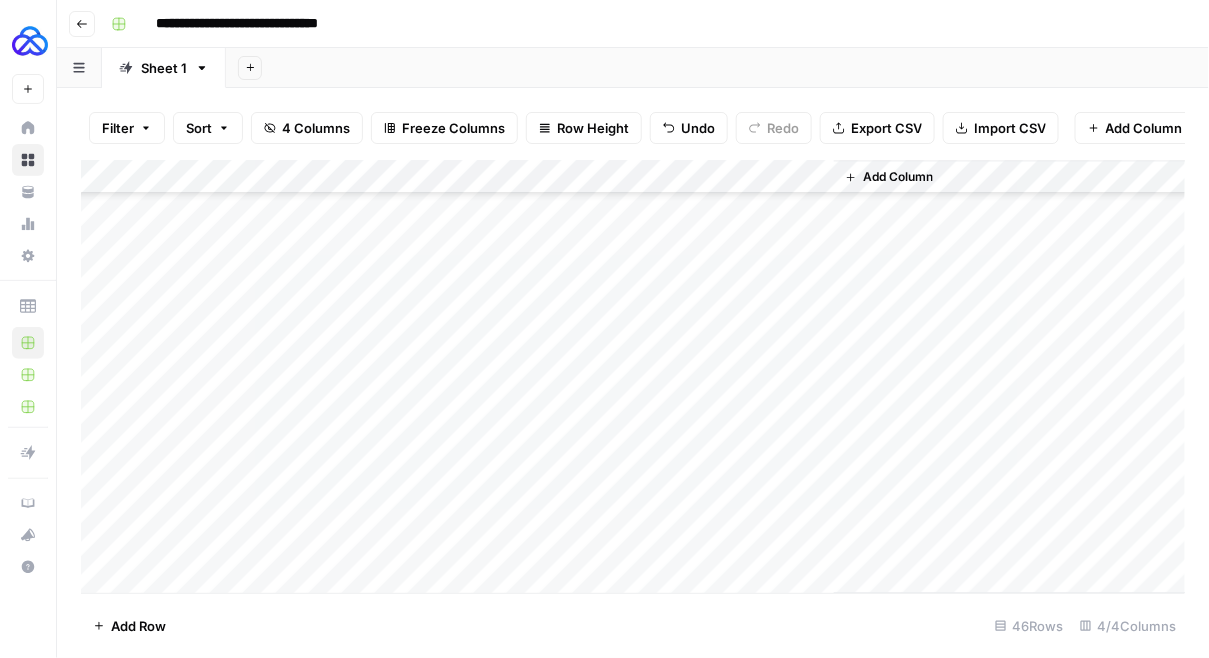 click on "Add Column" at bounding box center [633, 377] 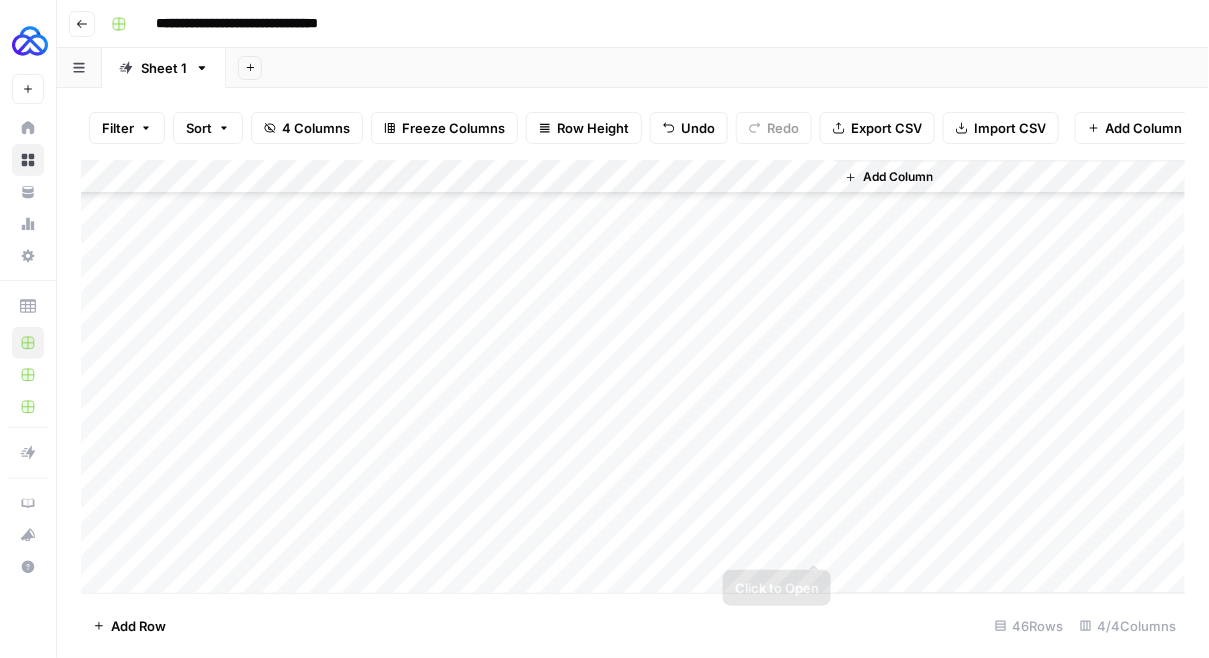 click on "Add Column" at bounding box center (633, 377) 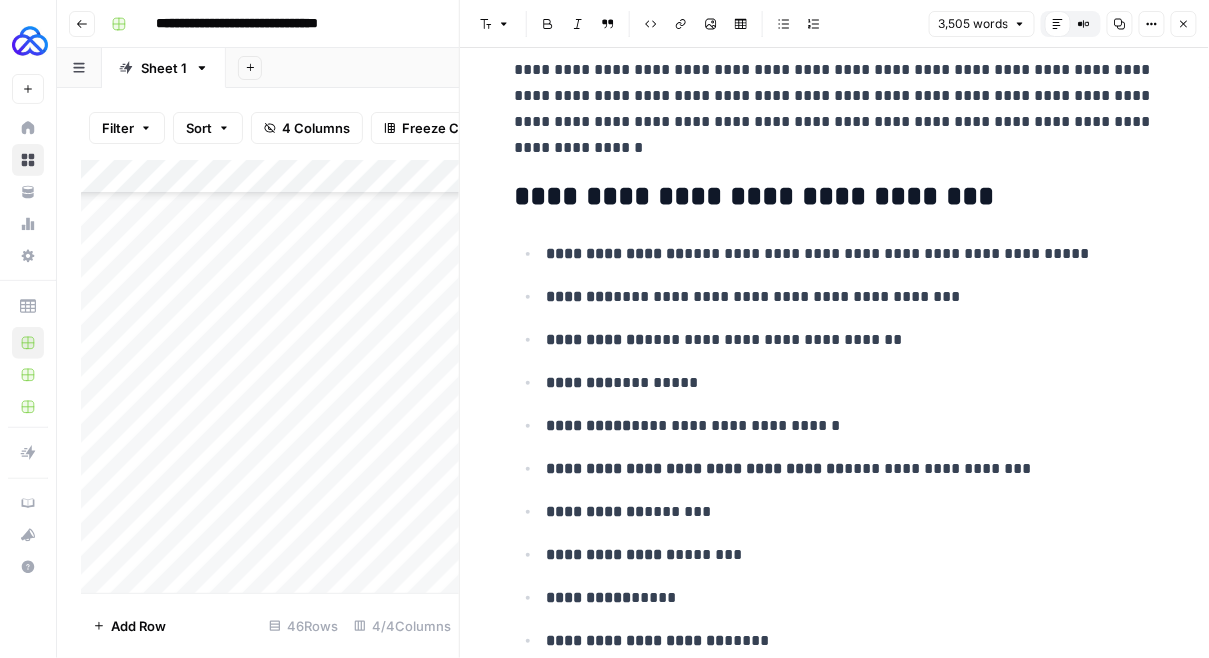 scroll, scrollTop: 3835, scrollLeft: 0, axis: vertical 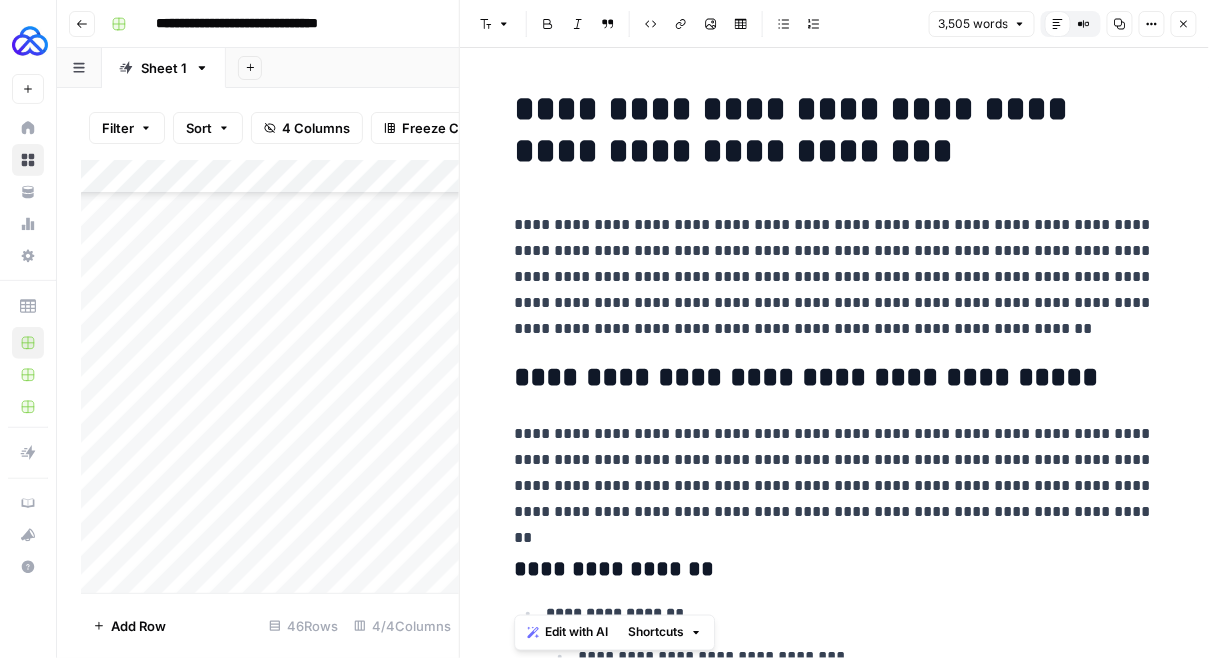 drag, startPoint x: 606, startPoint y: 167, endPoint x: 492, endPoint y: 364, distance: 227.60712 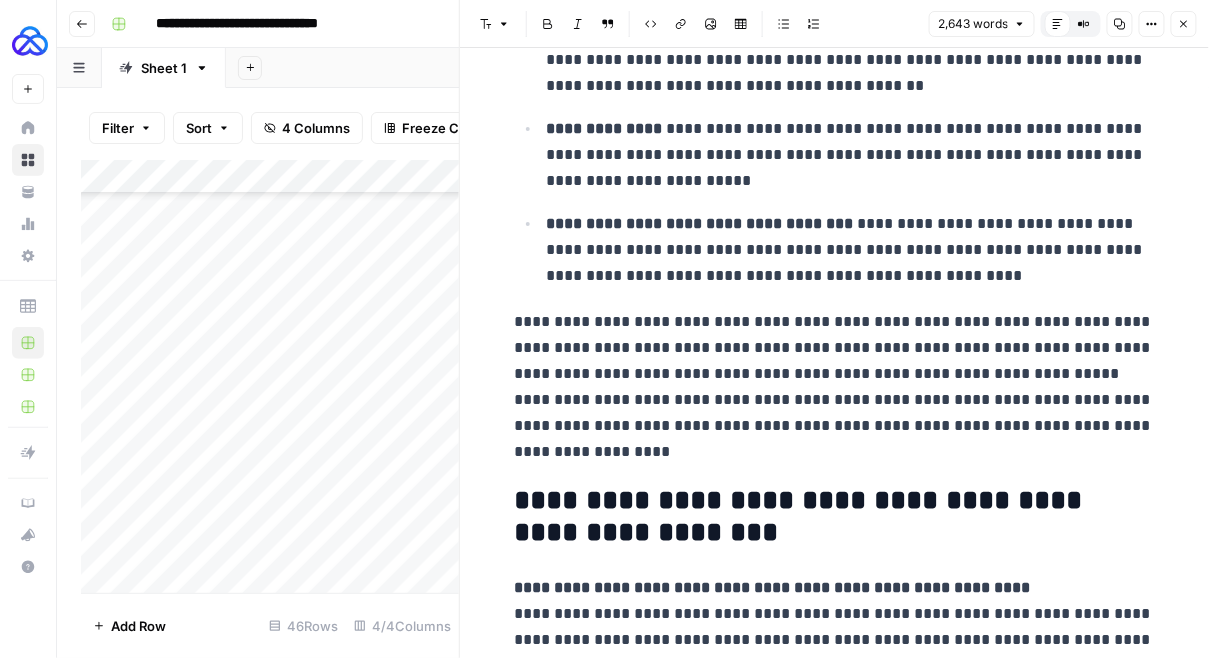scroll, scrollTop: 8785, scrollLeft: 0, axis: vertical 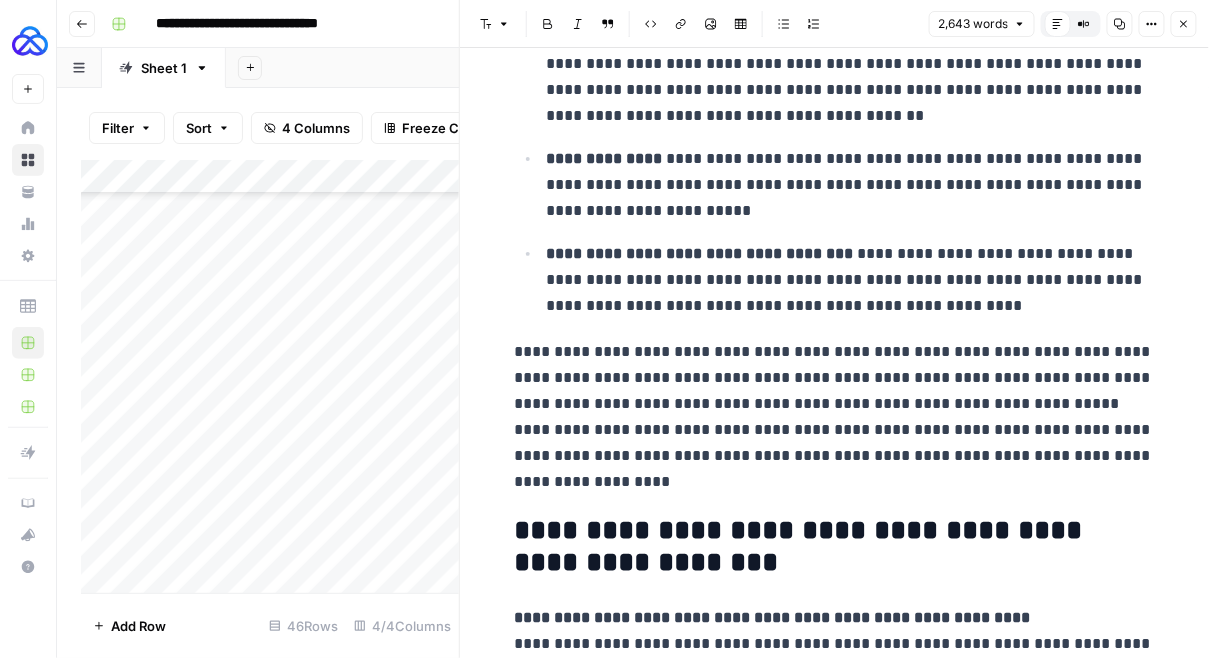 click on "**********" at bounding box center (835, 417) 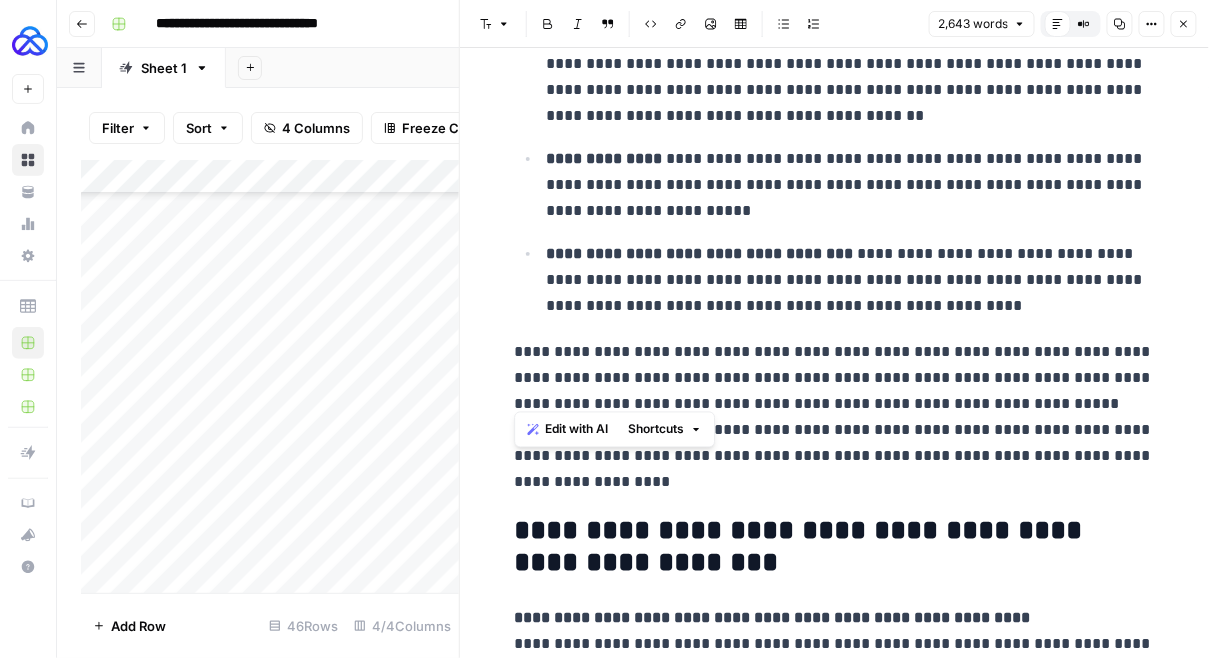 drag, startPoint x: 969, startPoint y: 390, endPoint x: 499, endPoint y: 342, distance: 472.4447 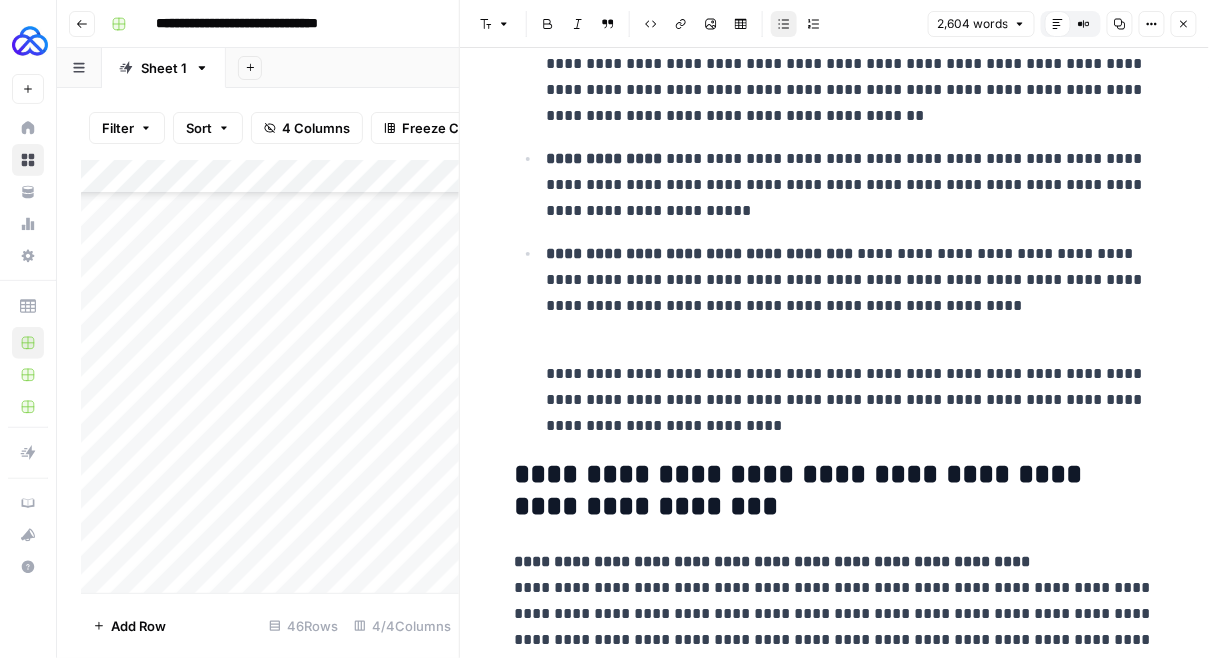 click on "**********" at bounding box center (851, 280) 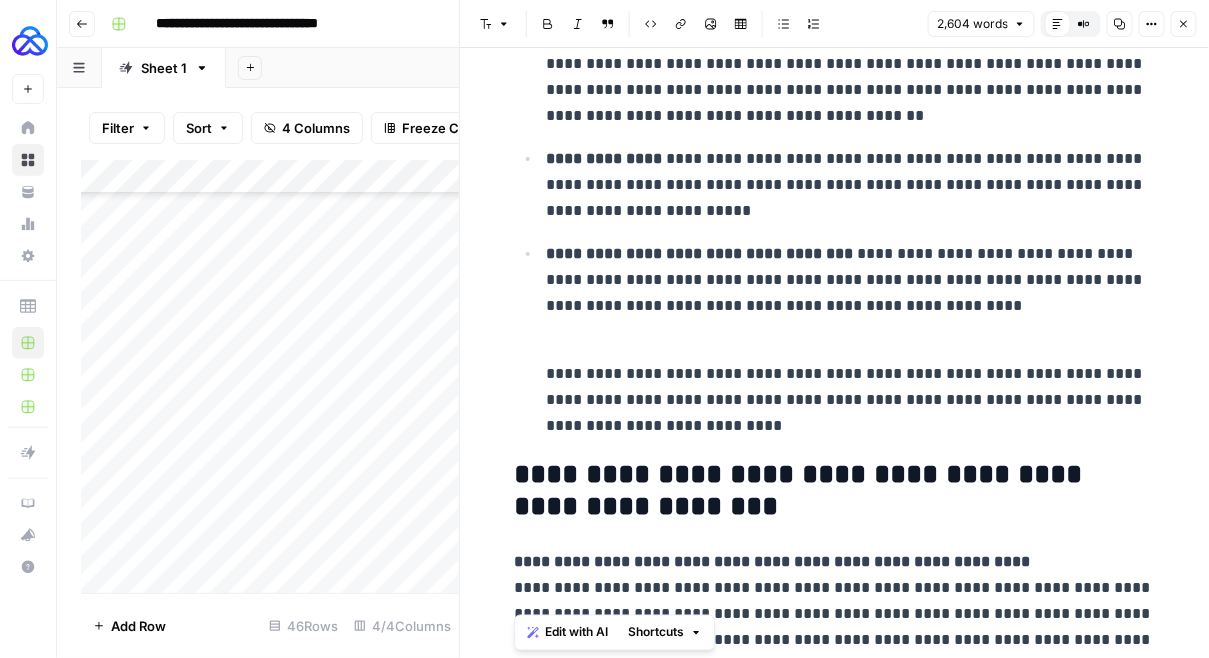 copy on "**********" 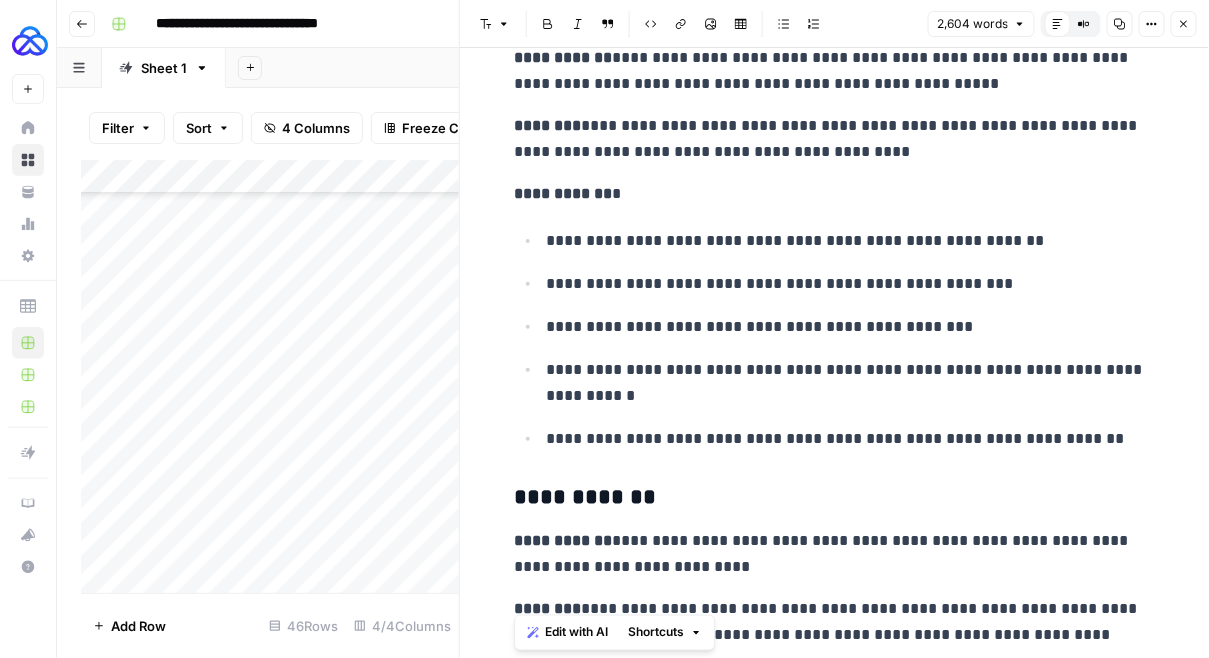 scroll, scrollTop: 0, scrollLeft: 0, axis: both 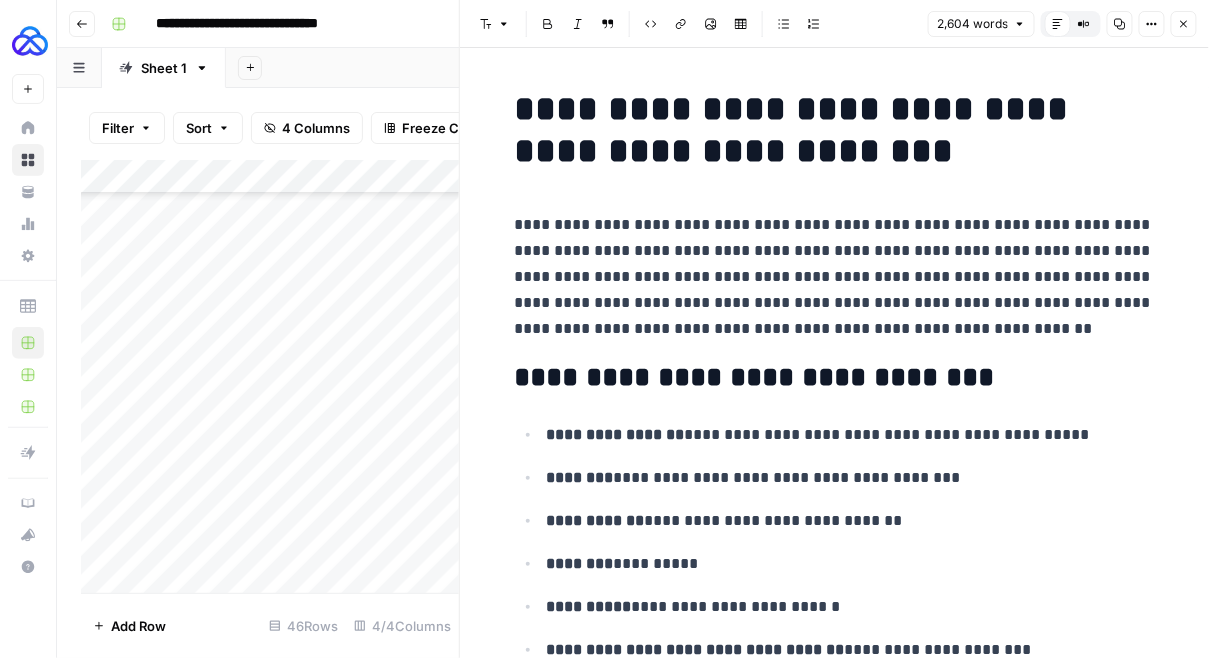click 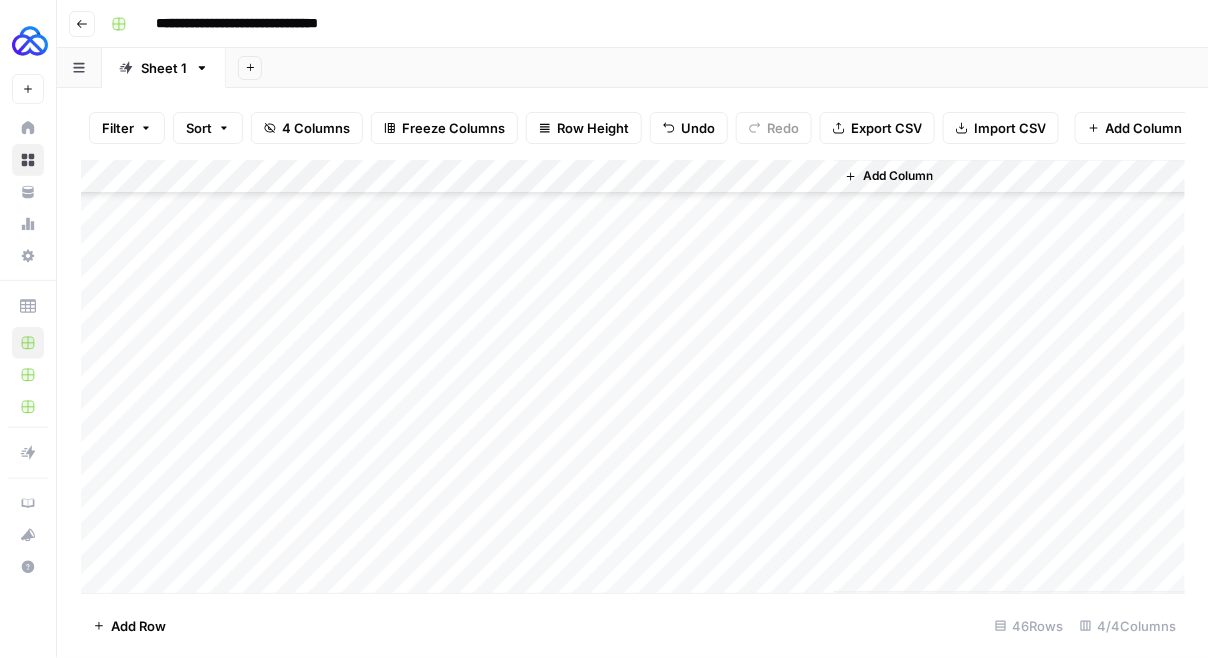 scroll, scrollTop: 996, scrollLeft: 0, axis: vertical 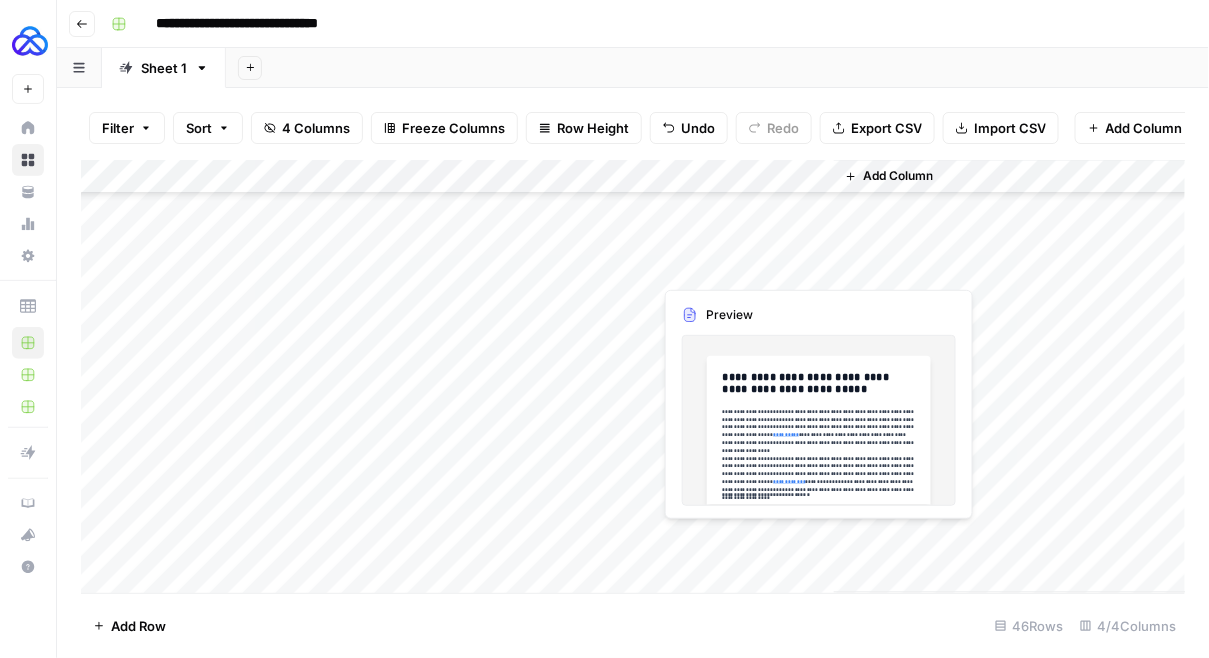 click on "Add Column" at bounding box center [633, 377] 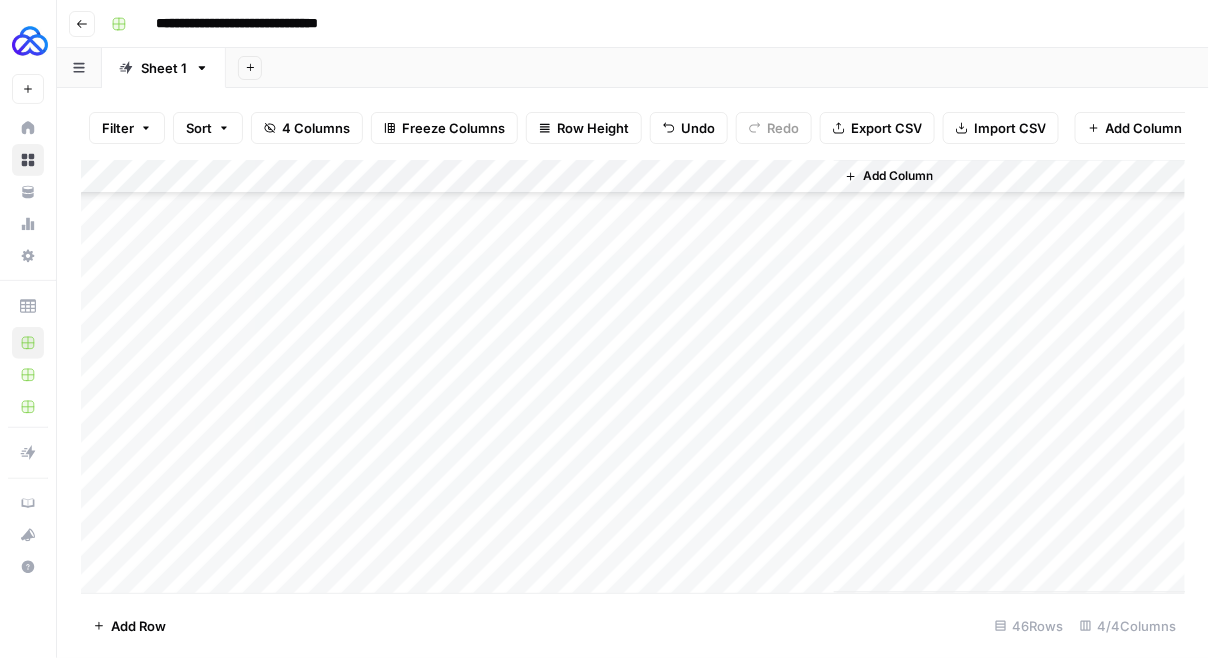 click on "Add Column" at bounding box center [633, 377] 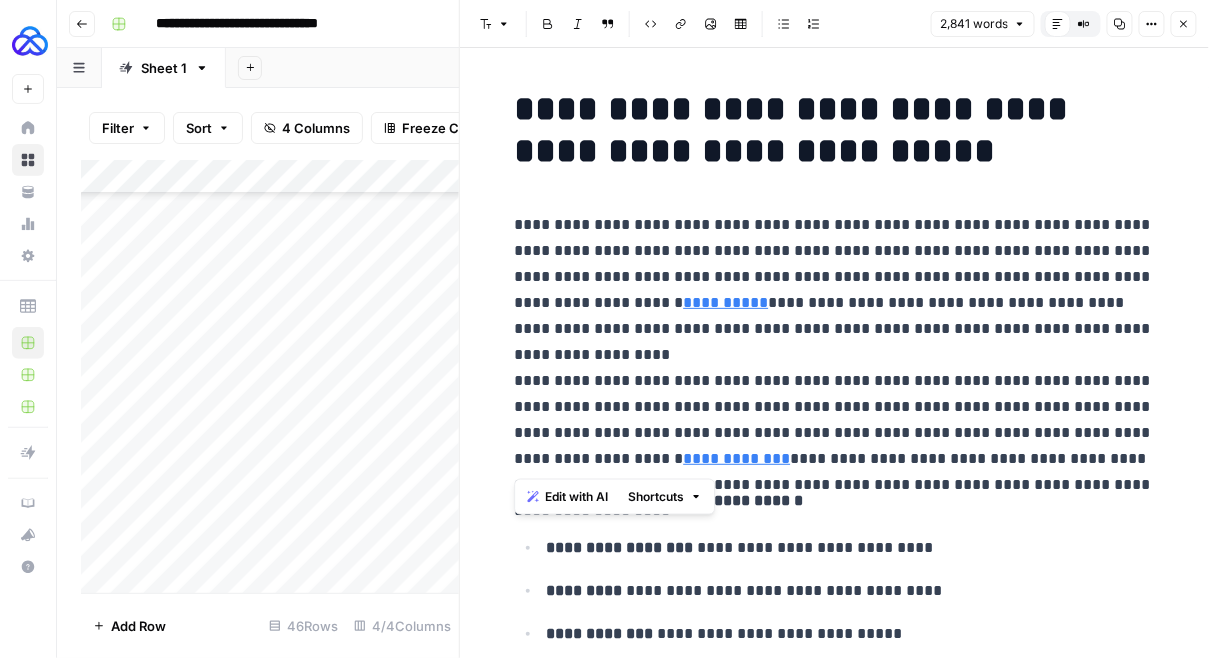drag, startPoint x: 505, startPoint y: 363, endPoint x: 1125, endPoint y: 457, distance: 627.0853 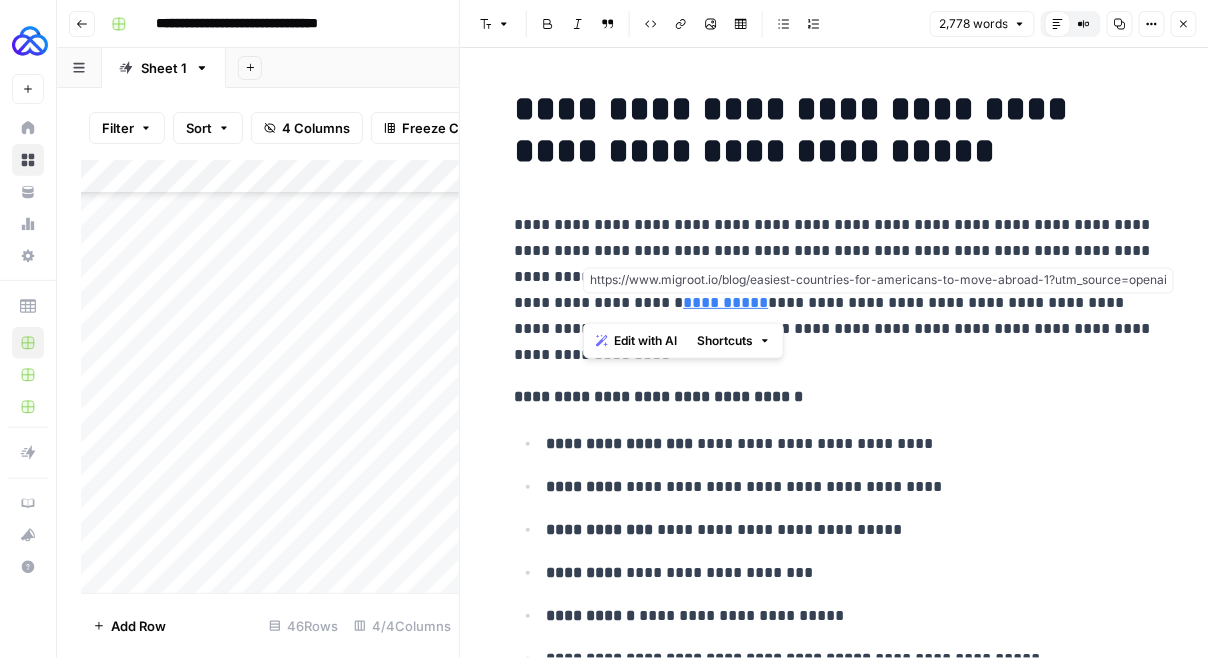 drag, startPoint x: 672, startPoint y: 305, endPoint x: 579, endPoint y: 307, distance: 93.0215 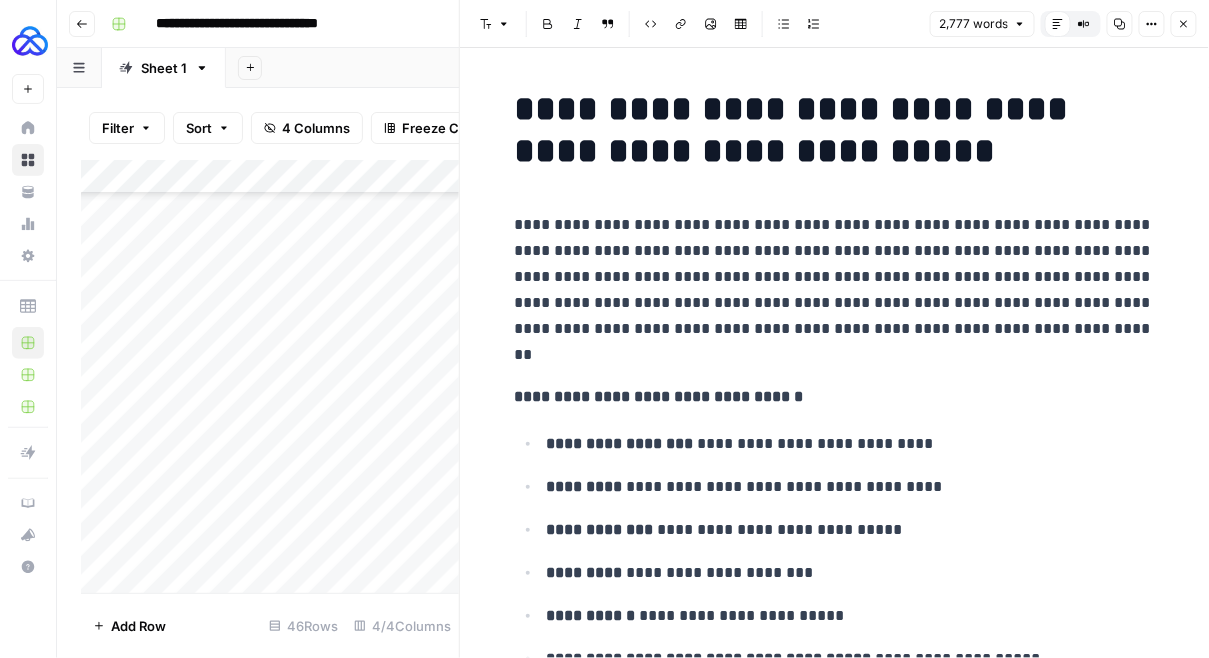 click on "**********" at bounding box center [835, 290] 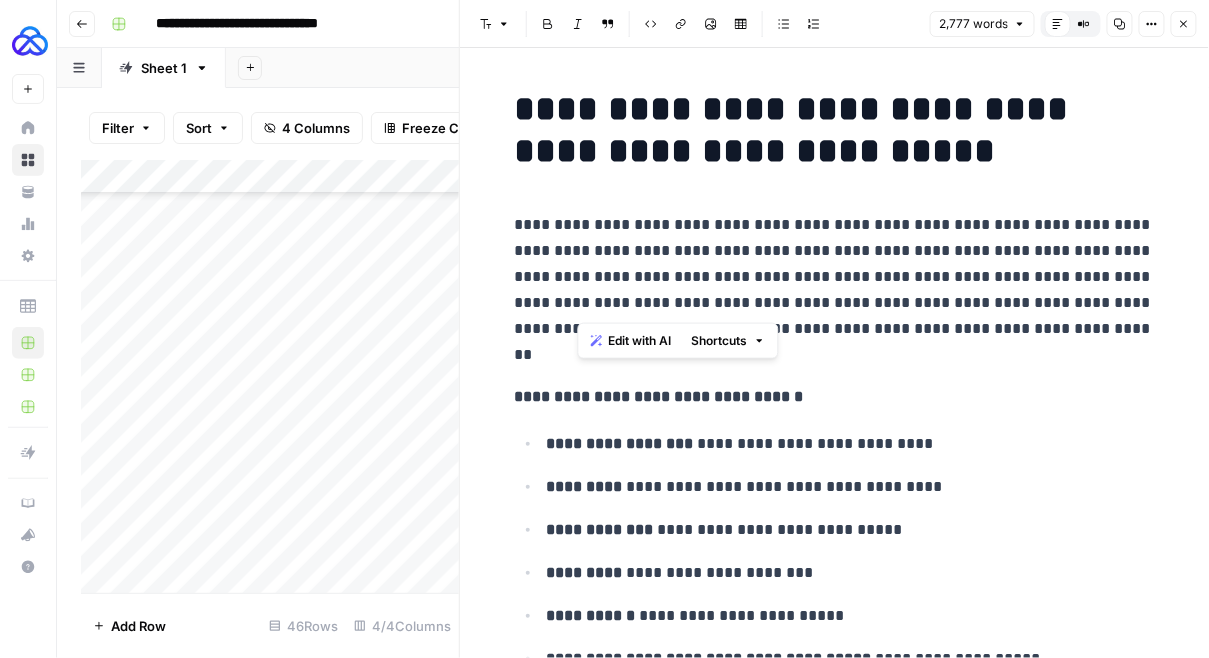 type 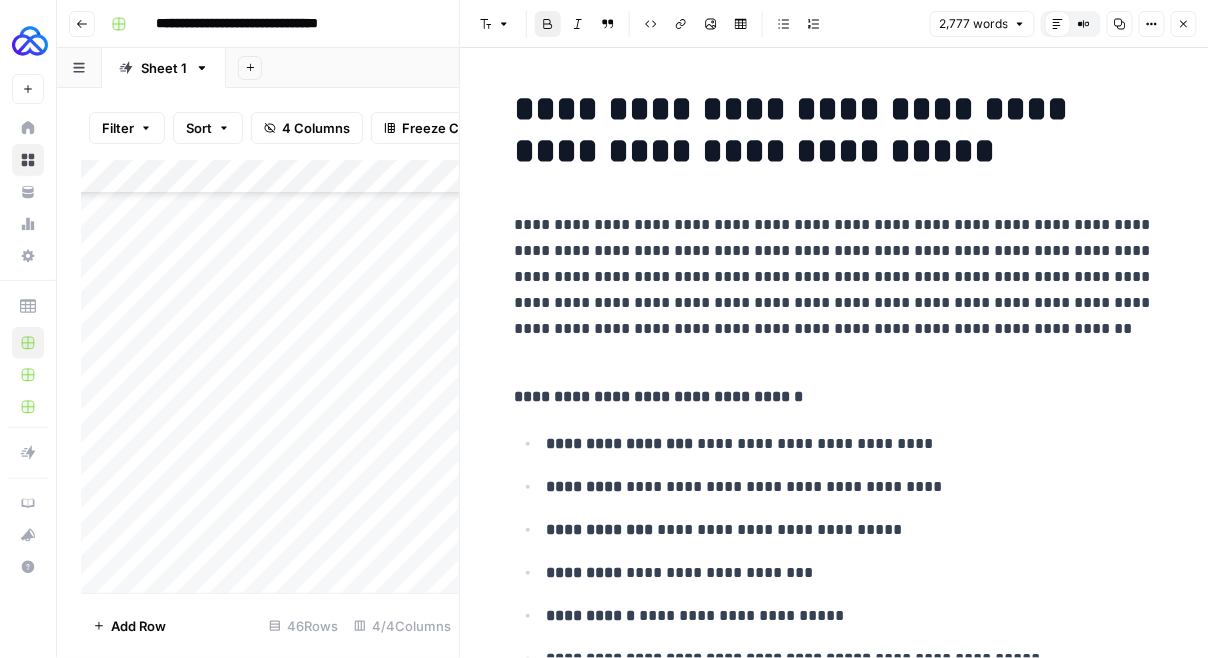 click on "**********" at bounding box center [659, 396] 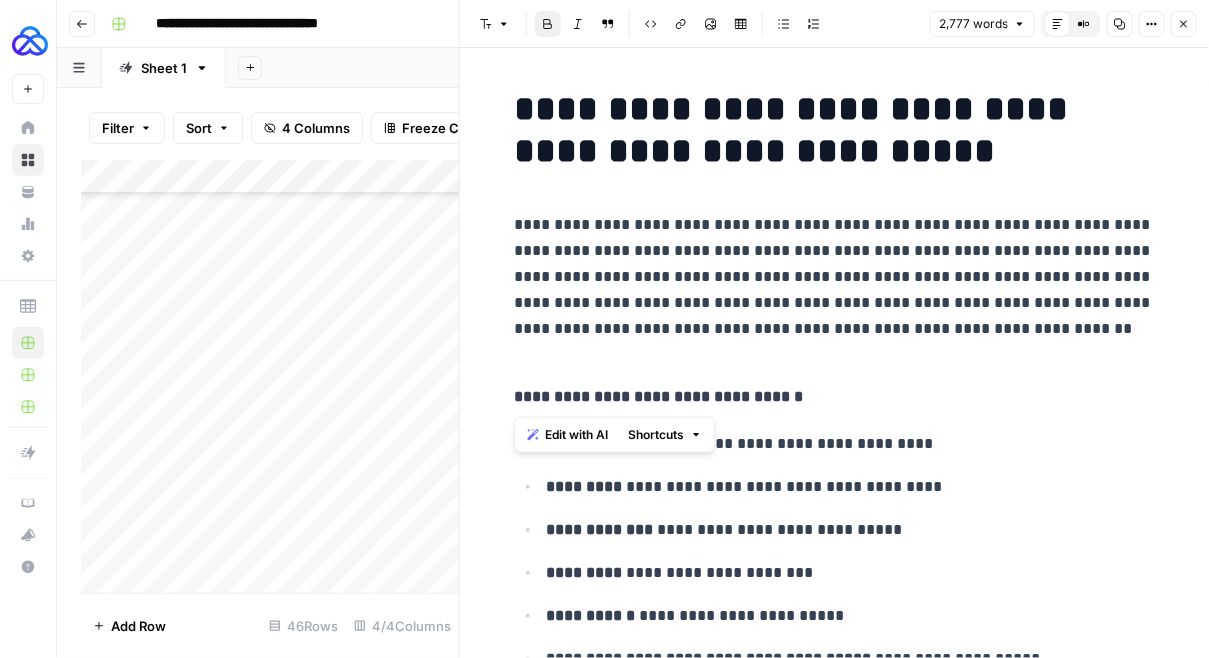 click on "**********" at bounding box center [659, 396] 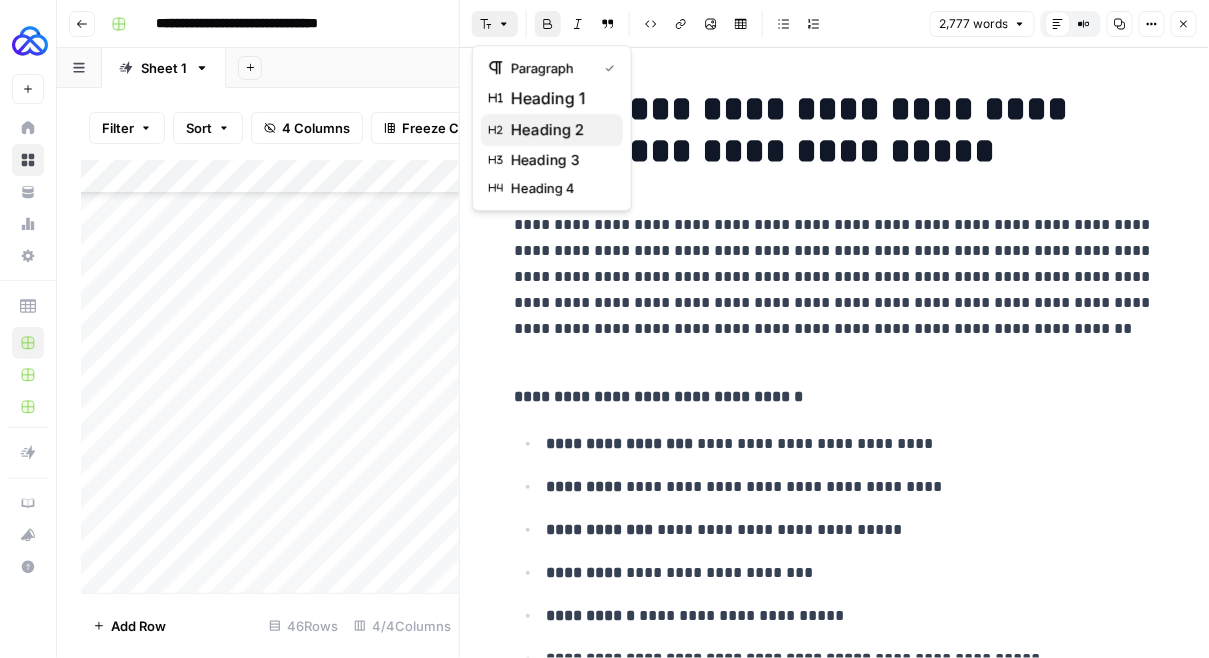 click on "heading 2" at bounding box center (559, 130) 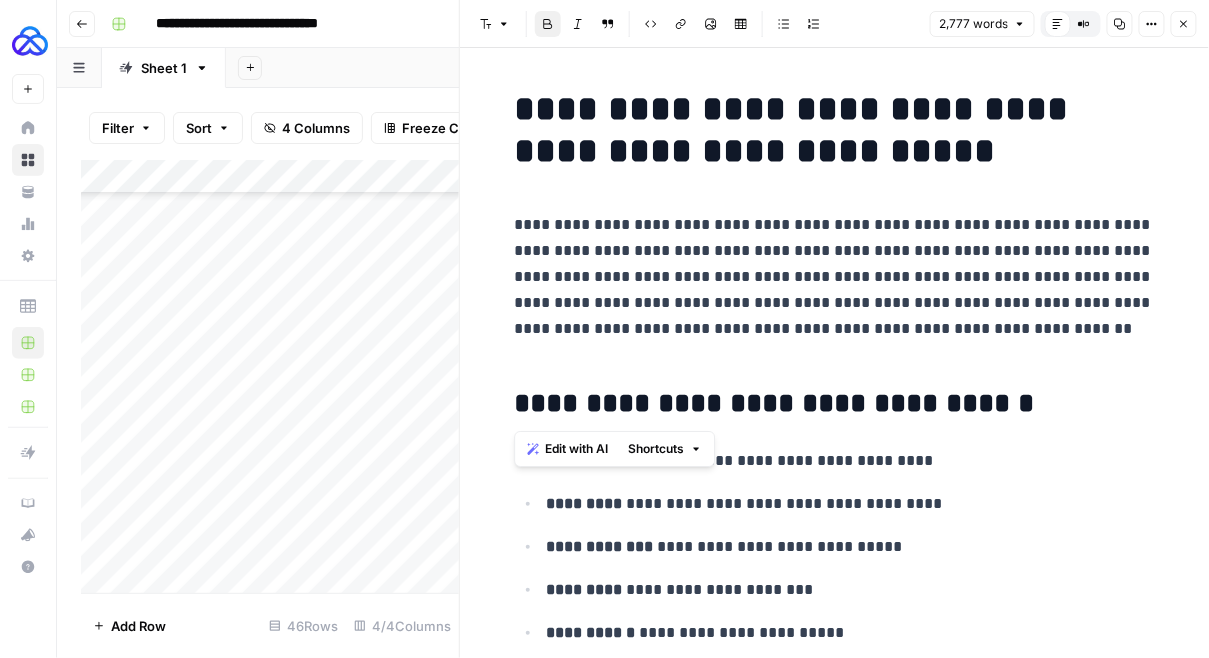 click on "**********" at bounding box center [835, 290] 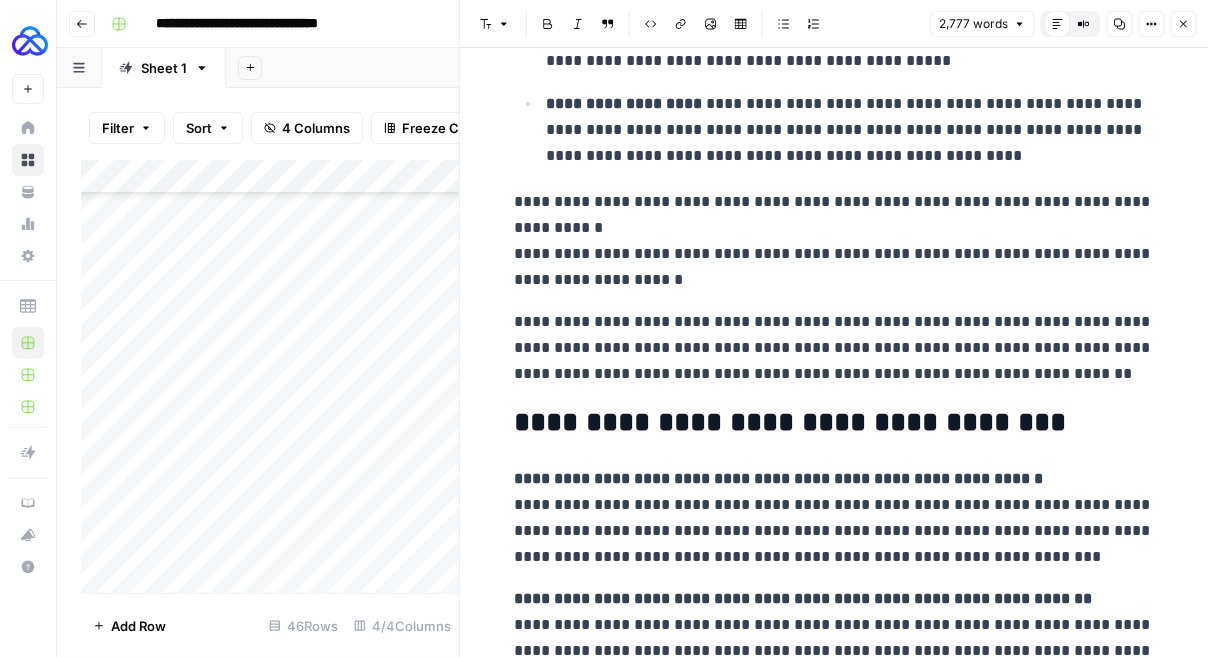 scroll, scrollTop: 10856, scrollLeft: 0, axis: vertical 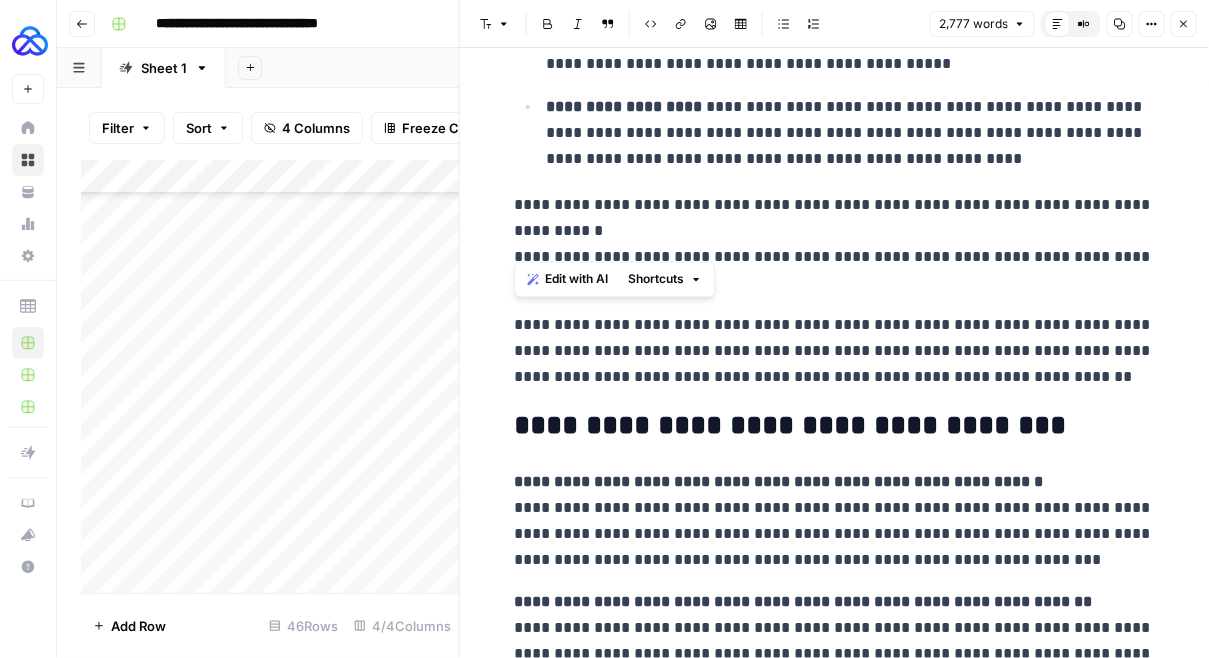 drag, startPoint x: 634, startPoint y: 248, endPoint x: 504, endPoint y: 150, distance: 162.80049 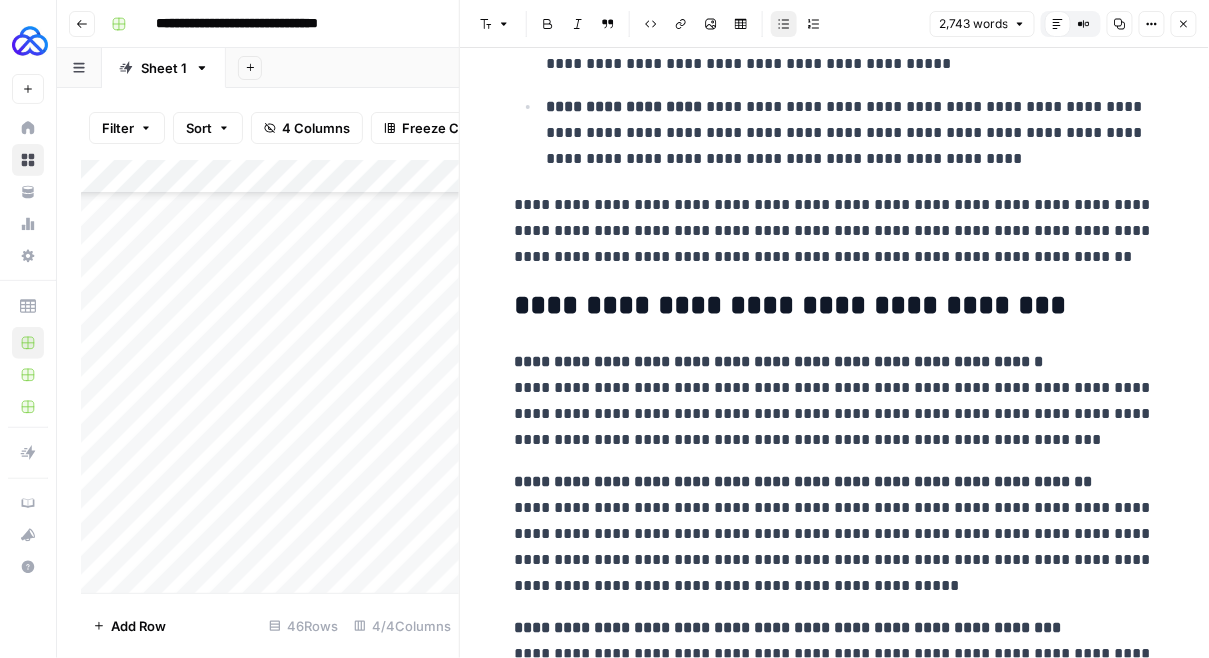 click on "**********" at bounding box center [835, 306] 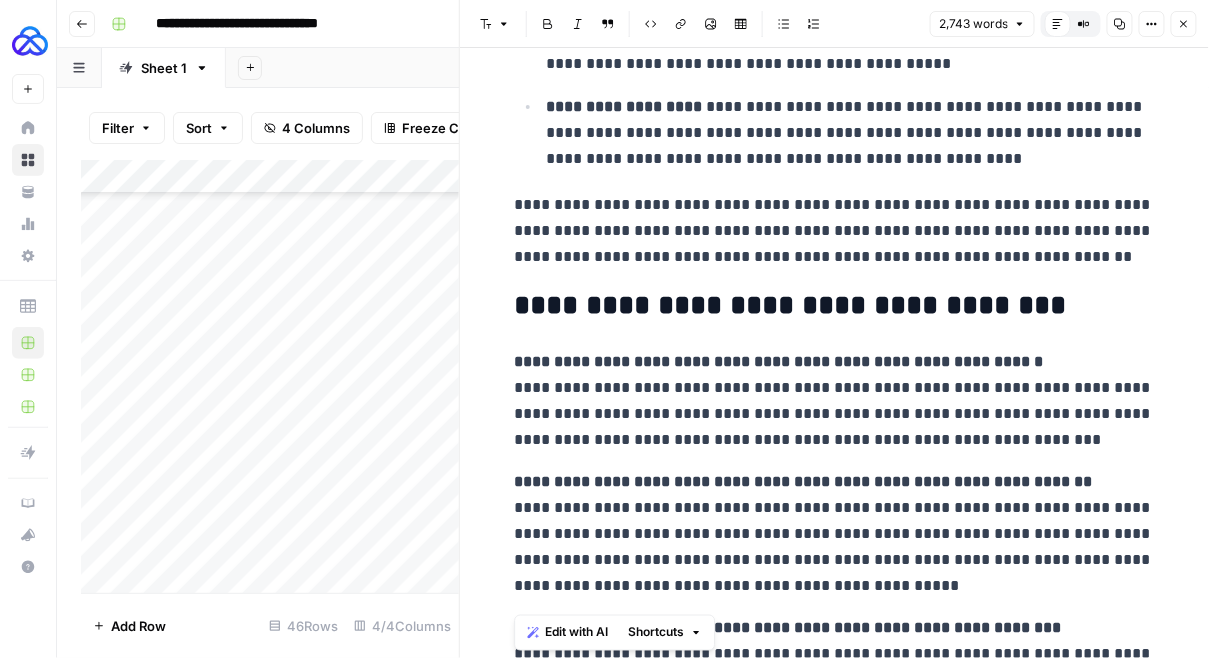 copy on "**********" 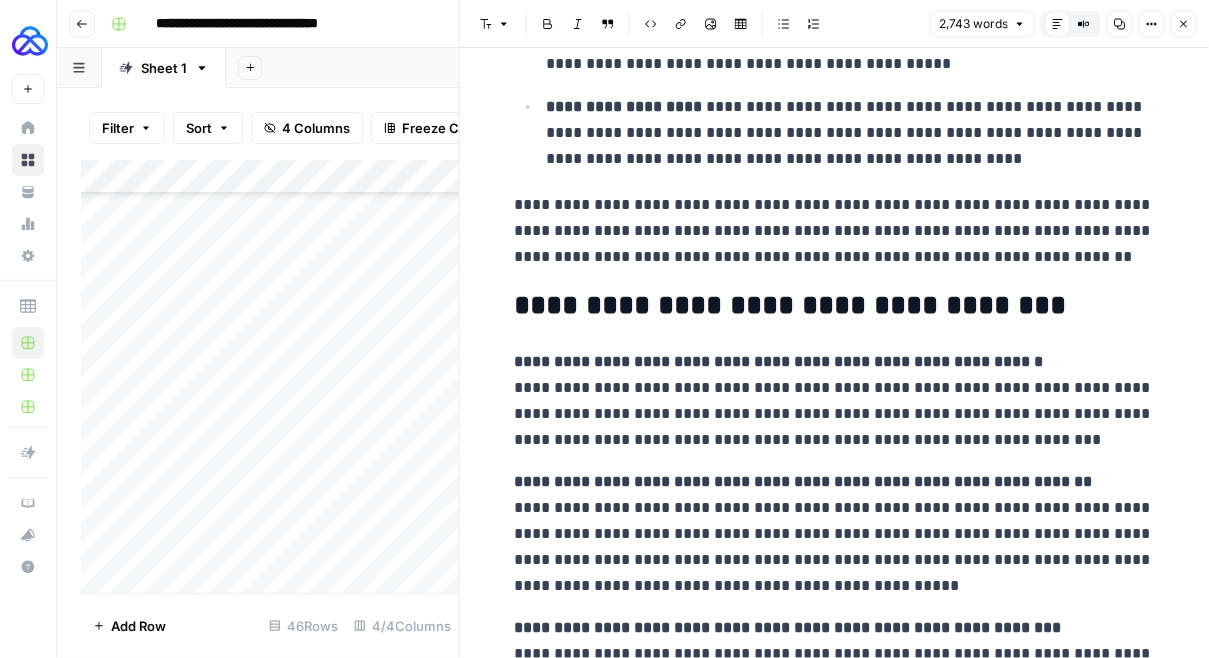 click on "Close" at bounding box center [1184, 24] 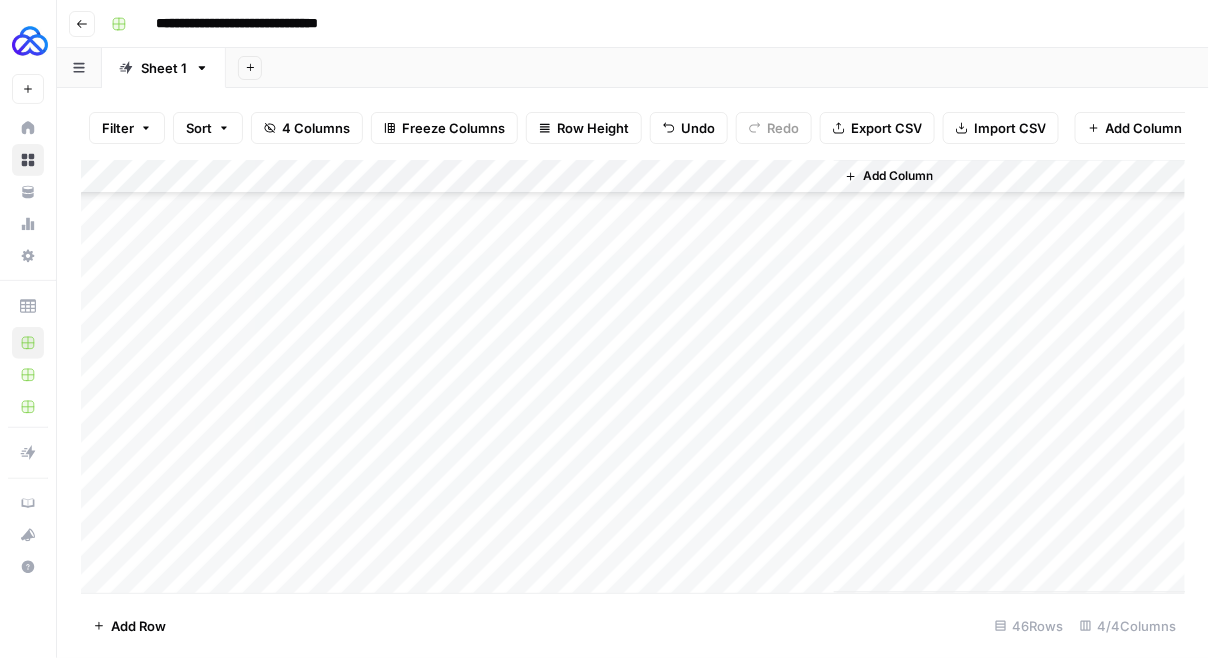 click on "Add Column" at bounding box center (633, 377) 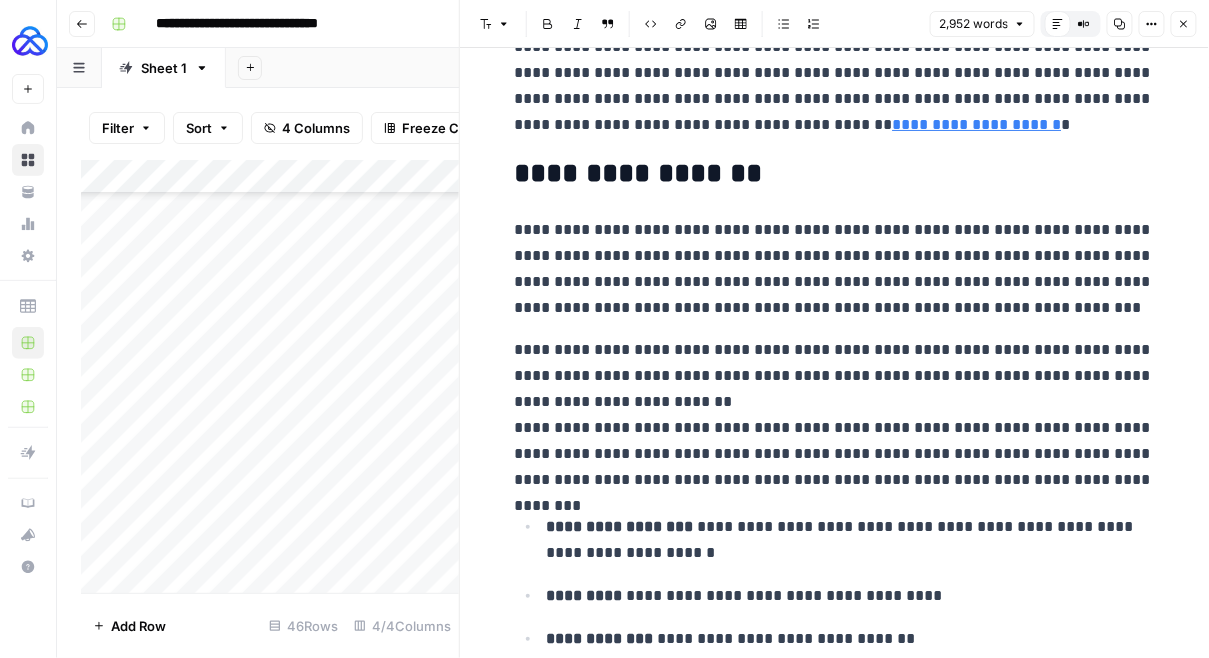 scroll, scrollTop: 1424, scrollLeft: 0, axis: vertical 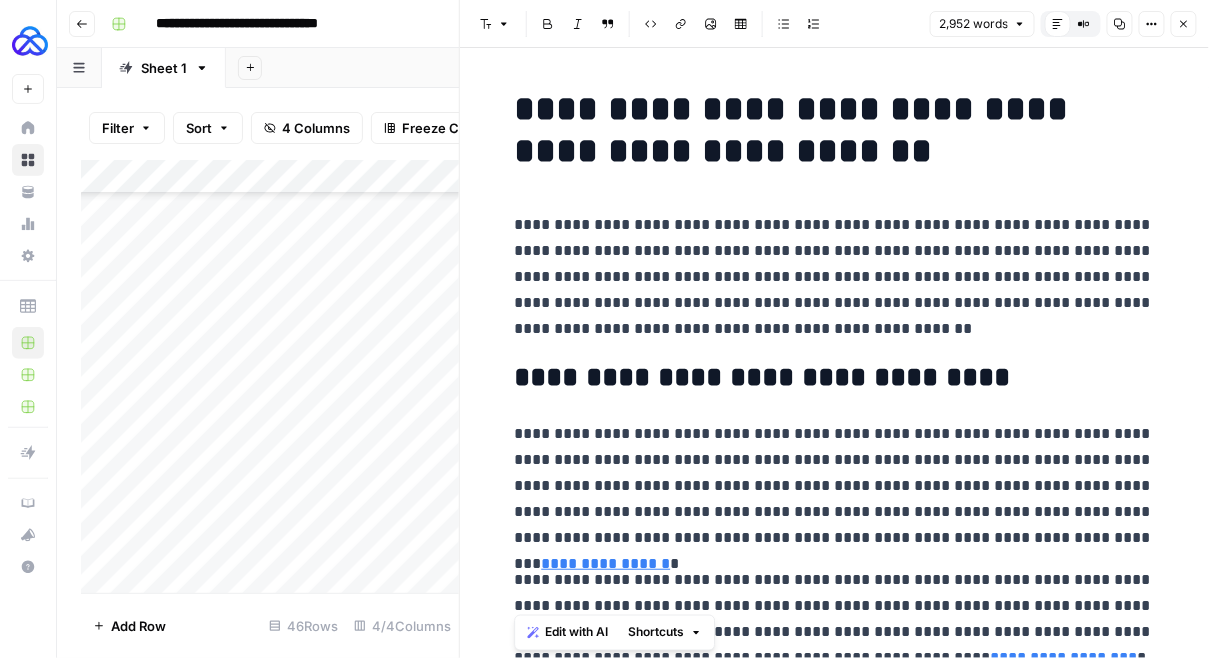 drag, startPoint x: 1132, startPoint y: 504, endPoint x: 494, endPoint y: 351, distance: 656.0892 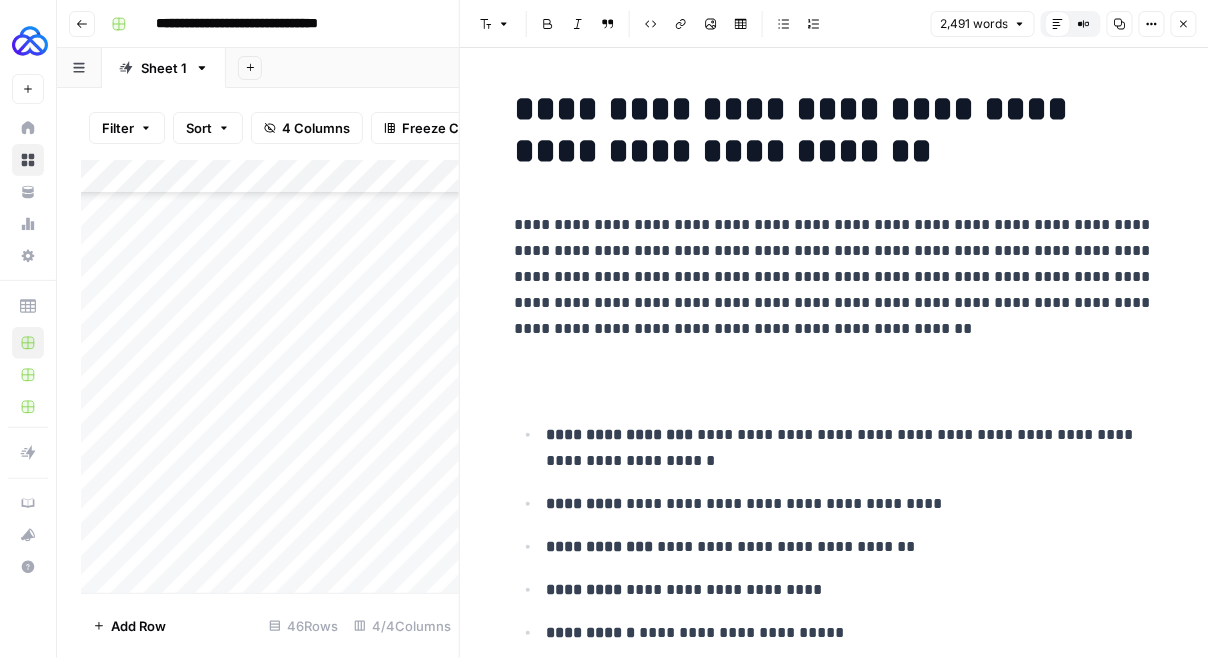 paste 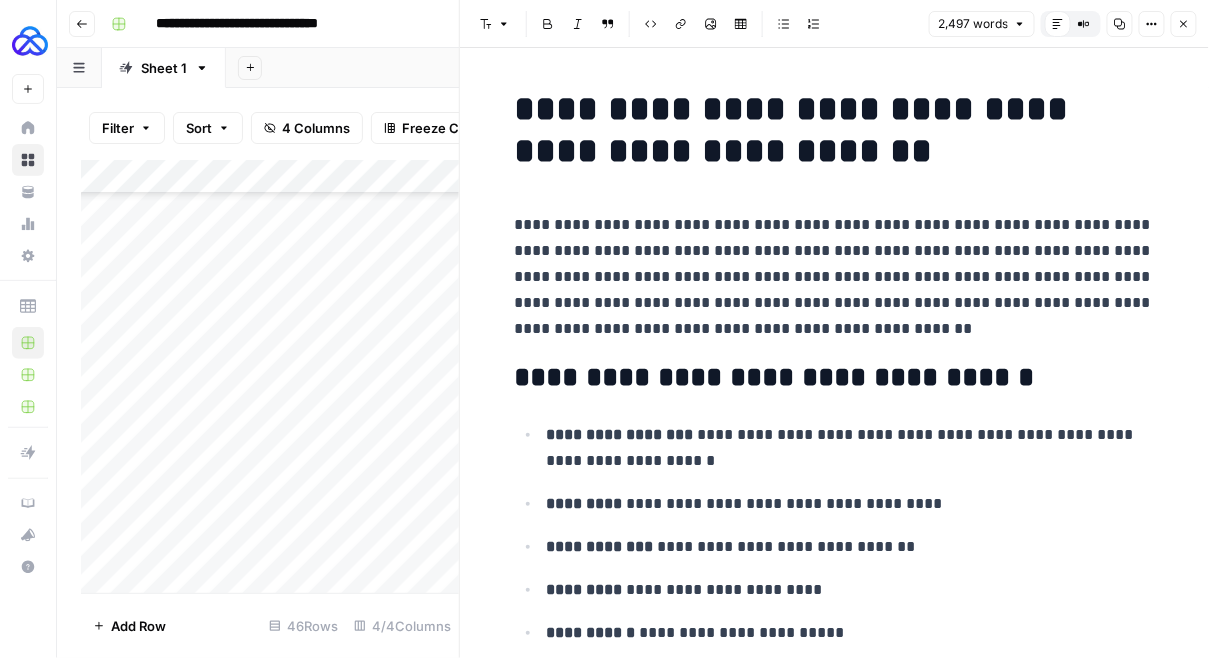 click on "**********" at bounding box center (835, 378) 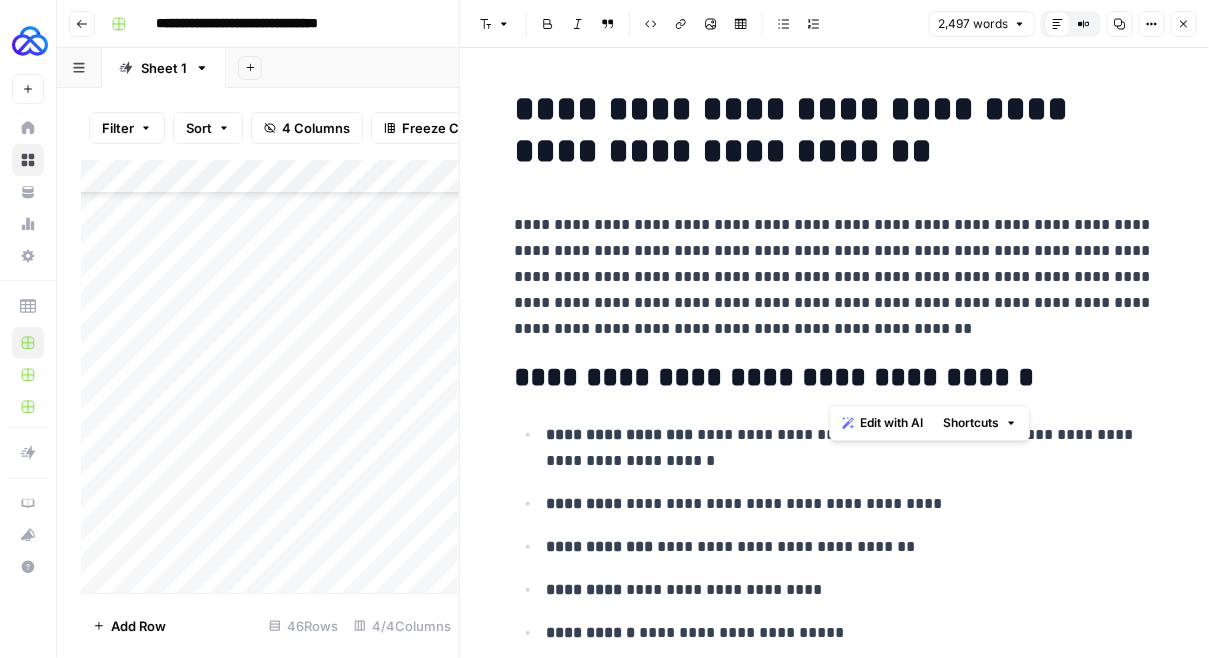 type 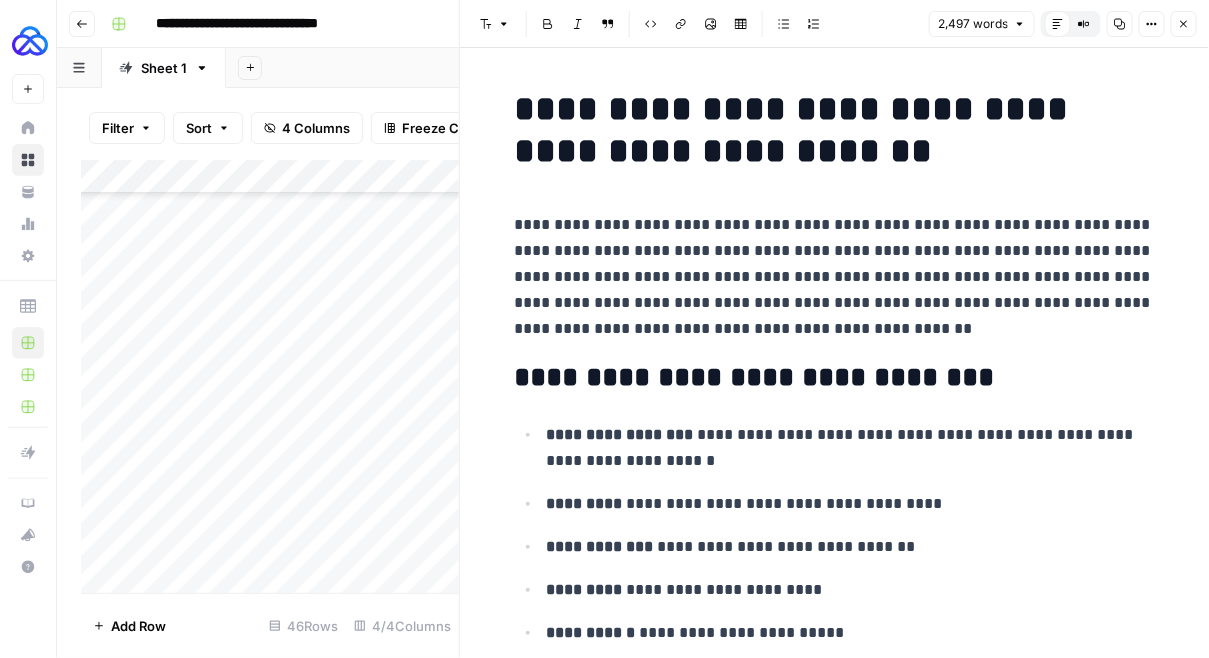 click on "**********" at bounding box center [835, 378] 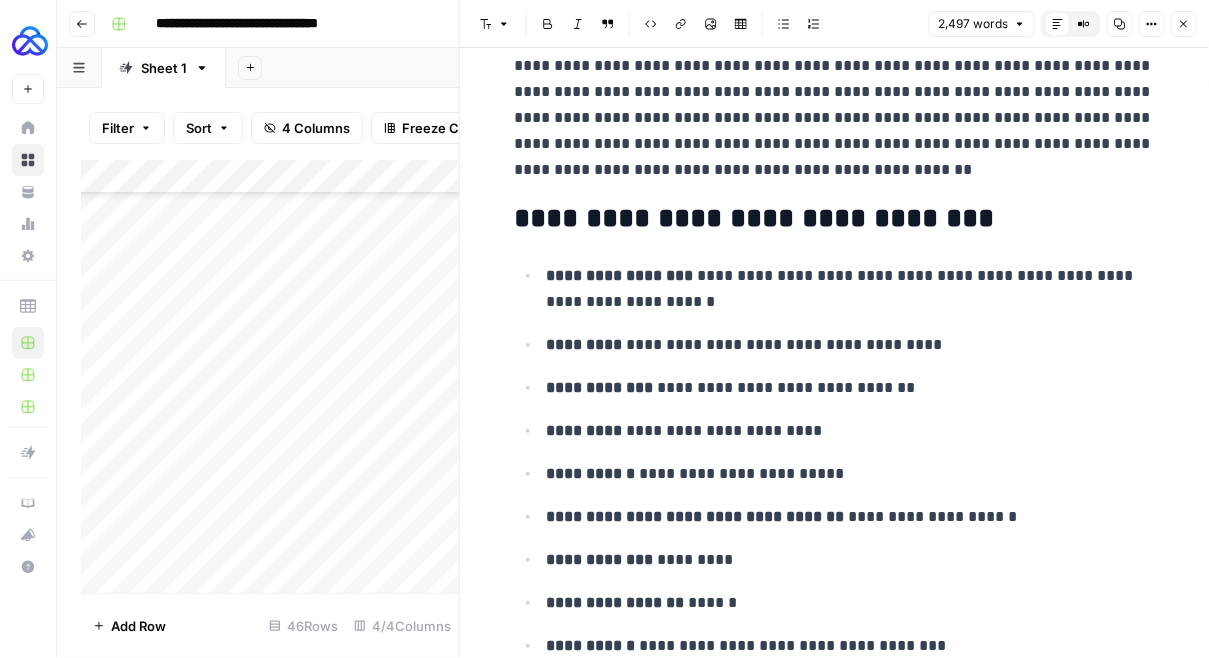 scroll, scrollTop: 180, scrollLeft: 0, axis: vertical 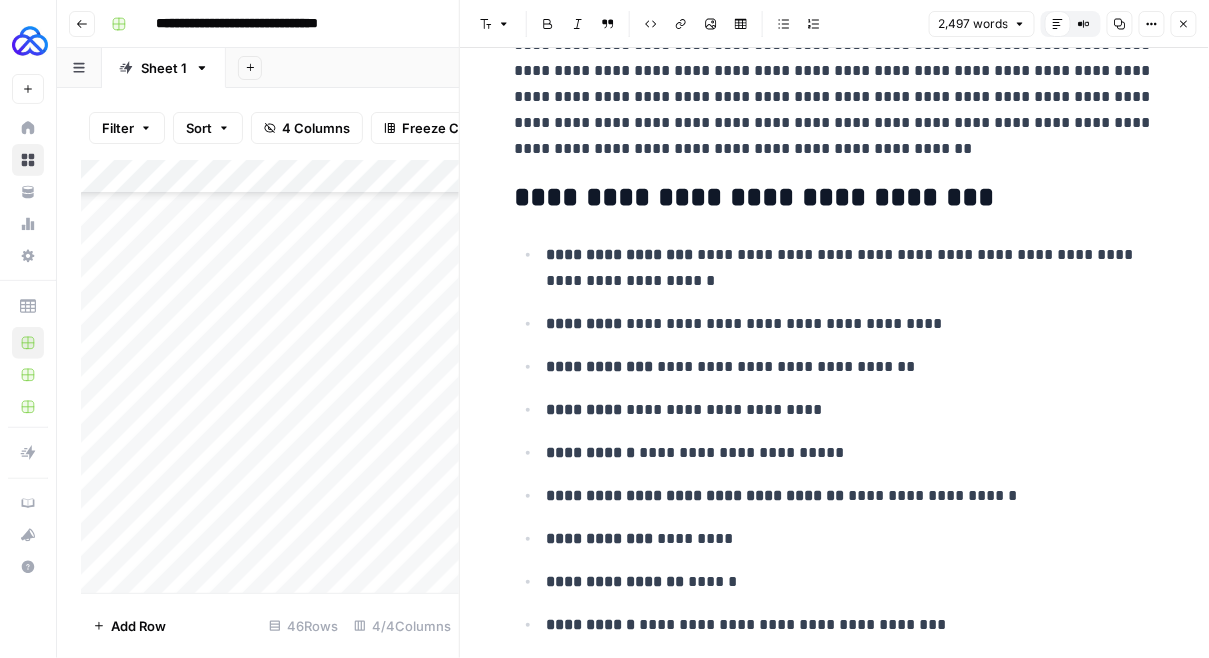 click on "**********" at bounding box center [851, 268] 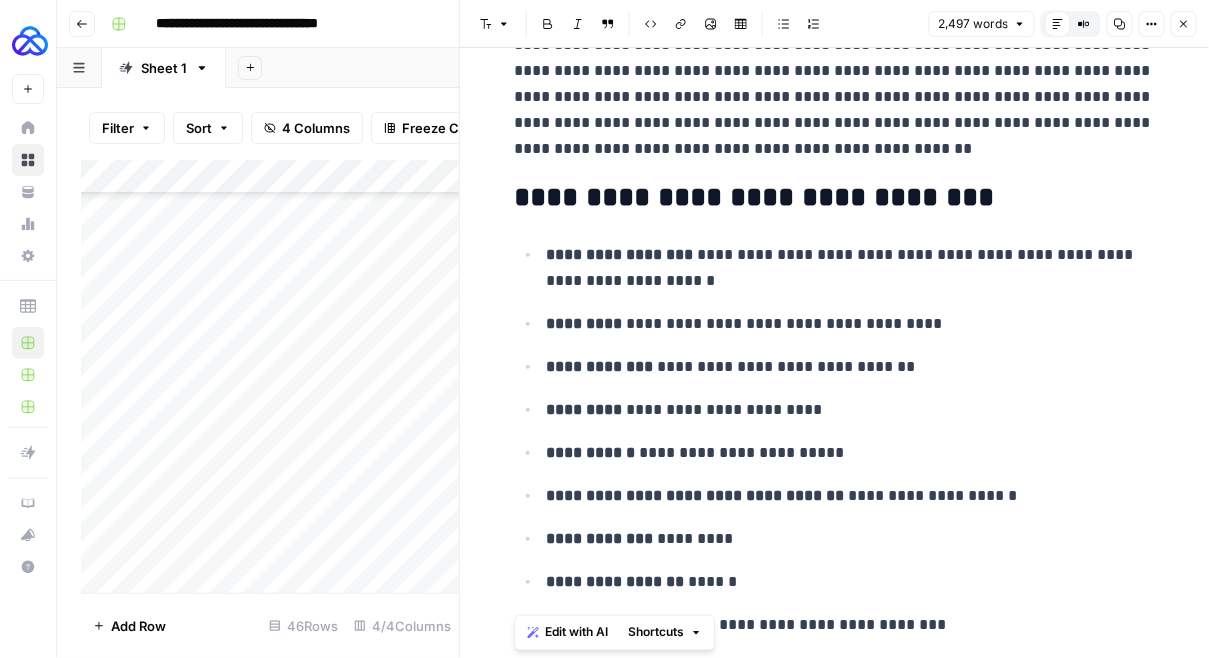 scroll, scrollTop: 0, scrollLeft: 0, axis: both 